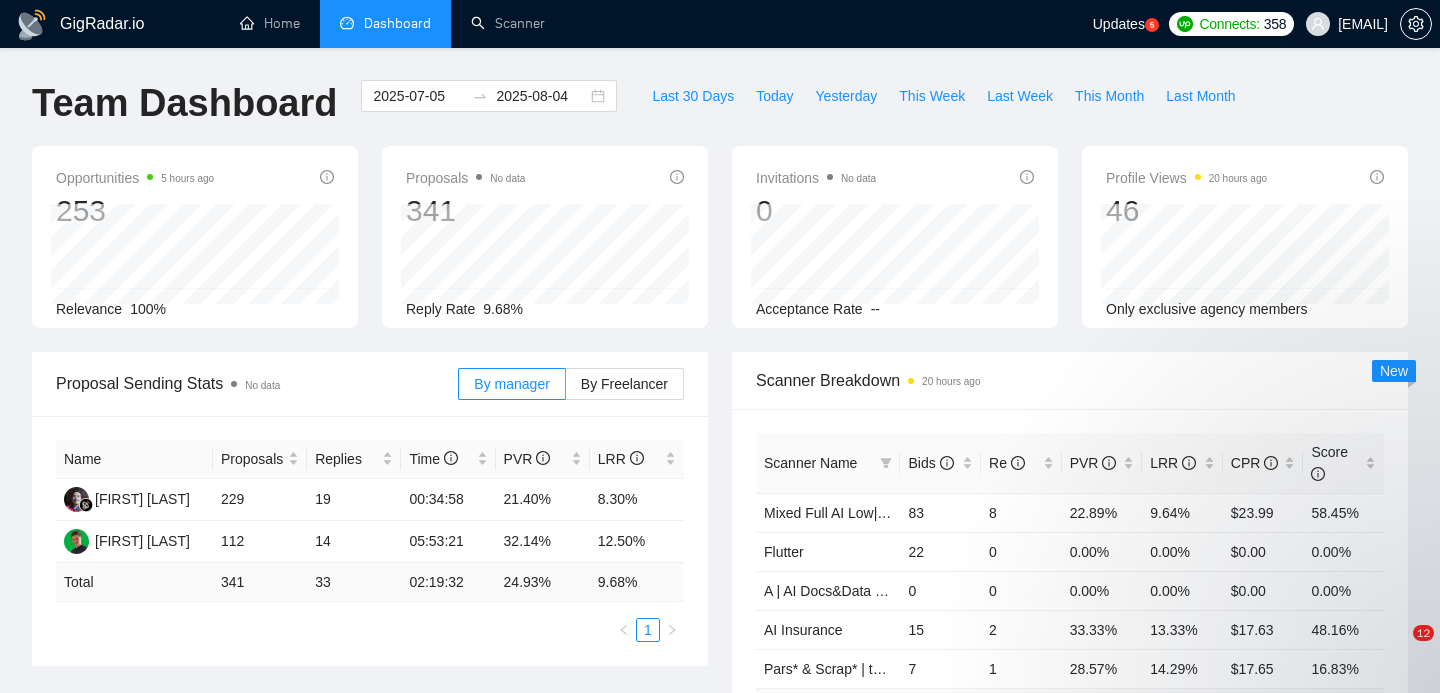scroll, scrollTop: 950, scrollLeft: 0, axis: vertical 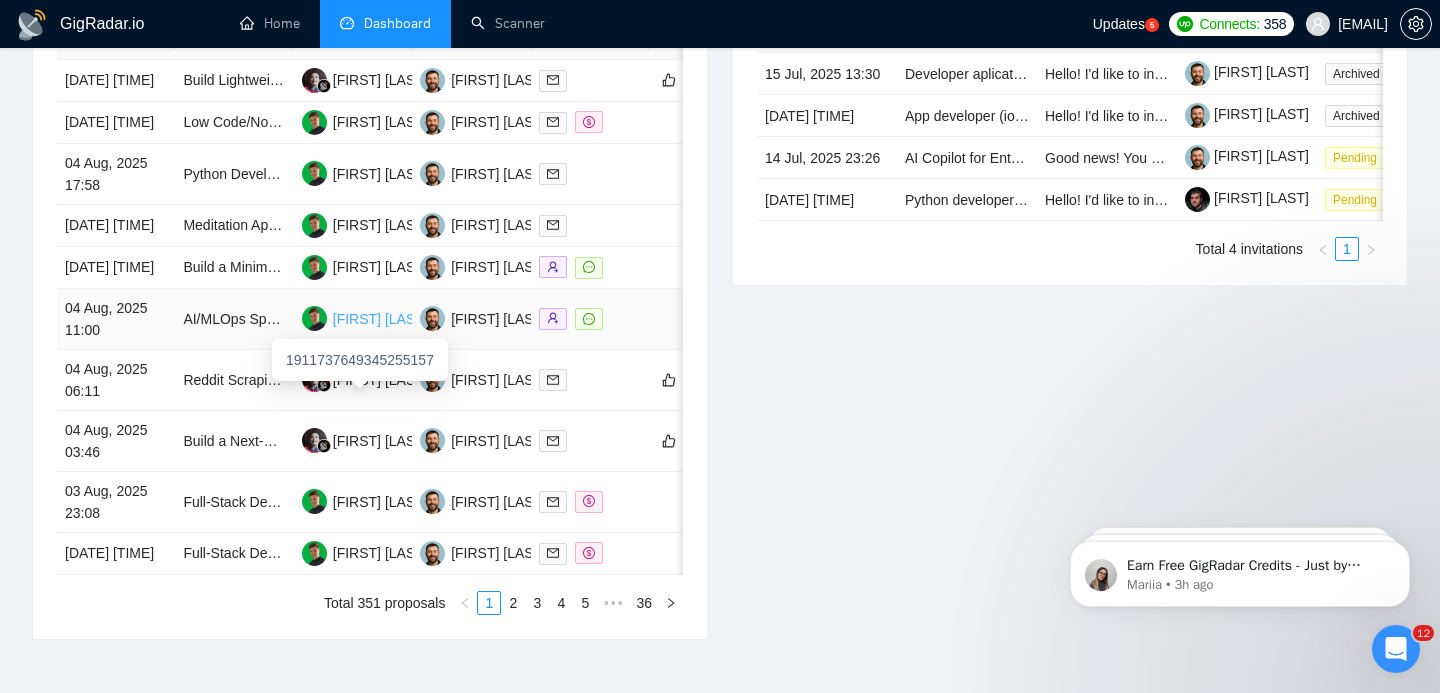 click at bounding box center (314, 318) 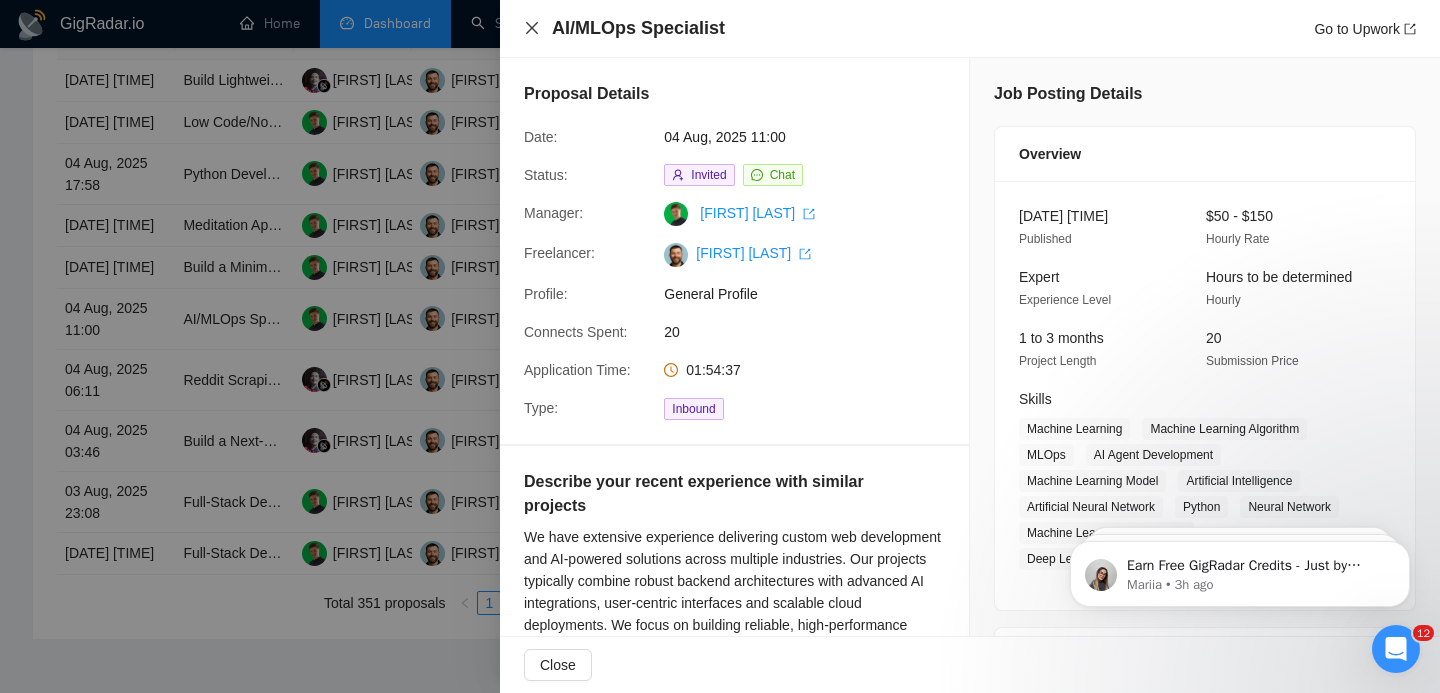 click 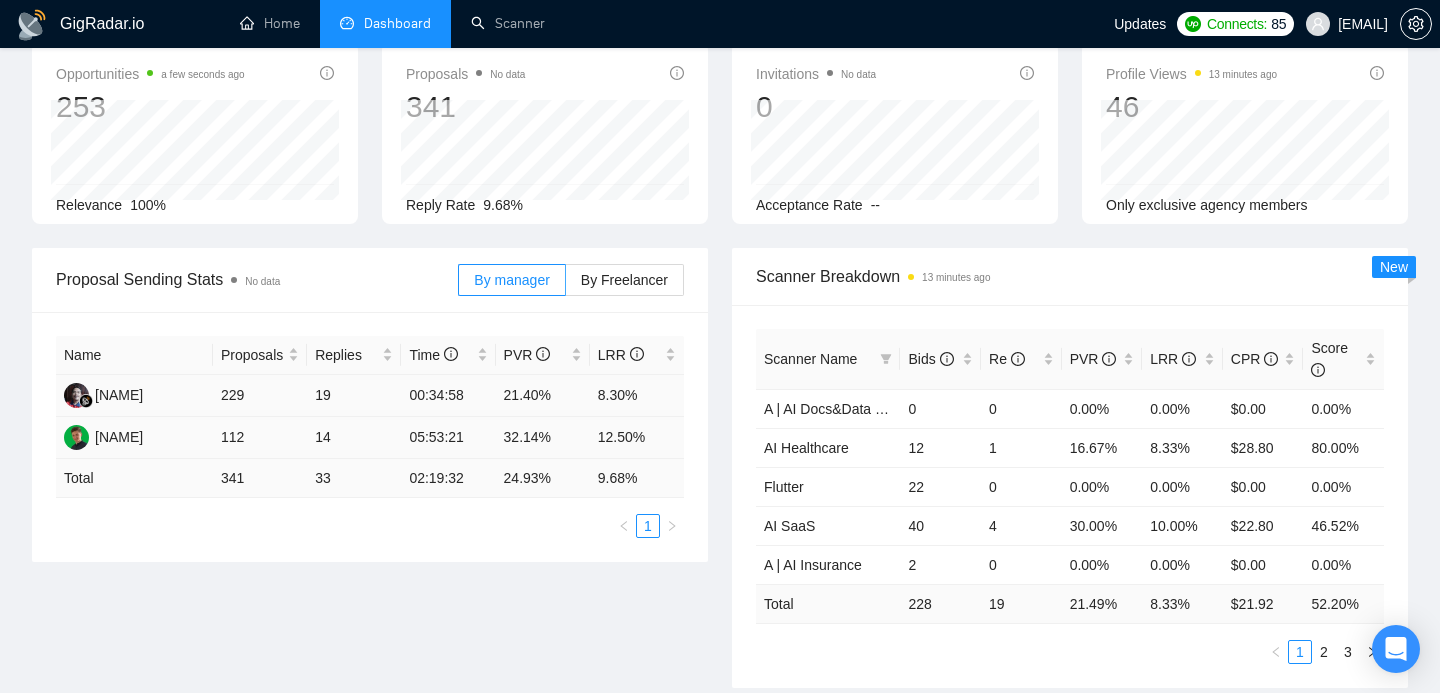 scroll, scrollTop: 114, scrollLeft: 0, axis: vertical 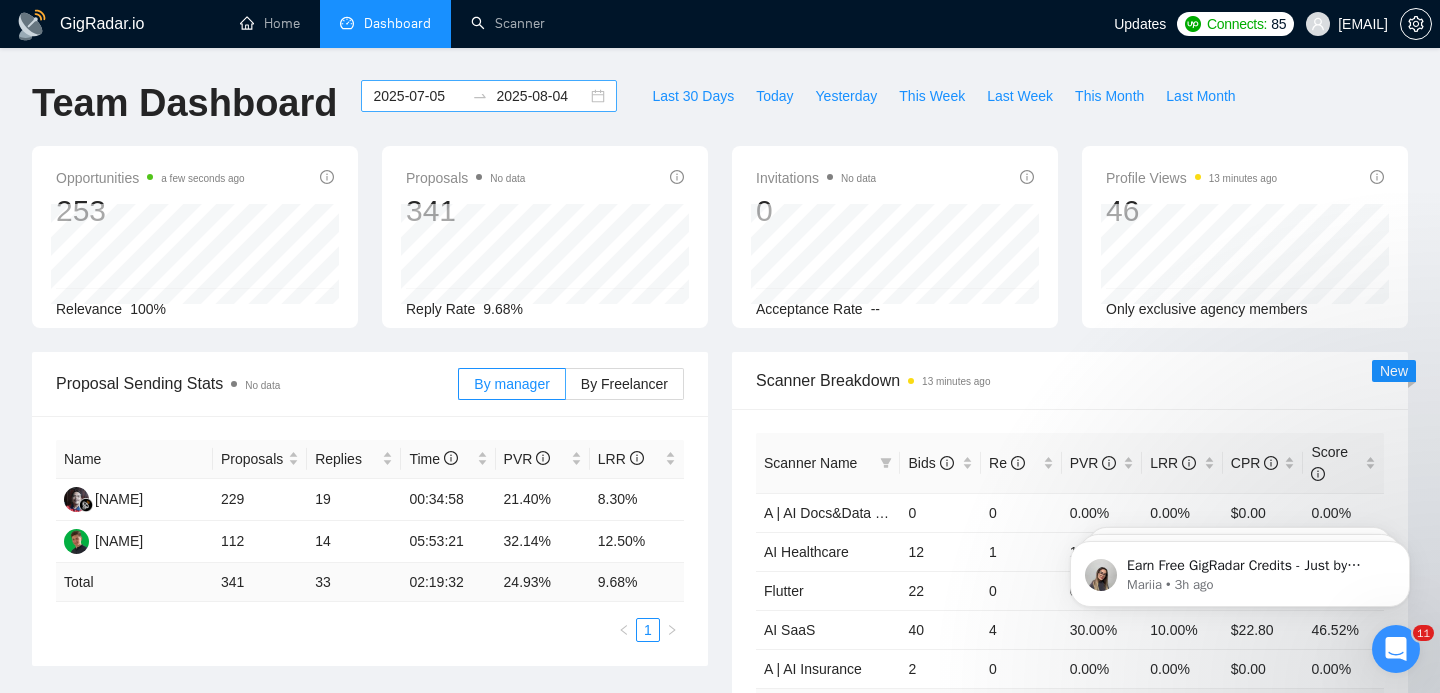 click on "2025-07-05 2025-08-04" at bounding box center (489, 96) 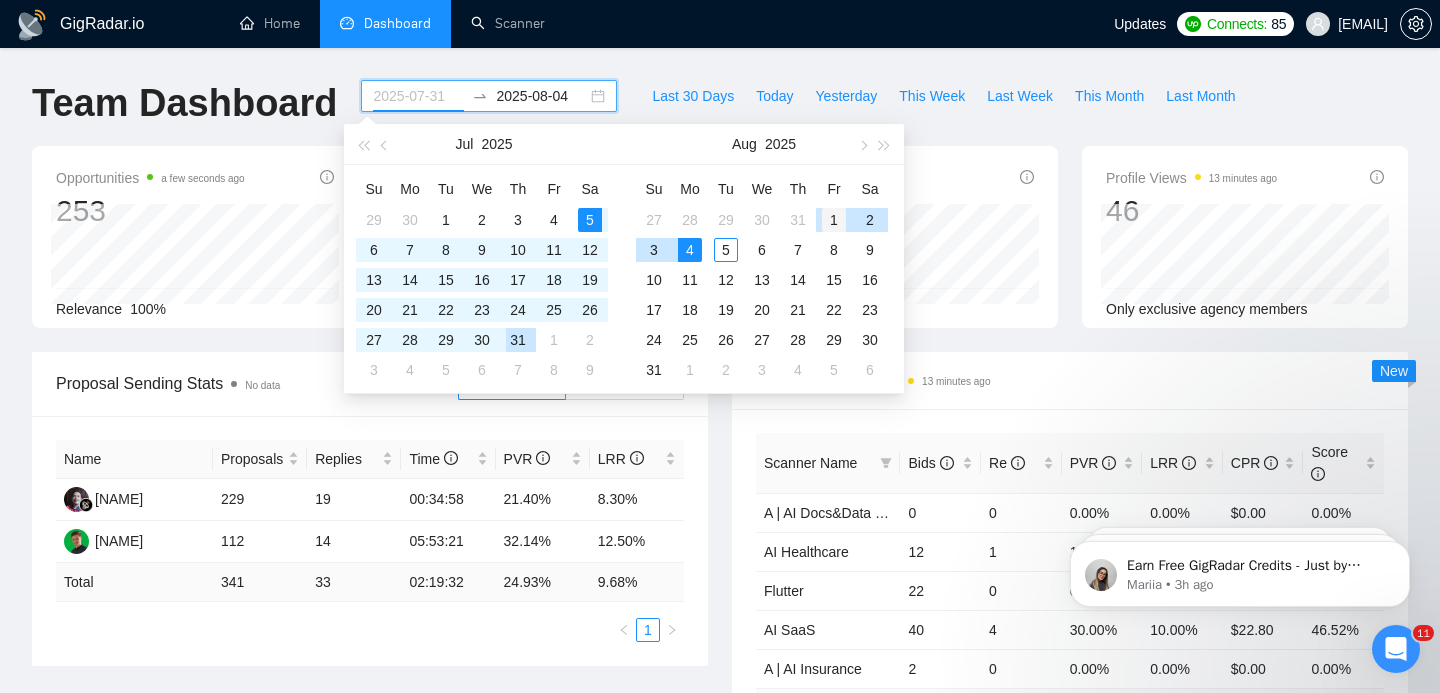 type on "2025-08-01" 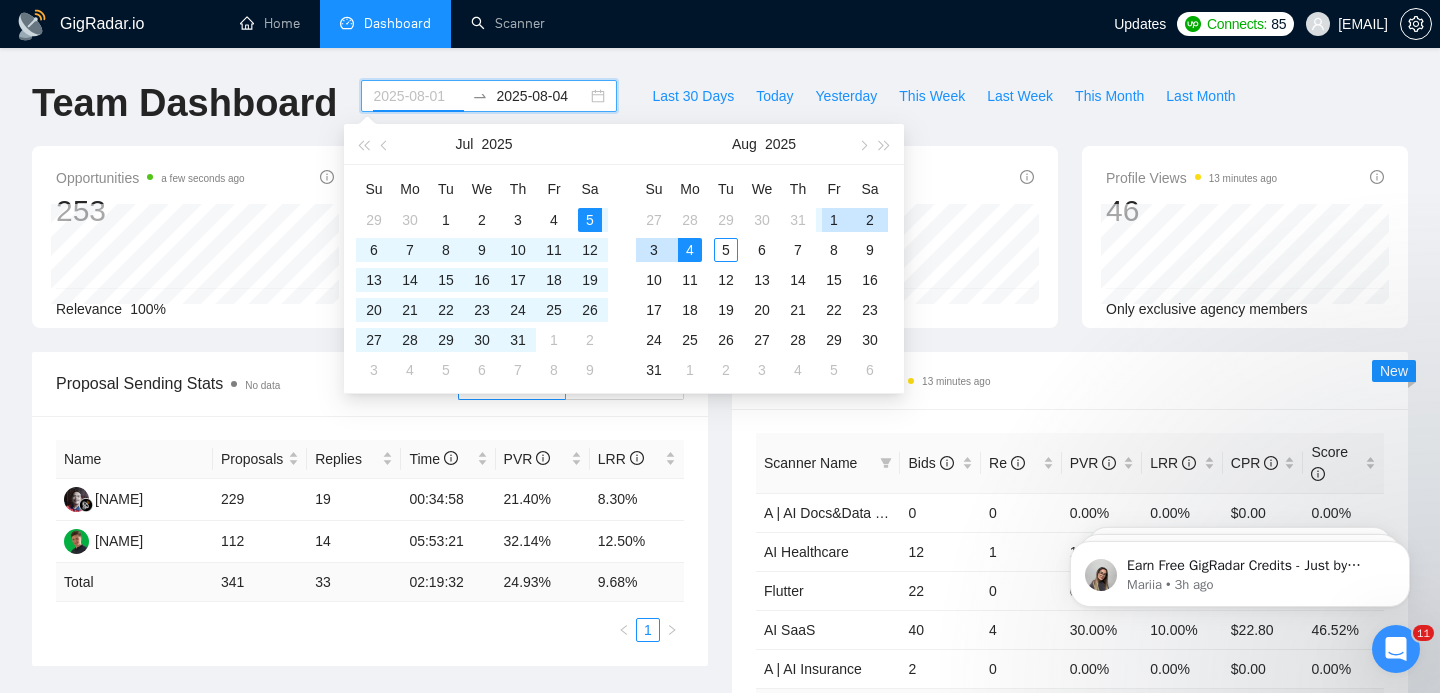 click on "1" at bounding box center (834, 220) 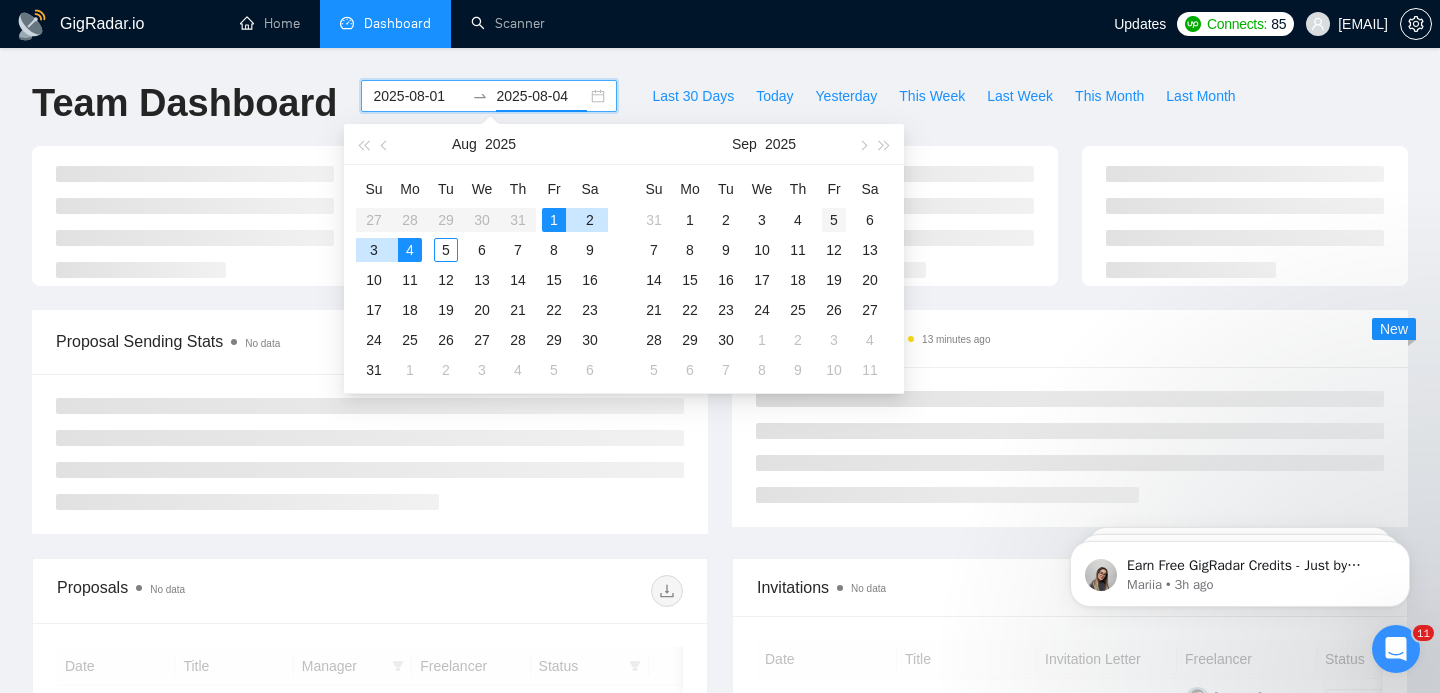 click on "5" at bounding box center [834, 220] 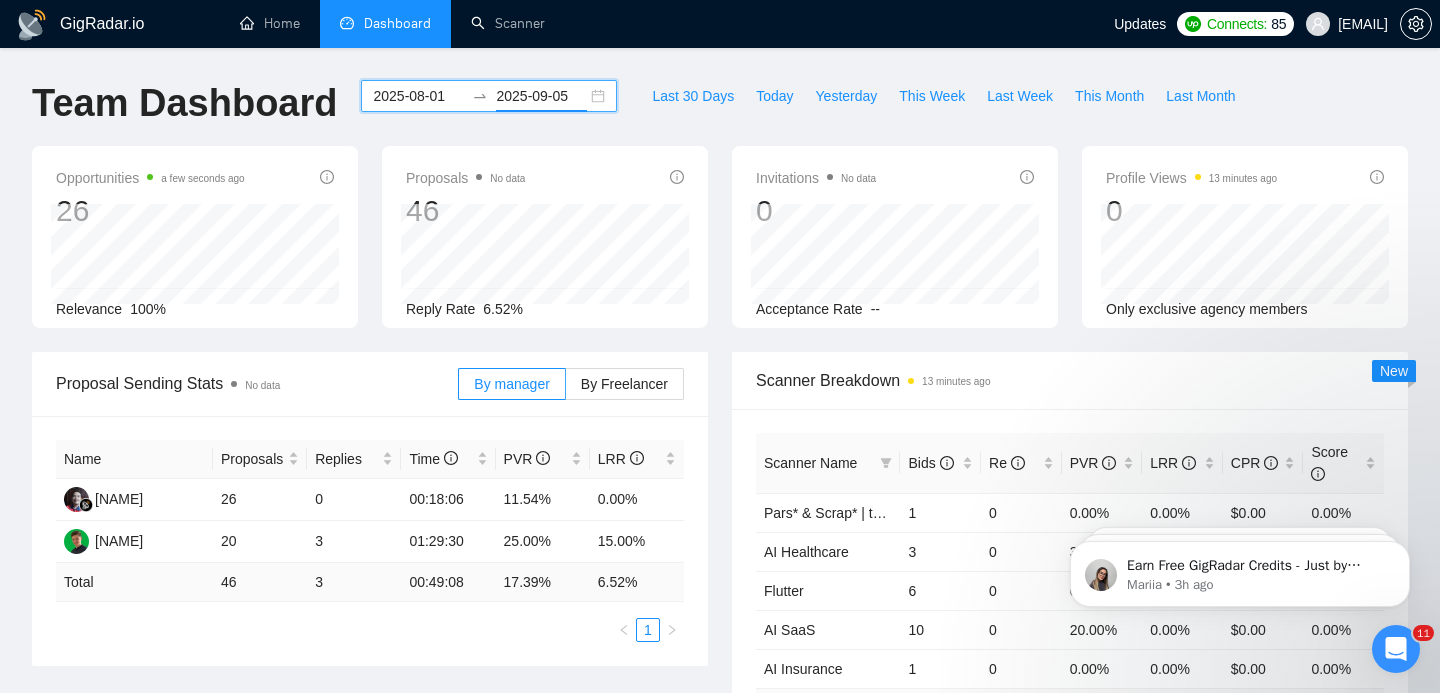 click on "2025-08-01 2025-09-05" at bounding box center [489, 96] 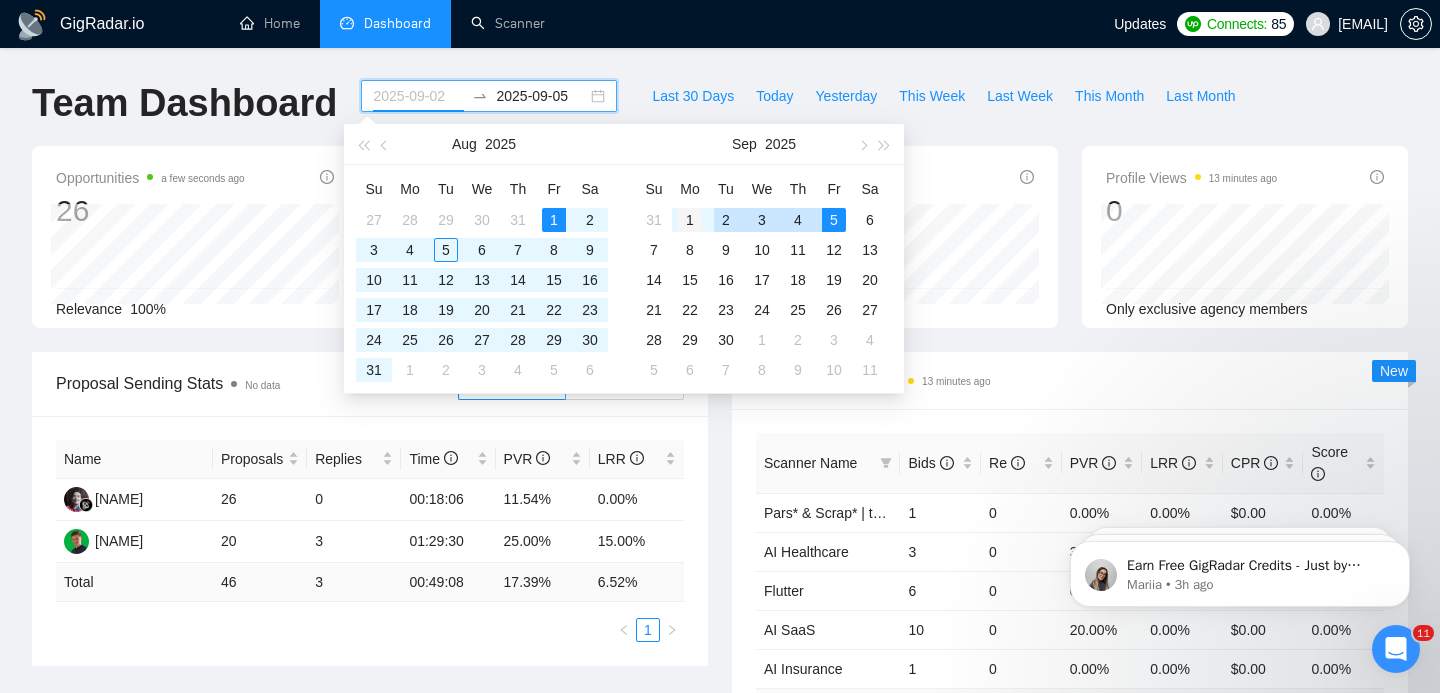 type on "2025-09-01" 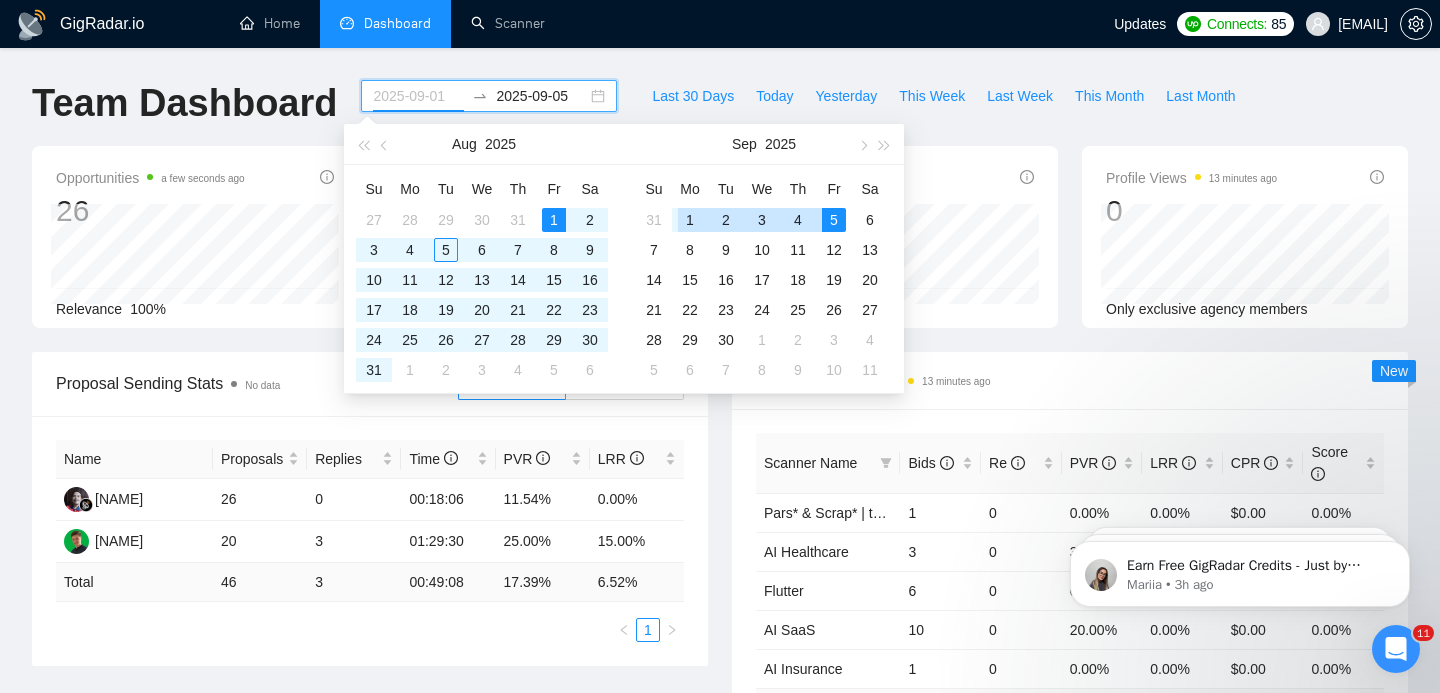 click on "1" at bounding box center [690, 220] 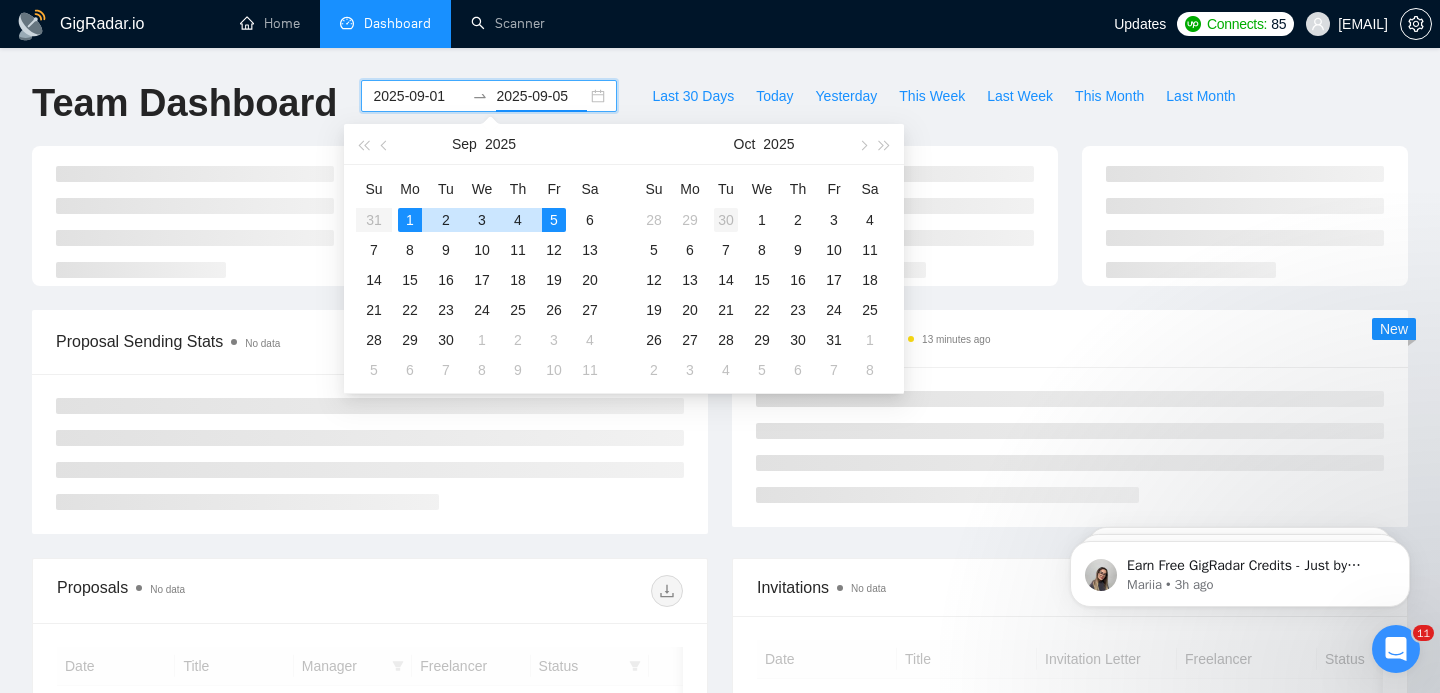 type on "2025-09-30" 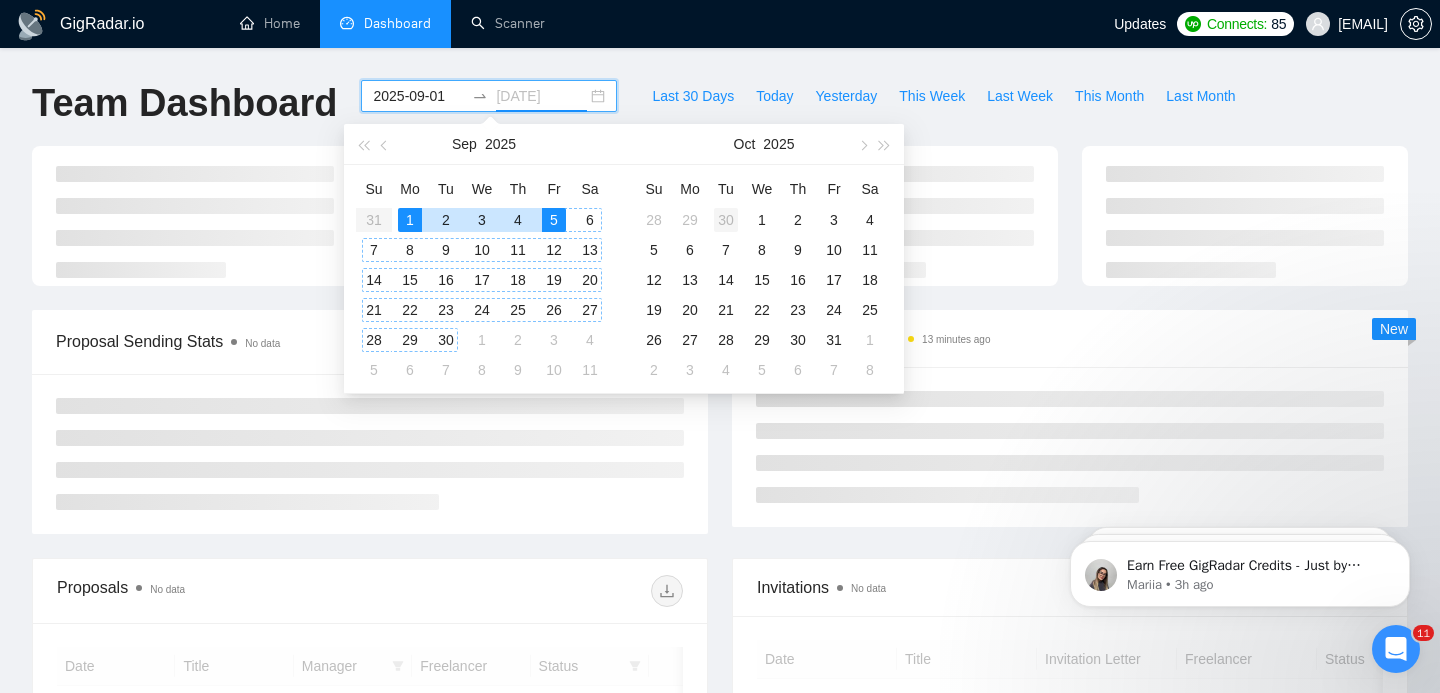 click on "30" at bounding box center [726, 220] 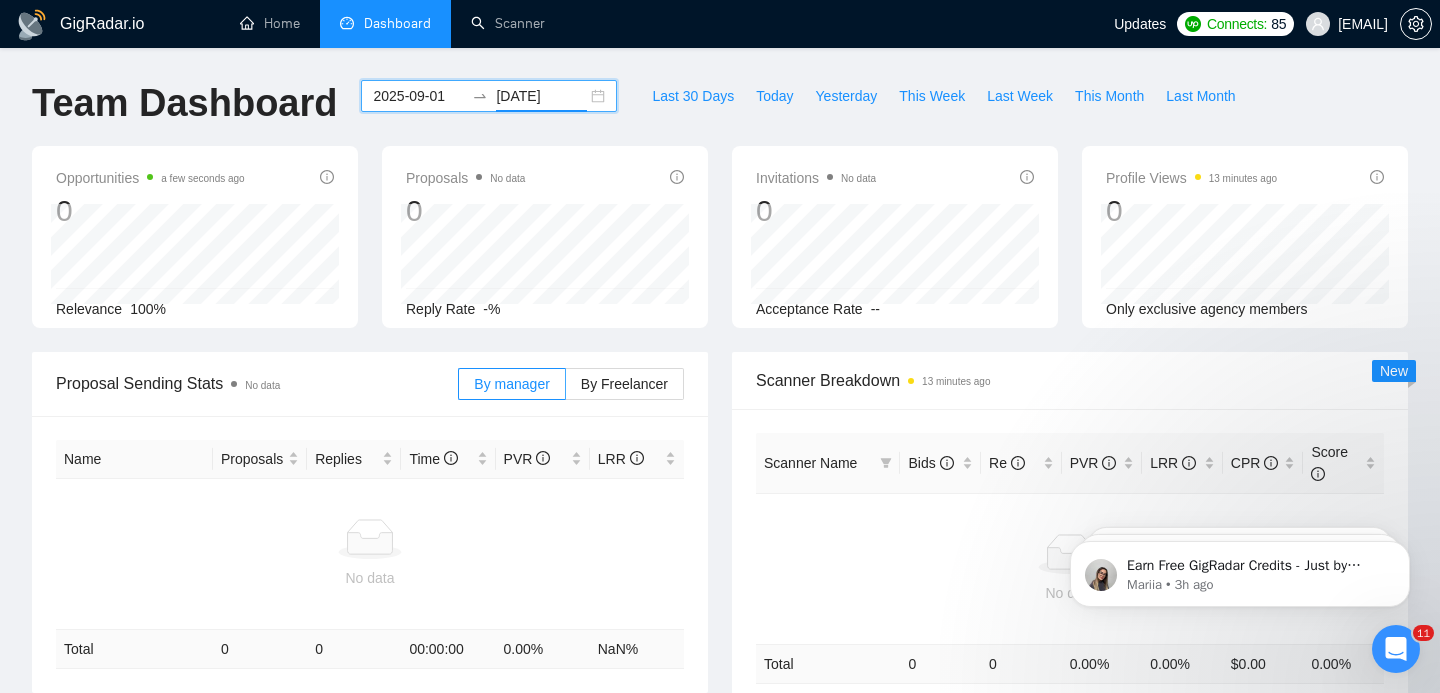click on "2025-09-01 2025-09-30" at bounding box center [489, 96] 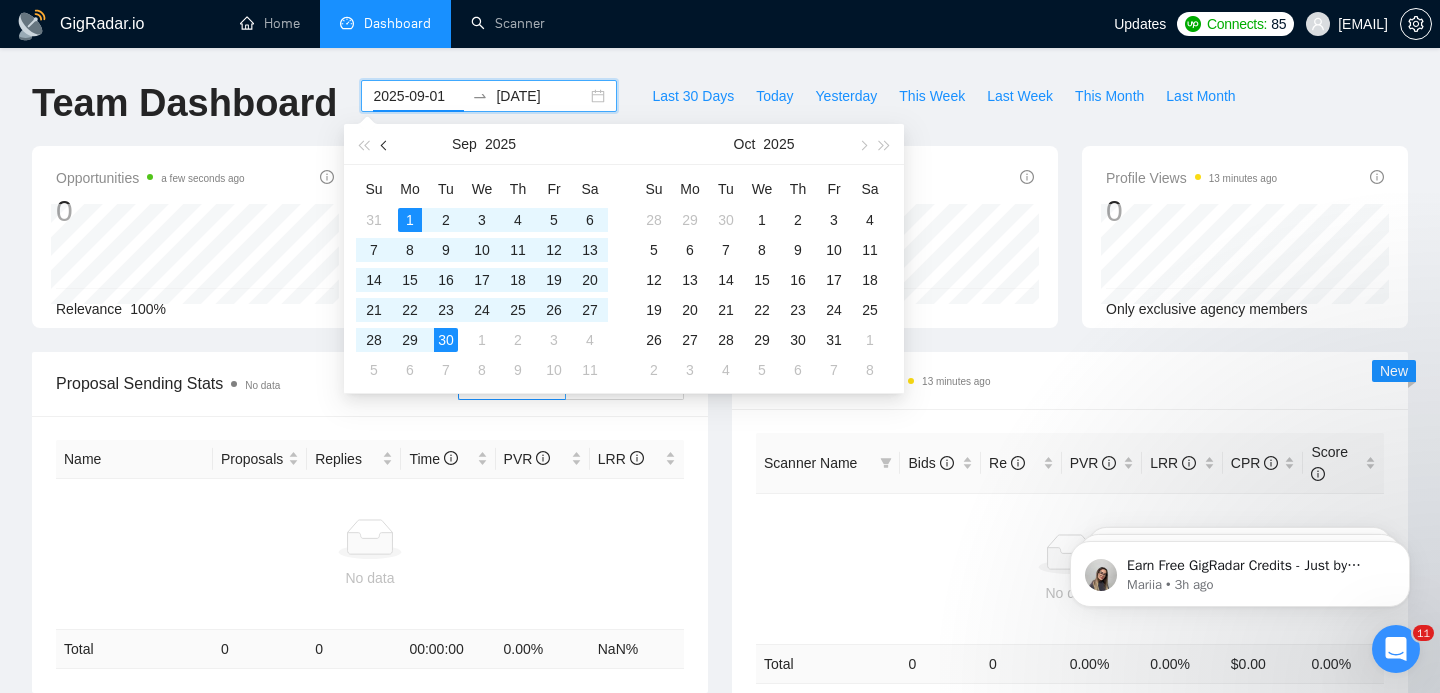 click at bounding box center [386, 145] 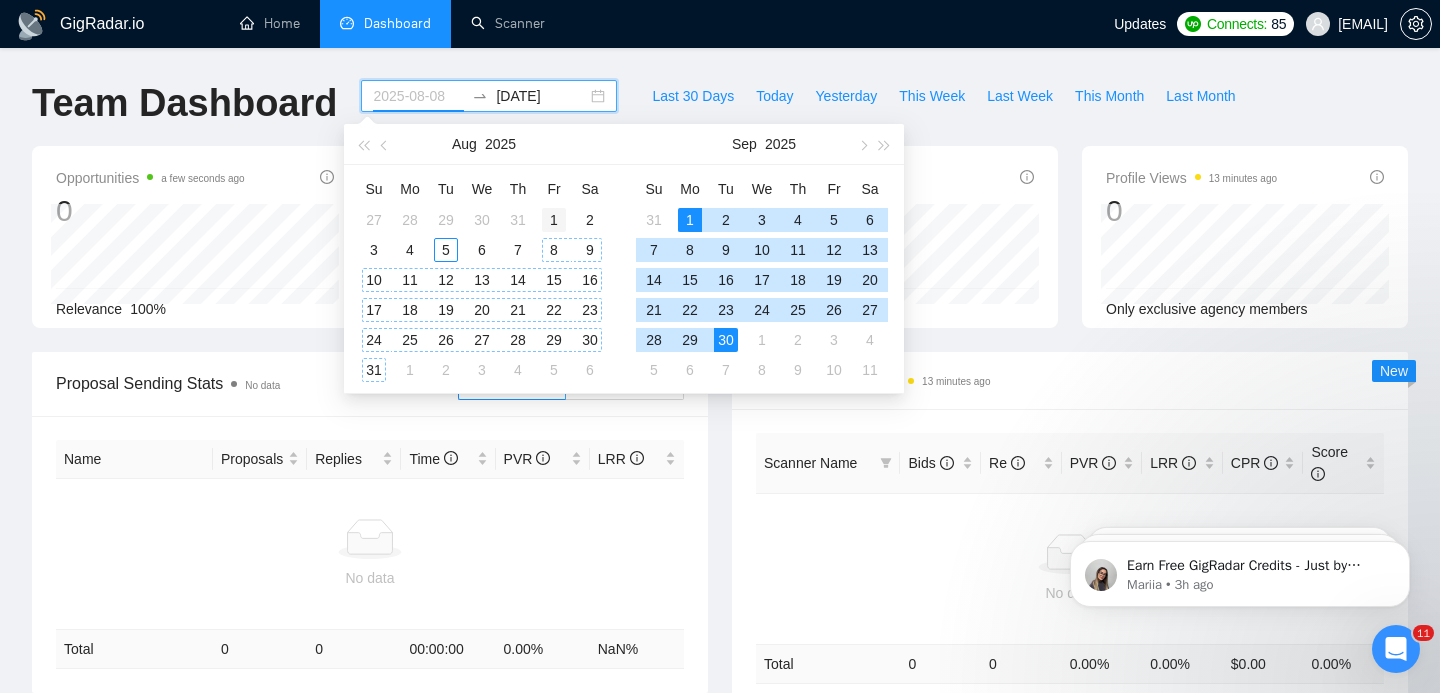 type on "2025-08-01" 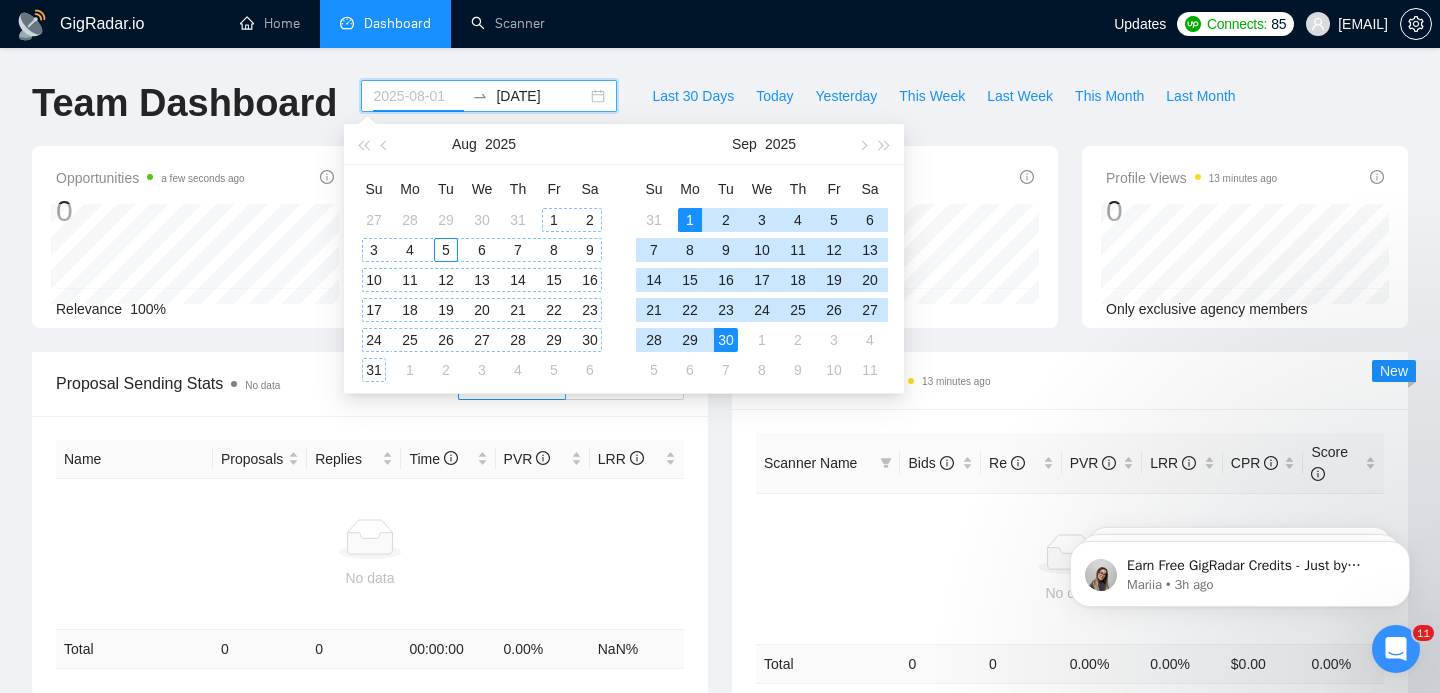 click on "1" at bounding box center (554, 220) 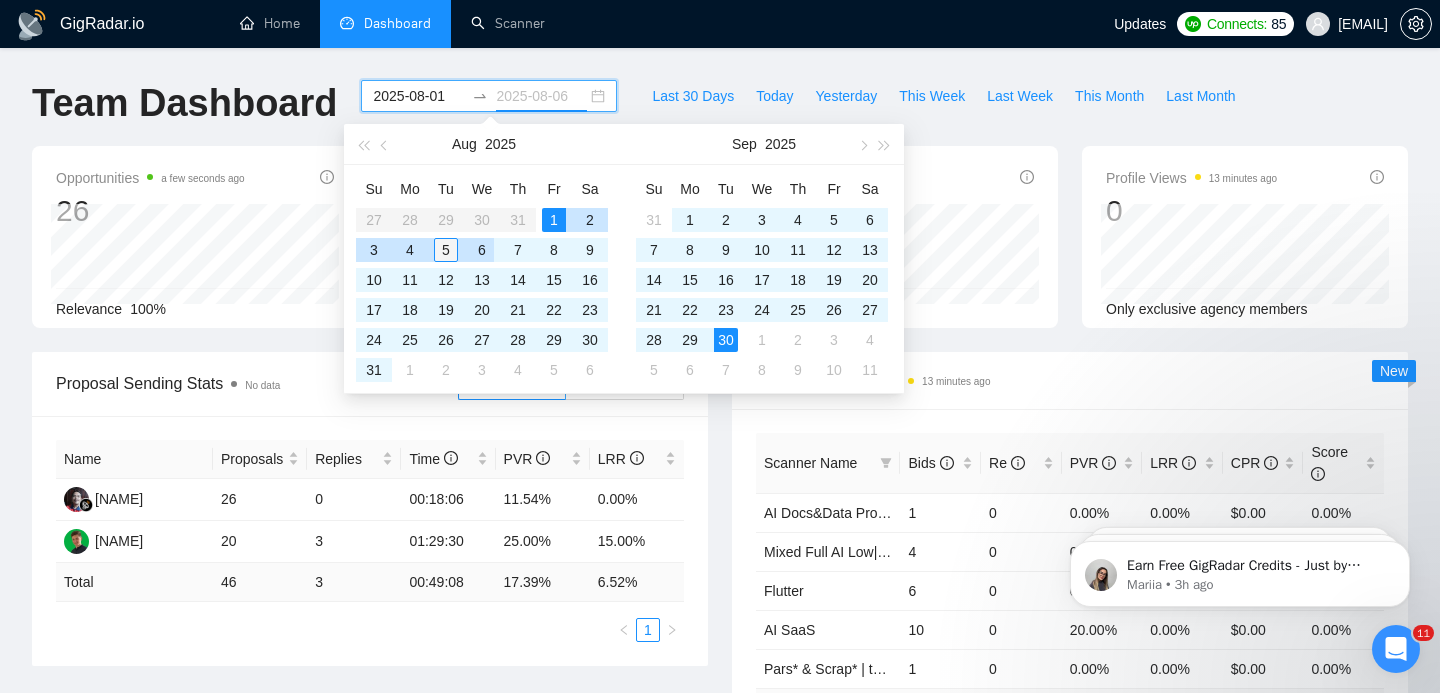 type on "2025-08-05" 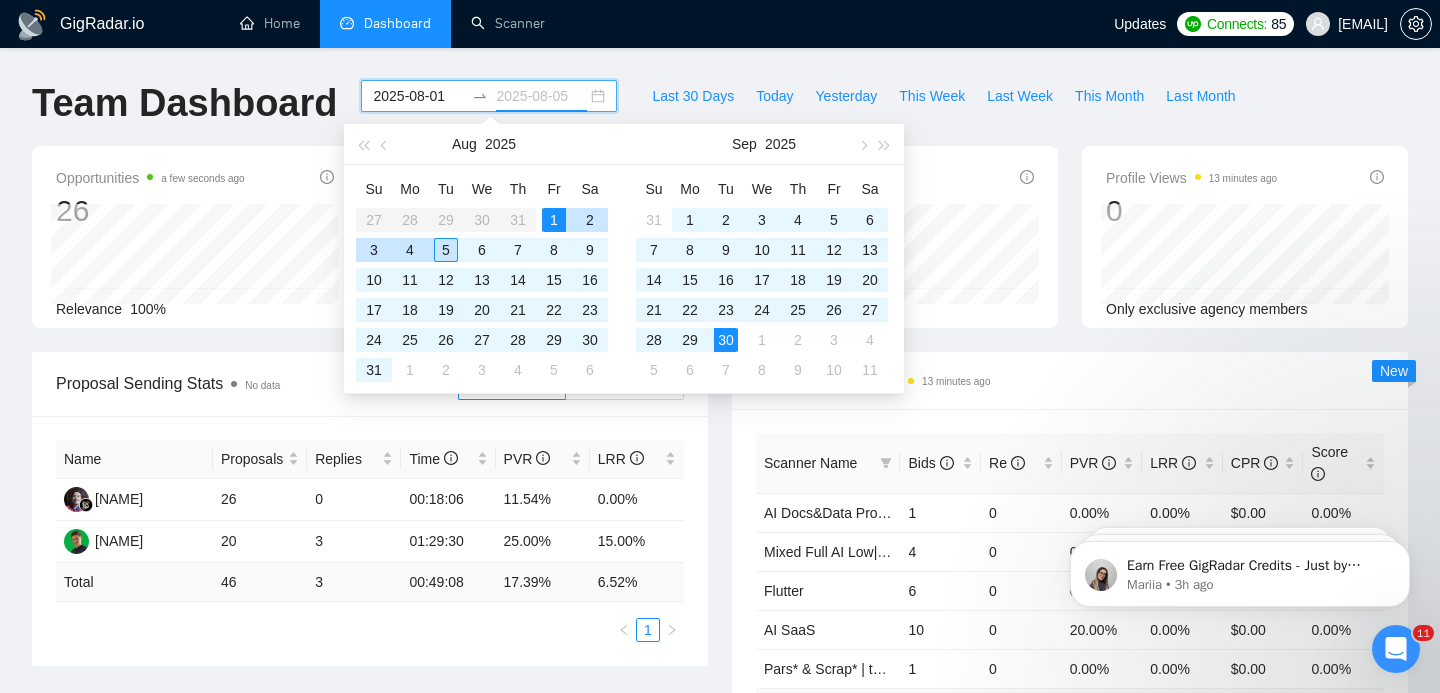 click on "5" at bounding box center (446, 250) 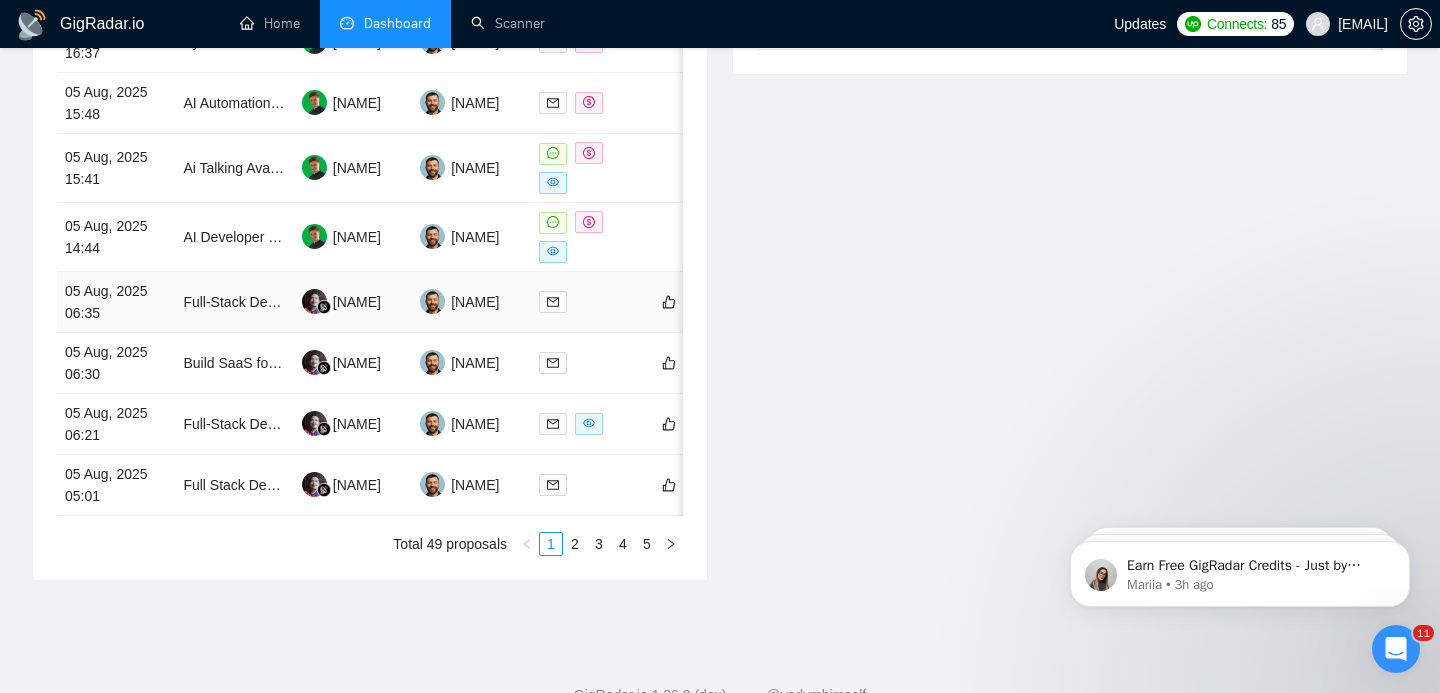 scroll, scrollTop: 1057, scrollLeft: 0, axis: vertical 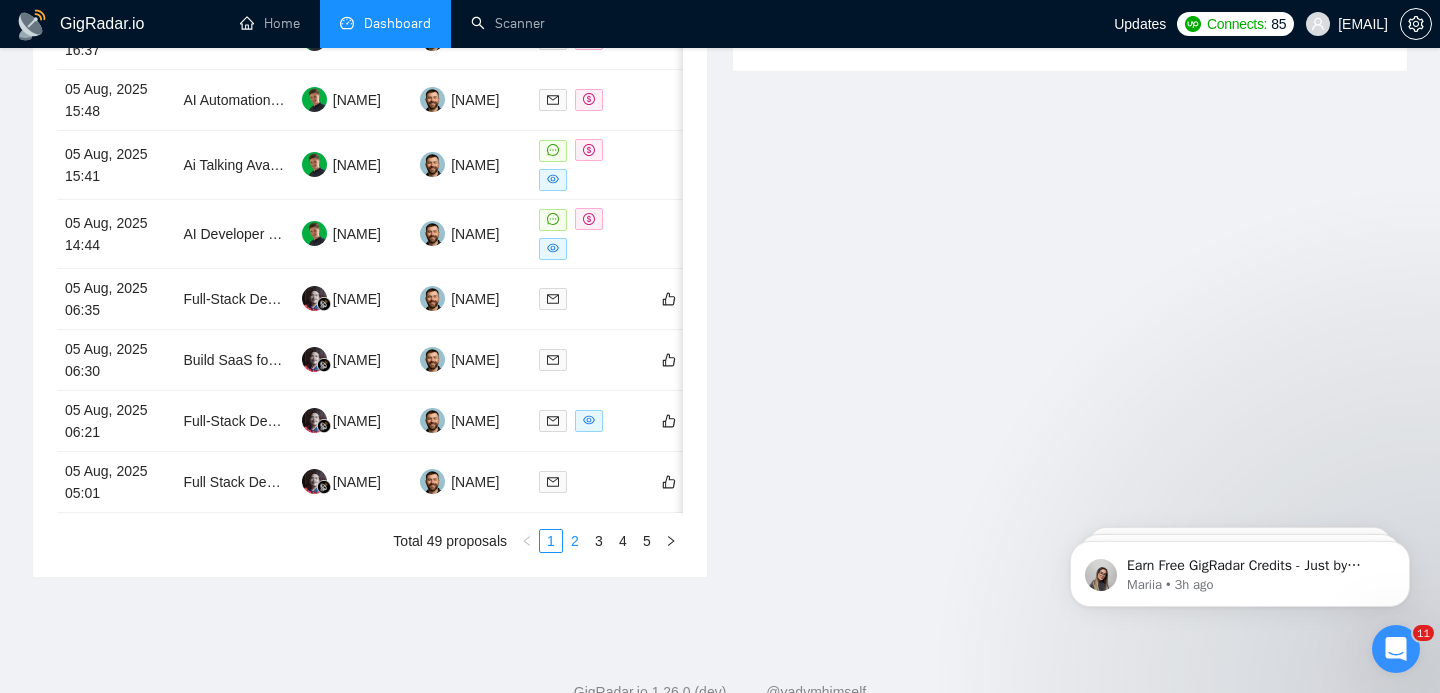 click on "2" at bounding box center (575, 541) 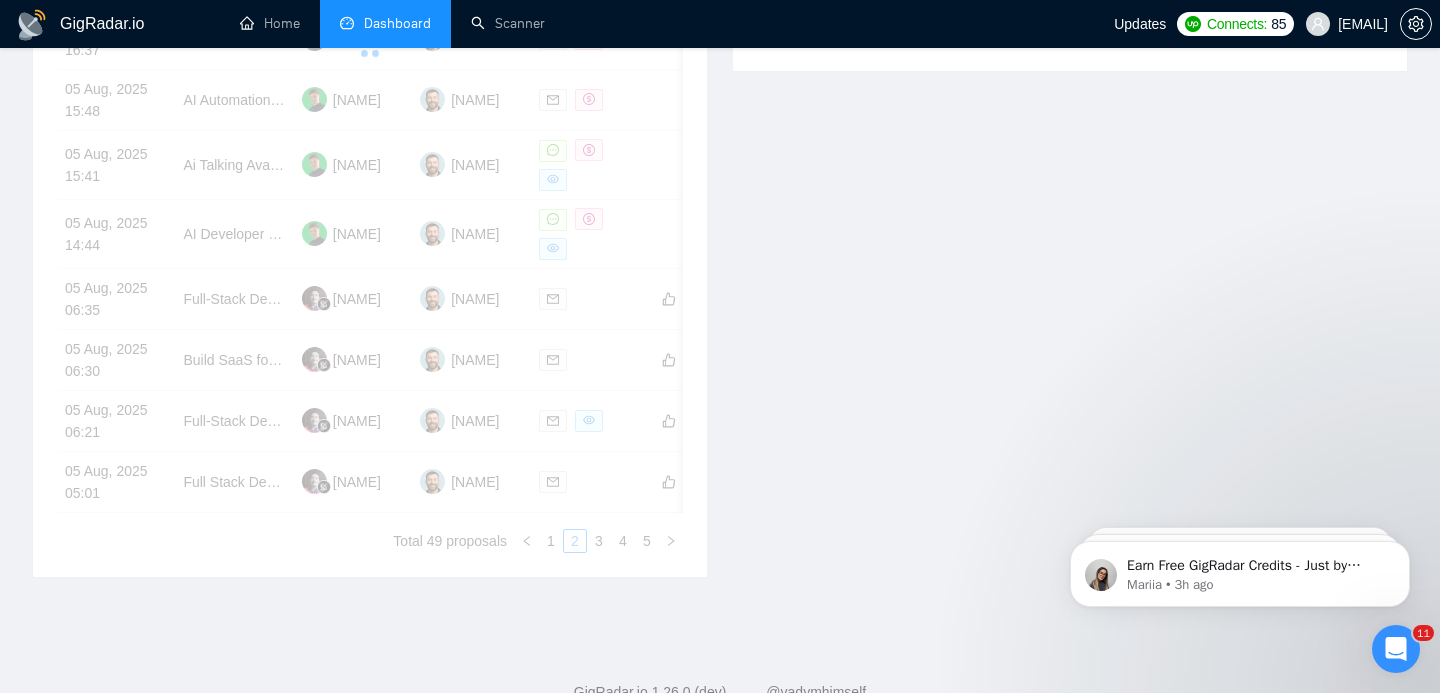 click on "Date Title Manager Freelancer Status               05 Aug, 2025 18:06 develop AI agent Michael Bendyk Vladimir Kucher 05 Aug, 2025 17:15 LLM Developer Michael Bendyk Vladimir Kucher 05 Aug, 2025 16:37 Python Developer Needed – Build AI-Powered Document Checklist MVP Michael Bendyk Vladimir Kucher 05 Aug, 2025 15:48 AI Automation Expert Needed for Multi-Agent System Development Michael Bendyk Vladimir Kucher 05 Aug, 2025 15:41 Ai Talking Avatar Michael Bendyk Vladimir Kucher 05 Aug, 2025 14:44 AI Developer Needed for Personalized Storybook Workflow (Image + Text Generation) Michael Bendyk Vladimir Kucher 05 Aug, 2025 06:35 Full-Stack Developer for Healthcare Startup MVP with AI Integration Syahrowi Syahrowi Vladimir Kucher 05 Aug, 2025 06:30 Build SaaS for bars/cafes: GPT-4 chatbot, staff task dashboard, auto end-of-day reports. Syahrowi Syahrowi Vladimir Kucher 05 Aug, 2025 06:21 Full-Stack Developer (AI & Firebase) Syahrowi Syahrowi Vladimir Kucher 05 Aug, 2025 05:01 Syahrowi Syahrowi 1 2 3 4 5" at bounding box center [370, 200] 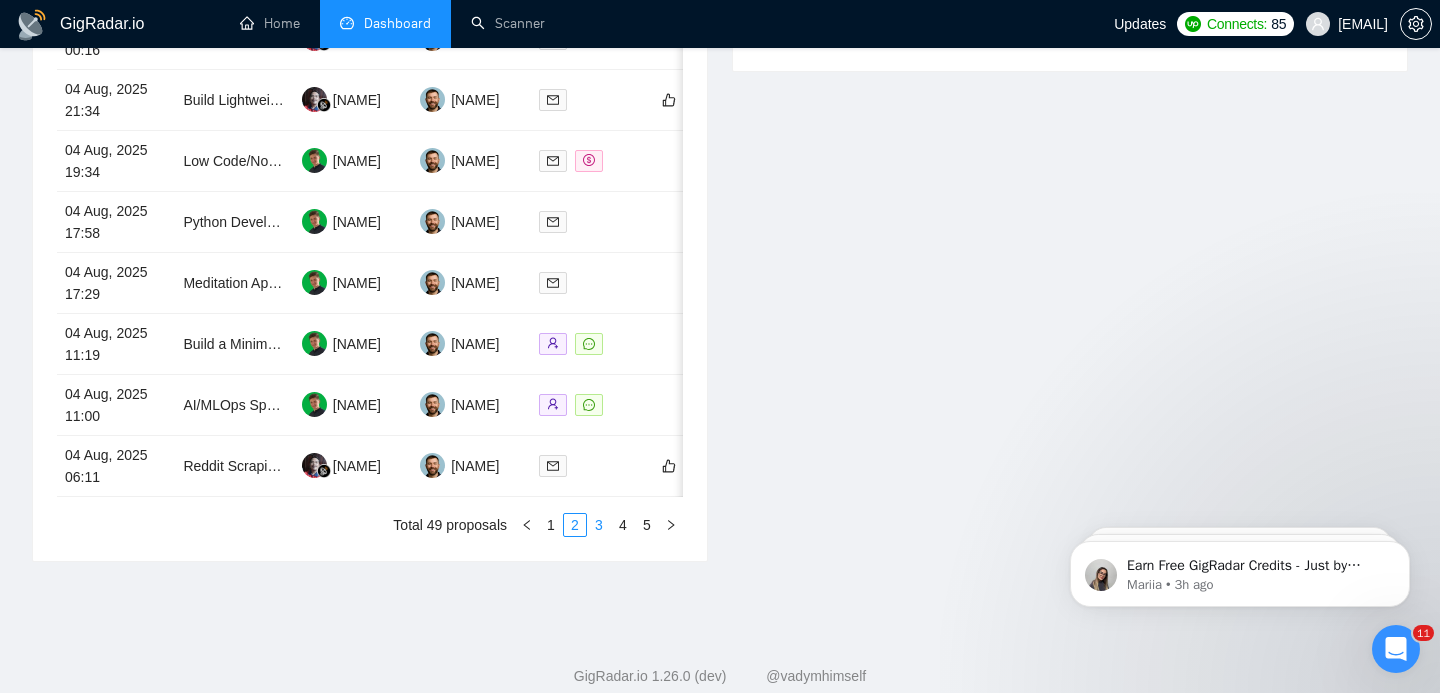 click on "3" at bounding box center [599, 525] 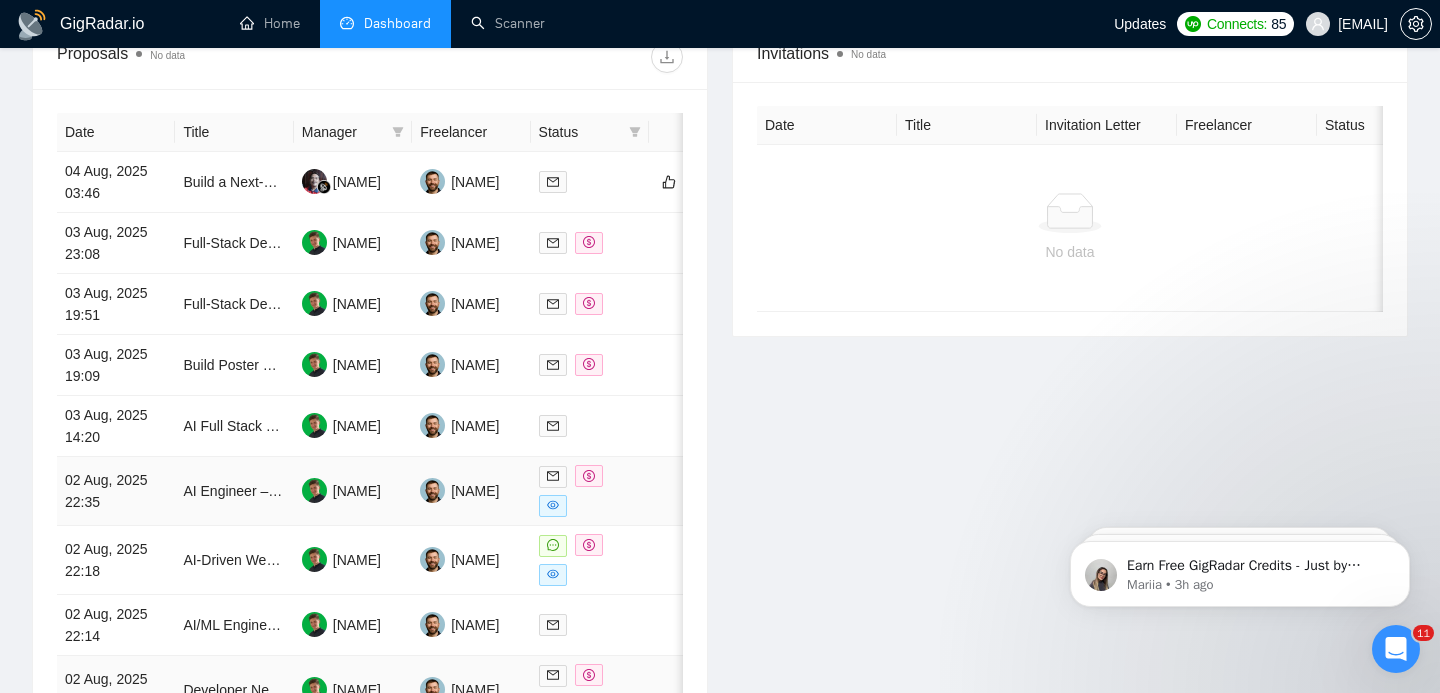 scroll, scrollTop: 788, scrollLeft: 0, axis: vertical 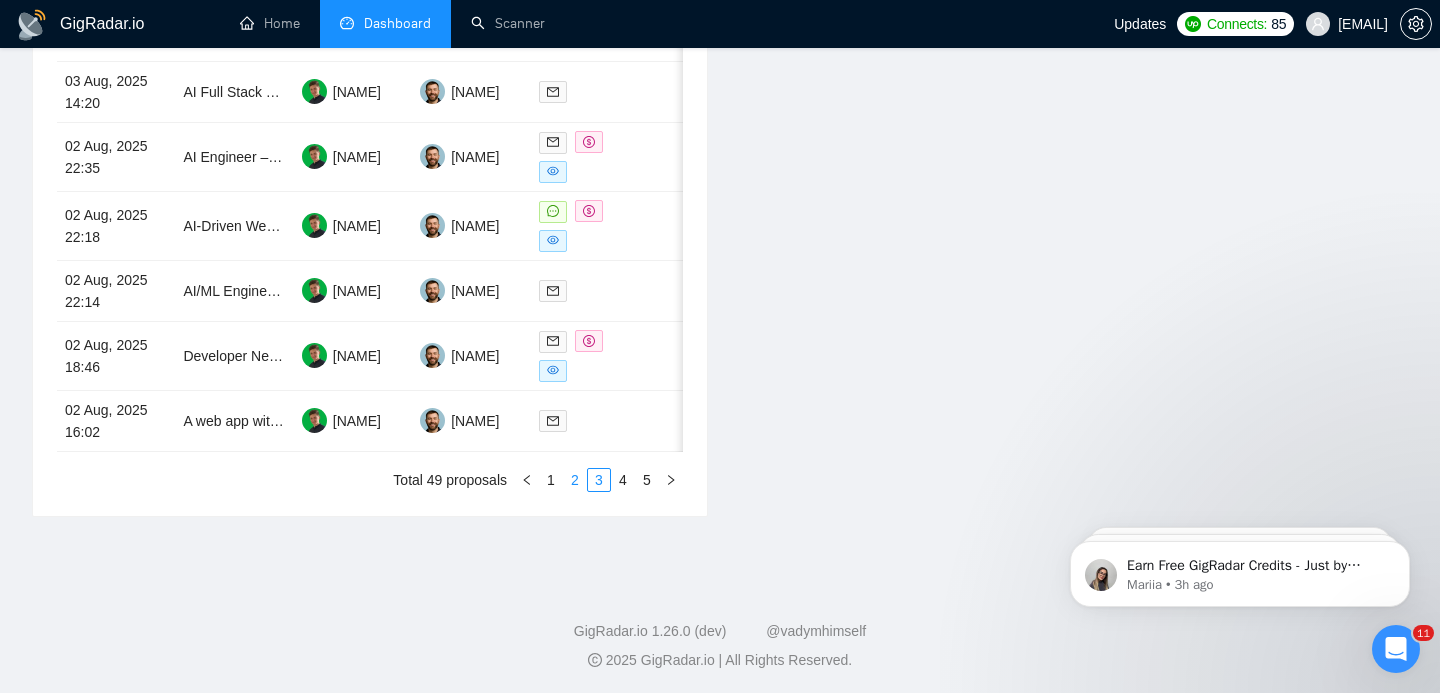 click on "2" at bounding box center (575, 480) 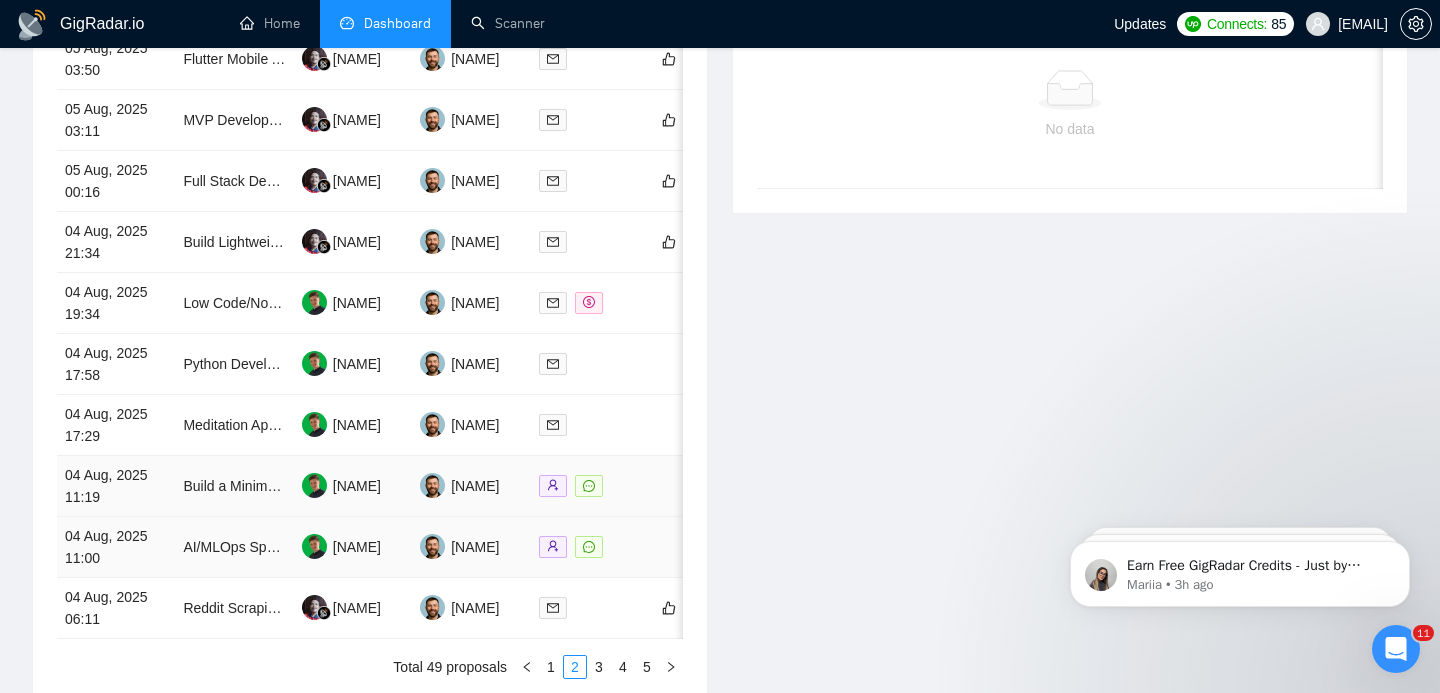 scroll, scrollTop: 909, scrollLeft: 0, axis: vertical 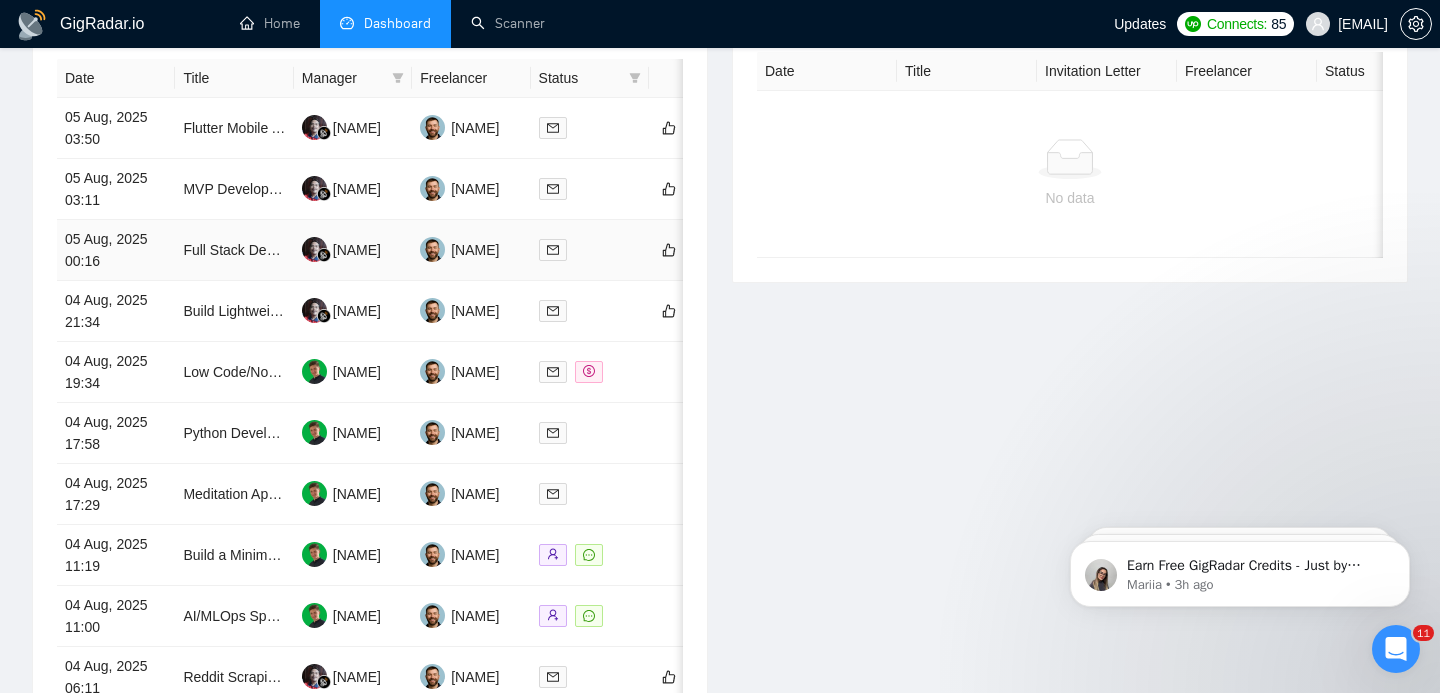 click on "05 Aug, 2025 00:16" at bounding box center [116, 250] 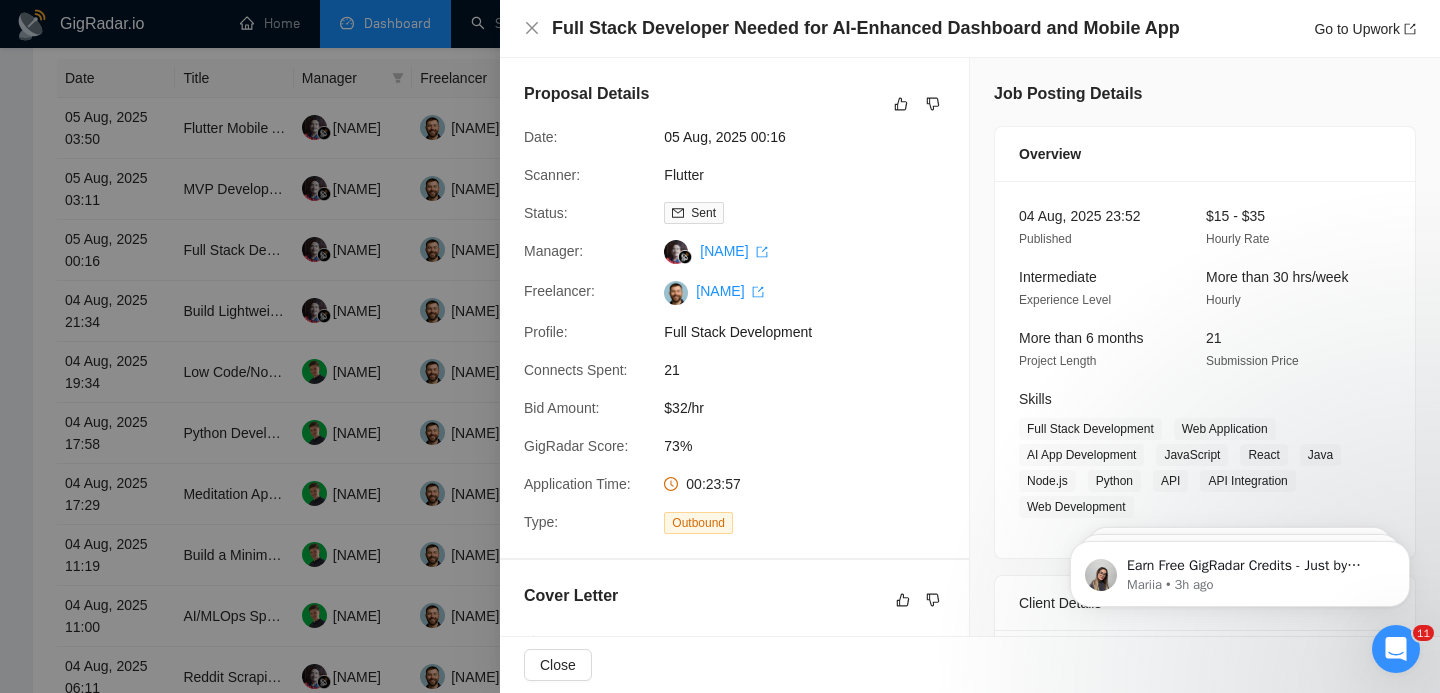 click on "Full Stack Developer Needed for AI-Enhanced Dashboard and Mobile App" at bounding box center (866, 28) 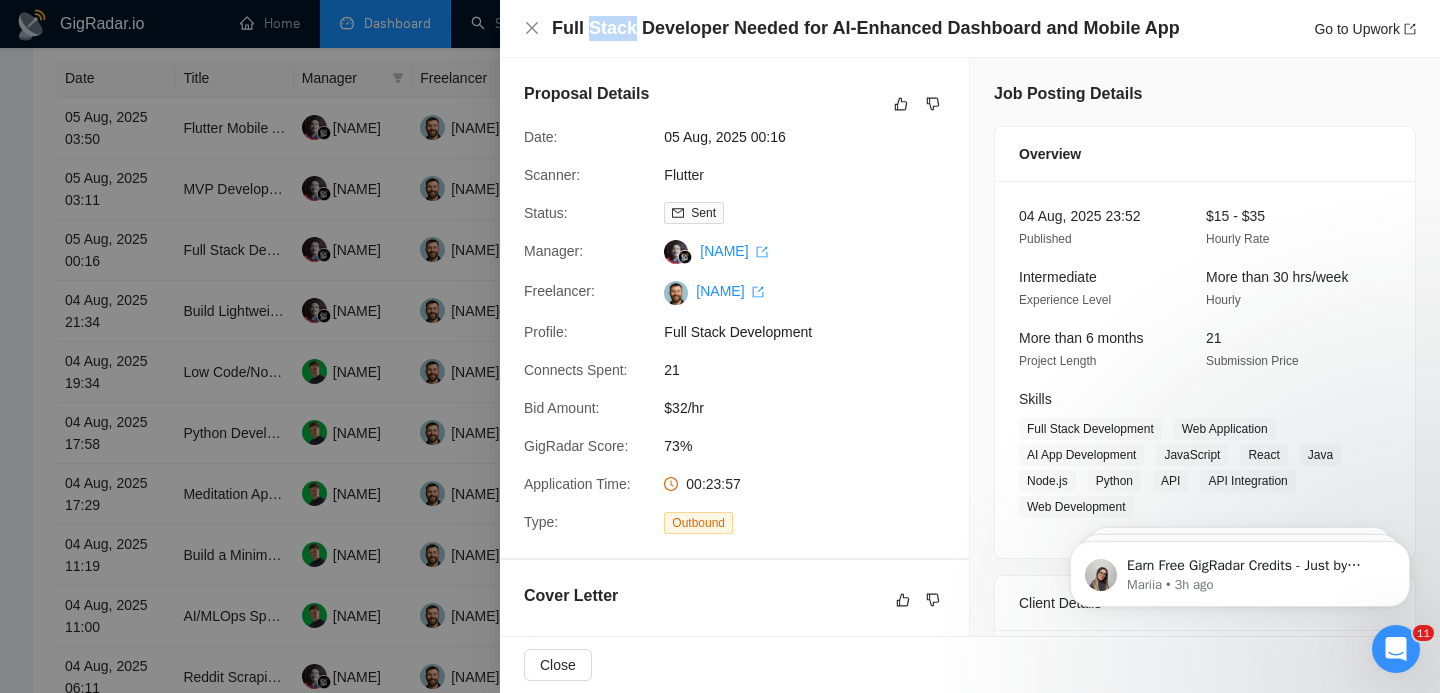 click on "Full Stack Developer Needed for AI-Enhanced Dashboard and Mobile App" at bounding box center (866, 28) 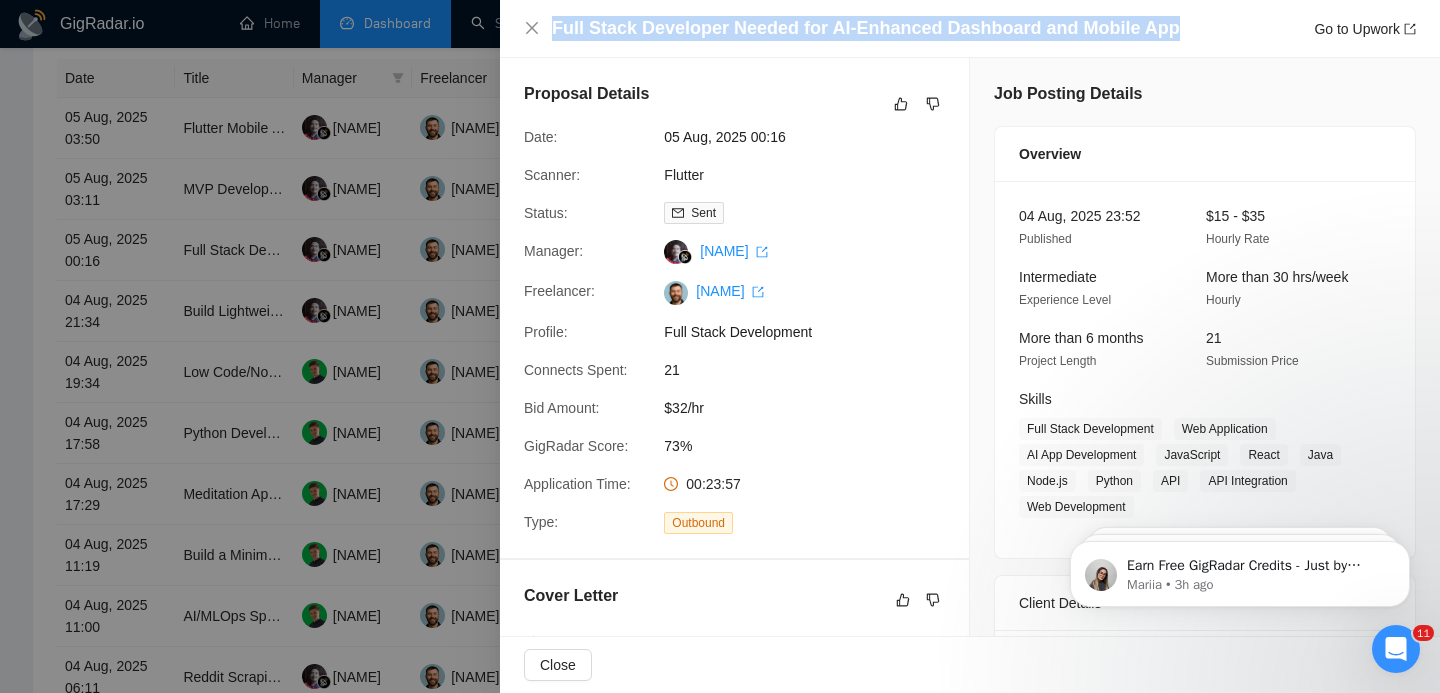 click on "Full Stack Developer Needed for AI-Enhanced Dashboard and Mobile App" at bounding box center (866, 28) 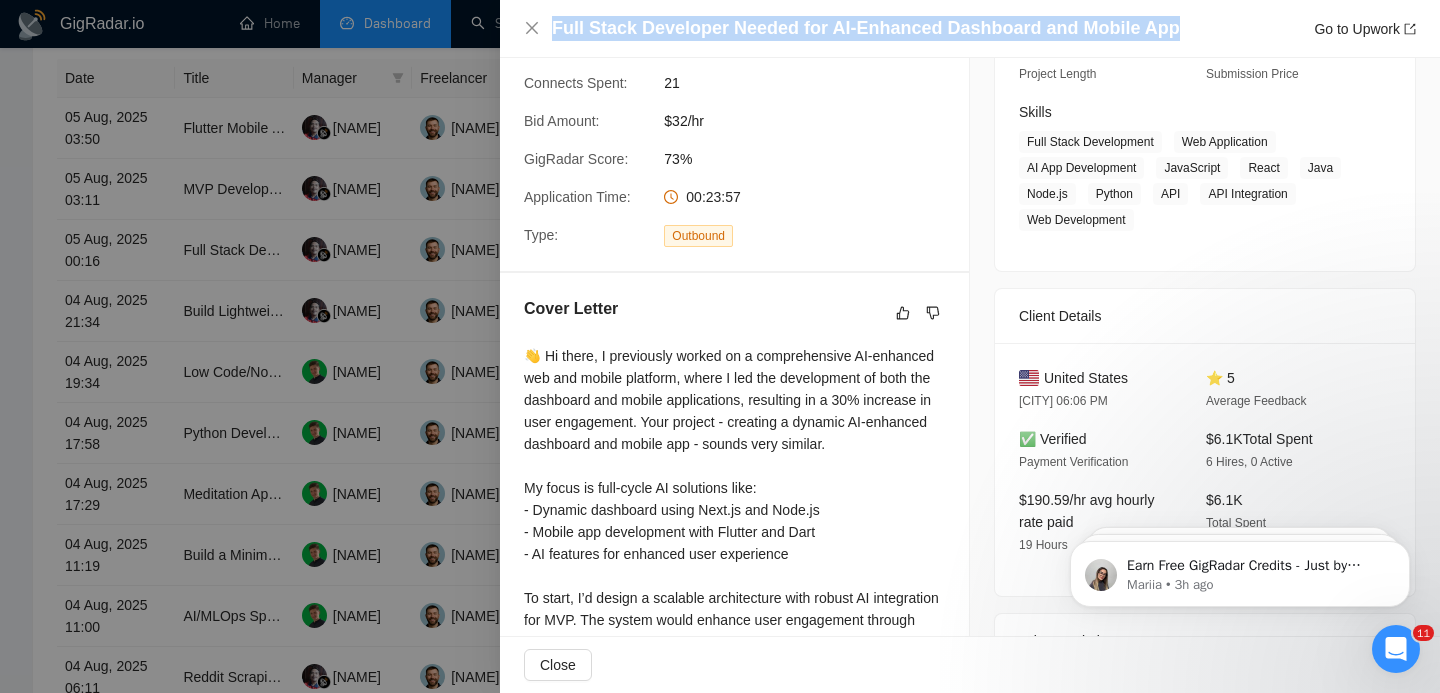 scroll, scrollTop: 0, scrollLeft: 0, axis: both 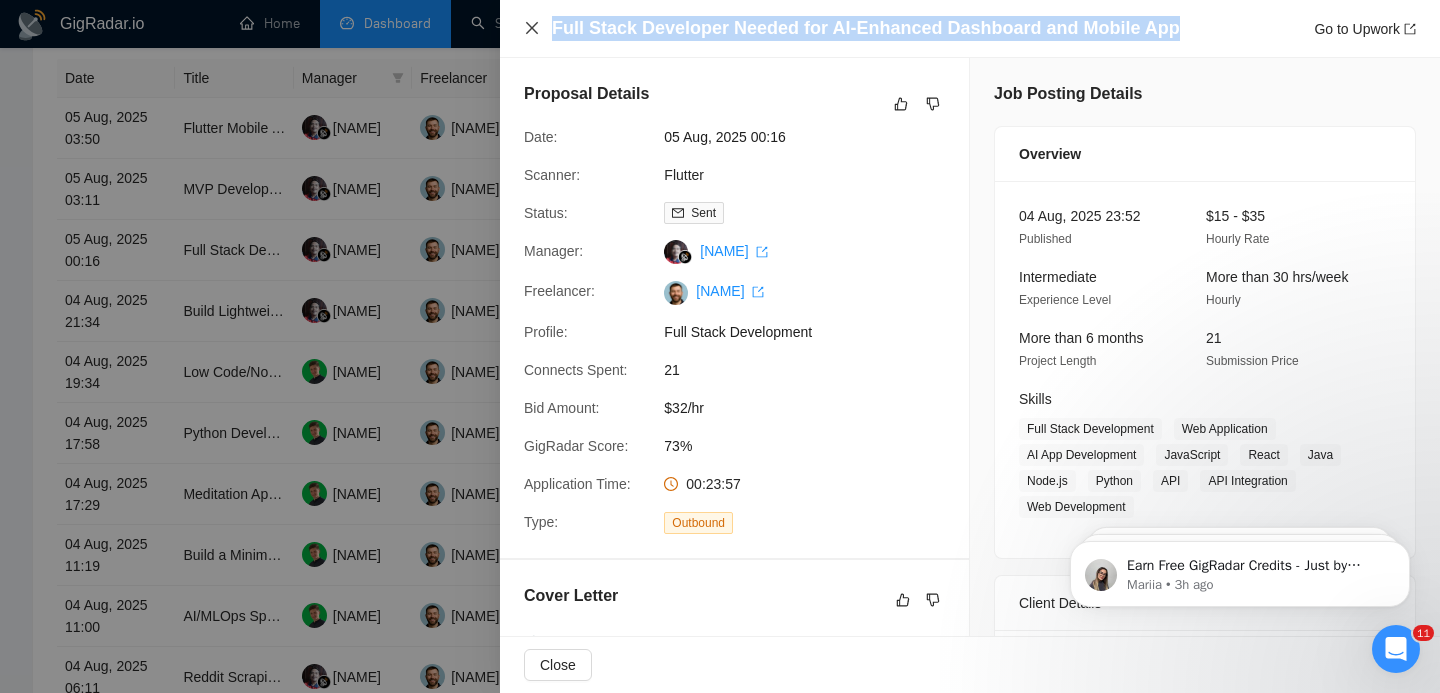 click 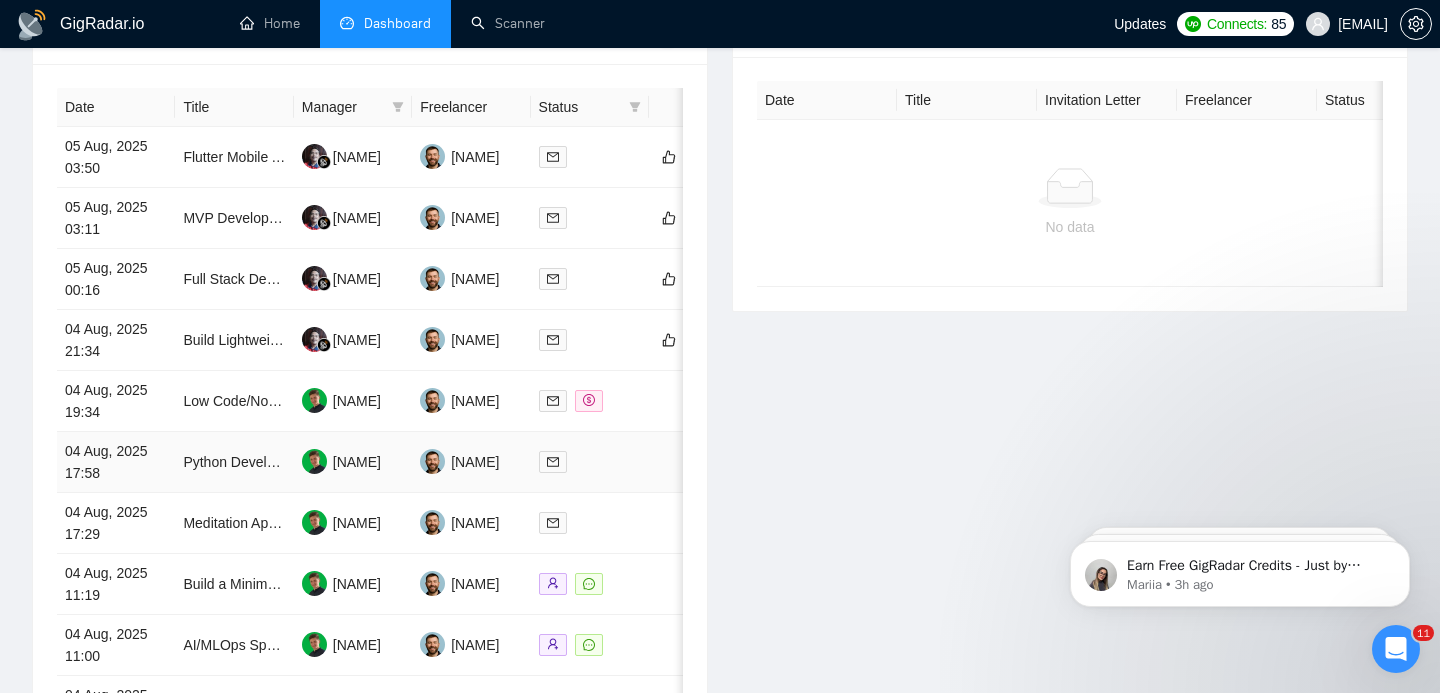 scroll, scrollTop: 814, scrollLeft: 0, axis: vertical 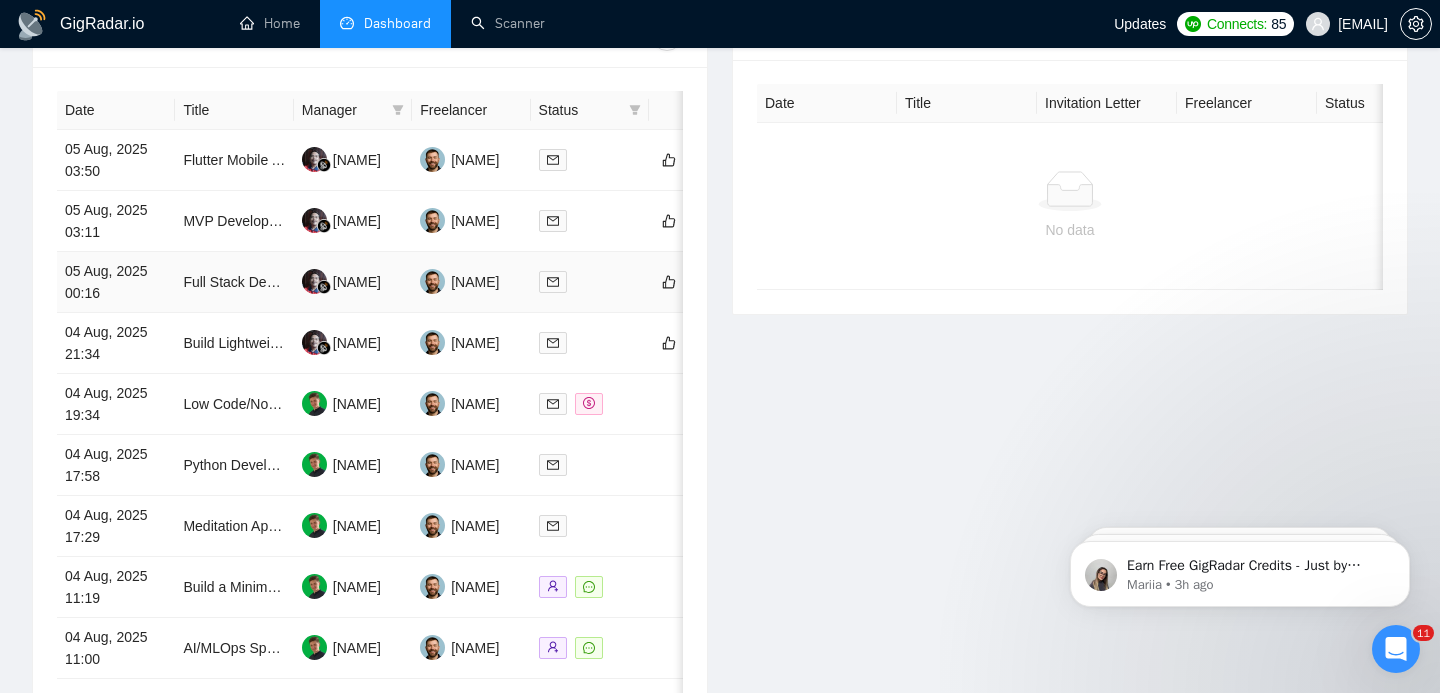click on "05 Aug, 2025 00:16" at bounding box center [116, 282] 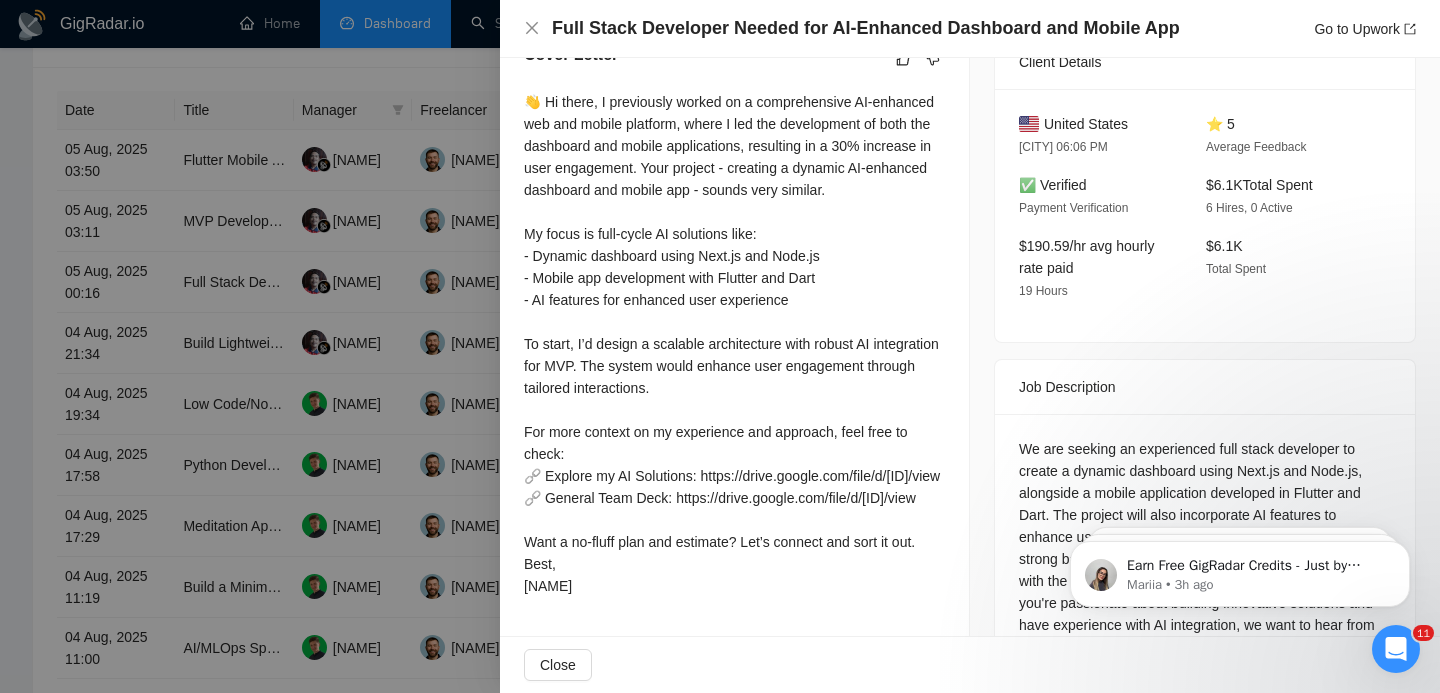 scroll, scrollTop: 643, scrollLeft: 0, axis: vertical 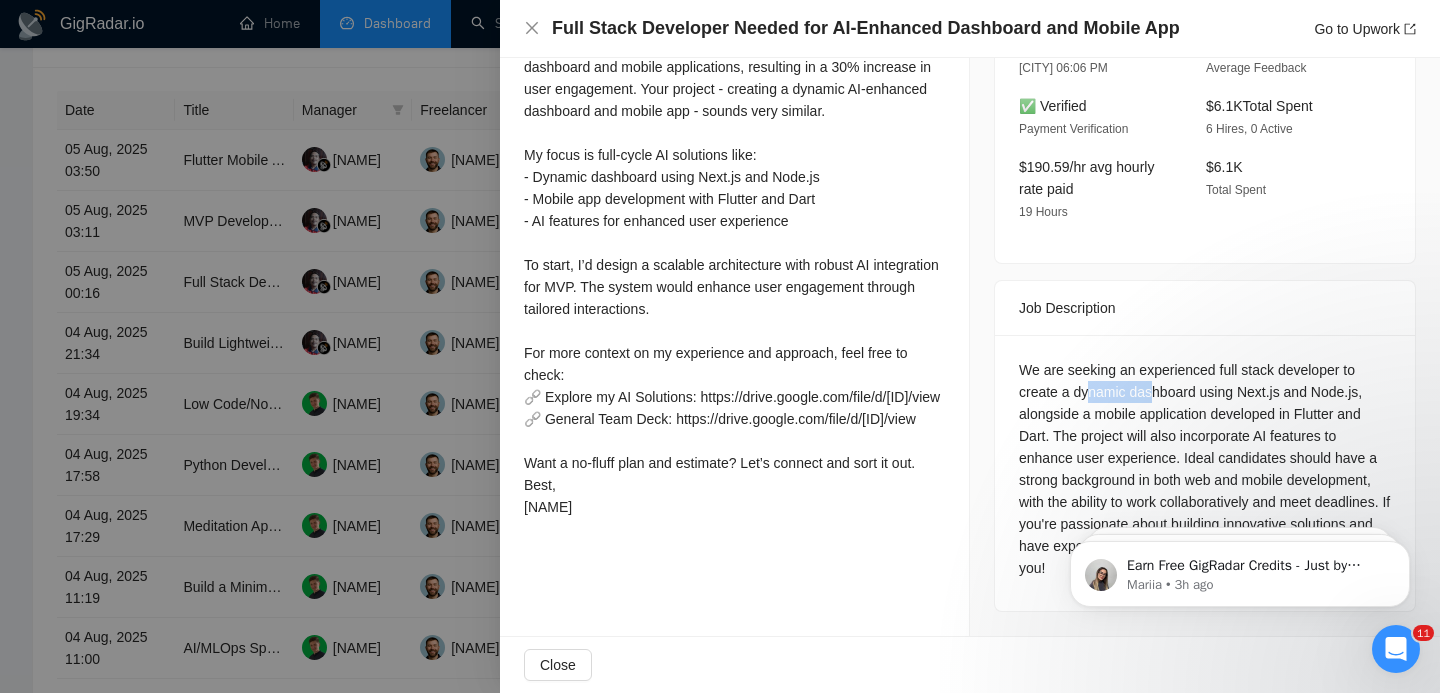 drag, startPoint x: 1155, startPoint y: 374, endPoint x: 1050, endPoint y: 361, distance: 105.801704 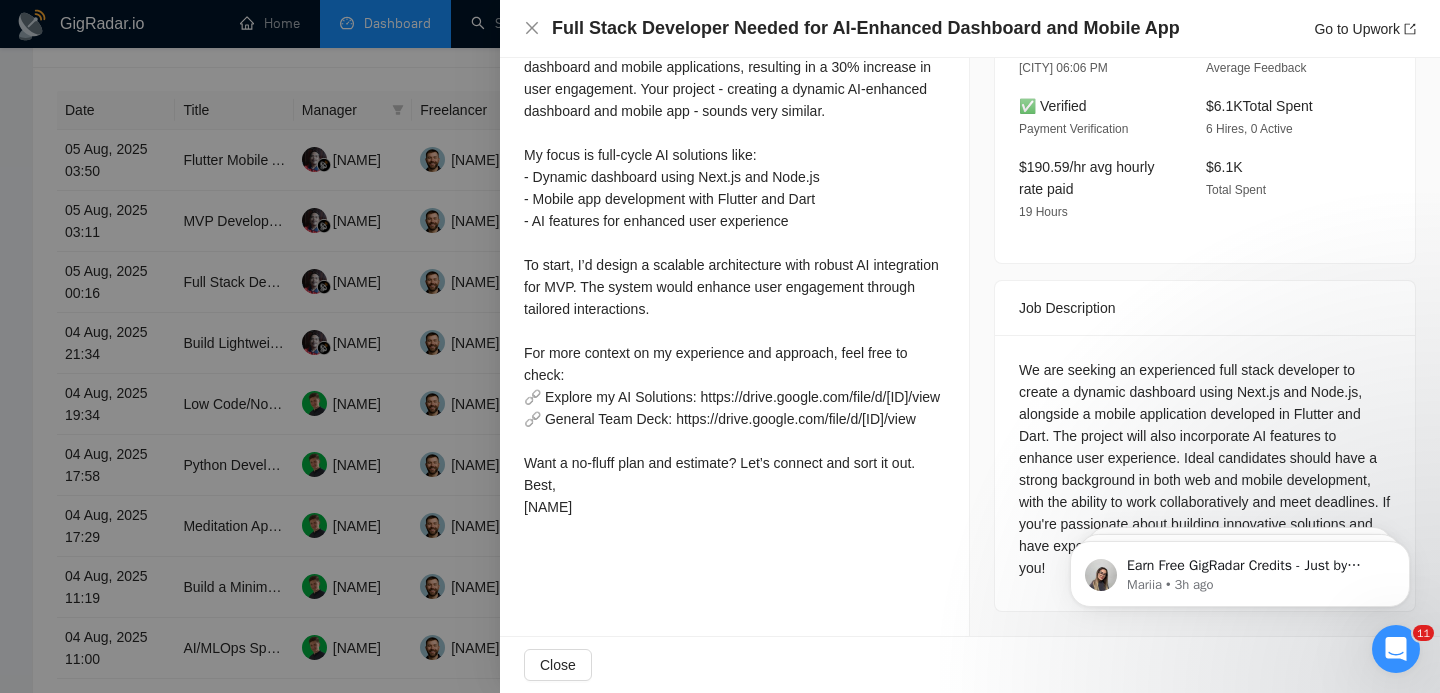 click on "We are seeking an experienced full stack developer to create a dynamic dashboard using Next.js and Node.js, alongside a mobile application developed in Flutter and Dart. The project will also incorporate AI features to enhance user experience. Ideal candidates should have a strong background in both web and mobile development, with the ability to work collaboratively and meet deadlines. If you're passionate about building innovative solutions and have experience with AI integration, we want to hear from you!" at bounding box center [1205, 469] 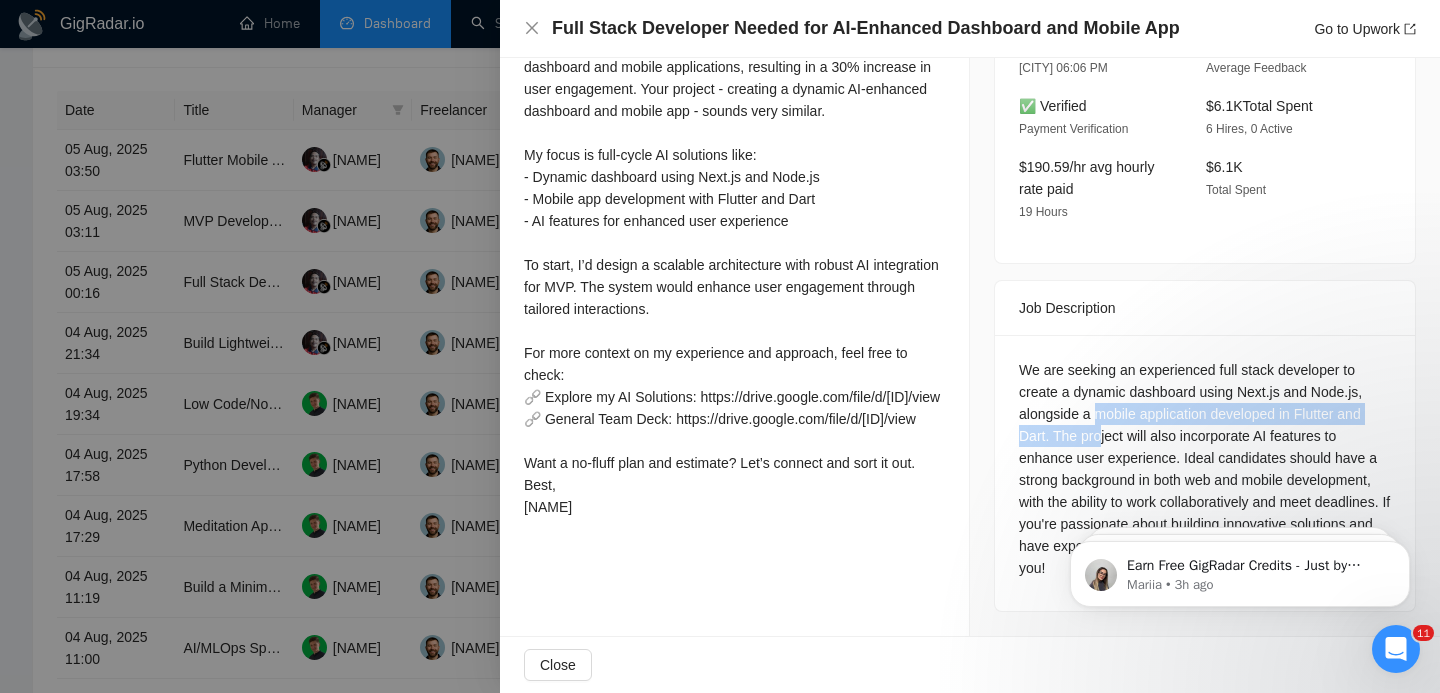 drag, startPoint x: 1101, startPoint y: 398, endPoint x: 1106, endPoint y: 419, distance: 21.587032 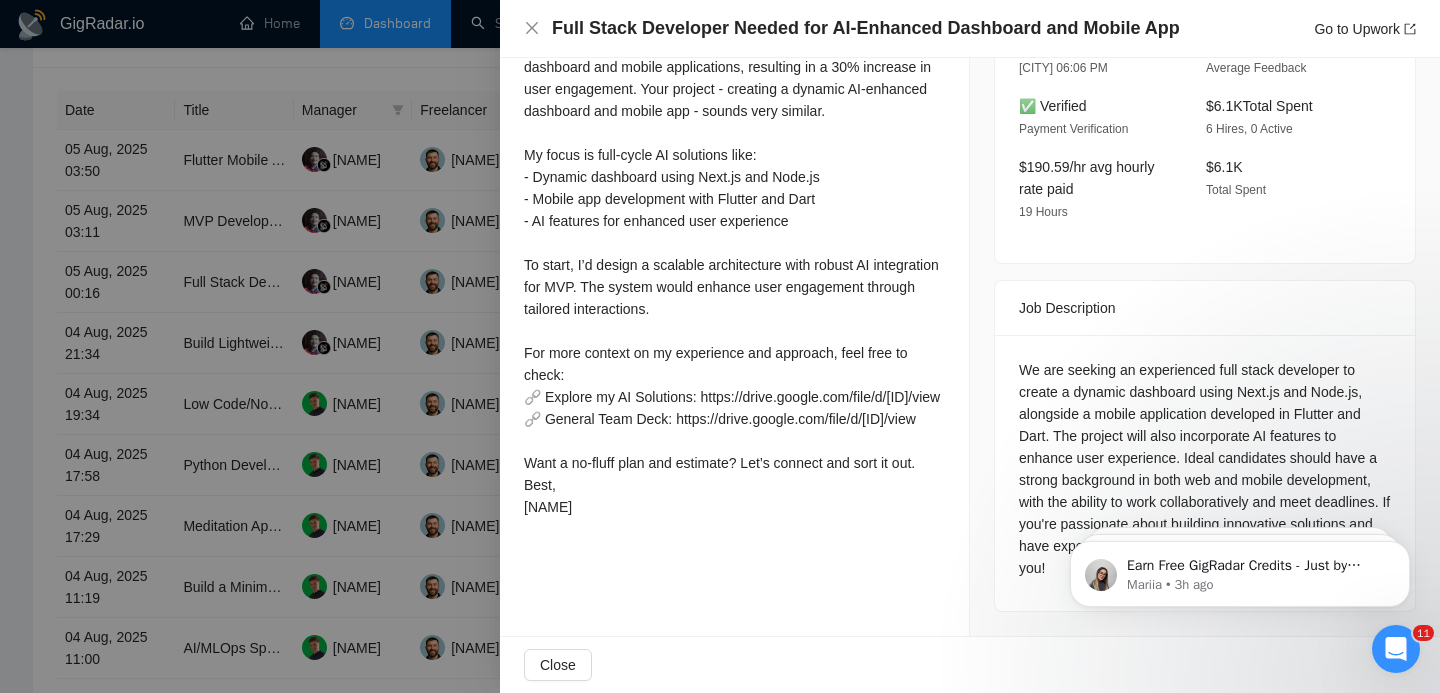 click on "We are seeking an experienced full stack developer to create a dynamic dashboard using Next.js and Node.js, alongside a mobile application developed in Flutter and Dart. The project will also incorporate AI features to enhance user experience. Ideal candidates should have a strong background in both web and mobile development, with the ability to work collaboratively and meet deadlines. If you're passionate about building innovative solutions and have experience with AI integration, we want to hear from you!" at bounding box center (1205, 469) 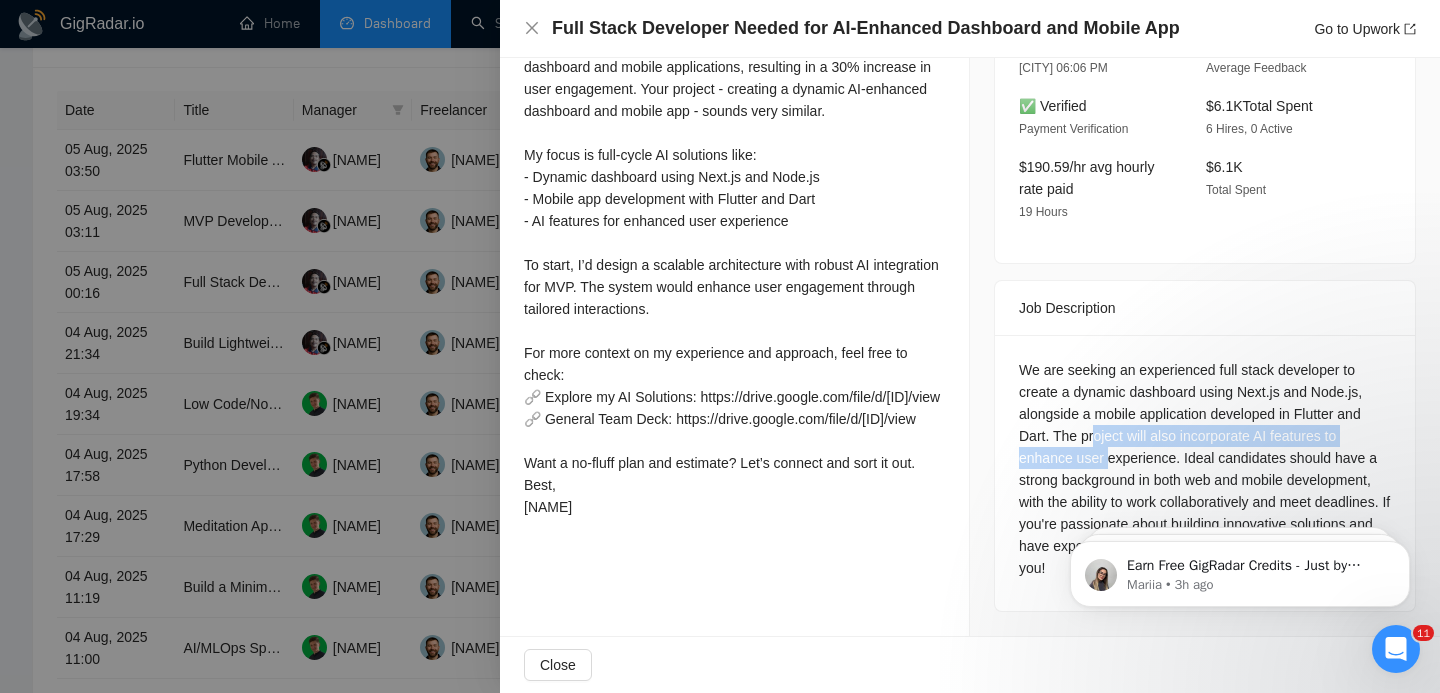 drag, startPoint x: 1097, startPoint y: 417, endPoint x: 1108, endPoint y: 430, distance: 17.029387 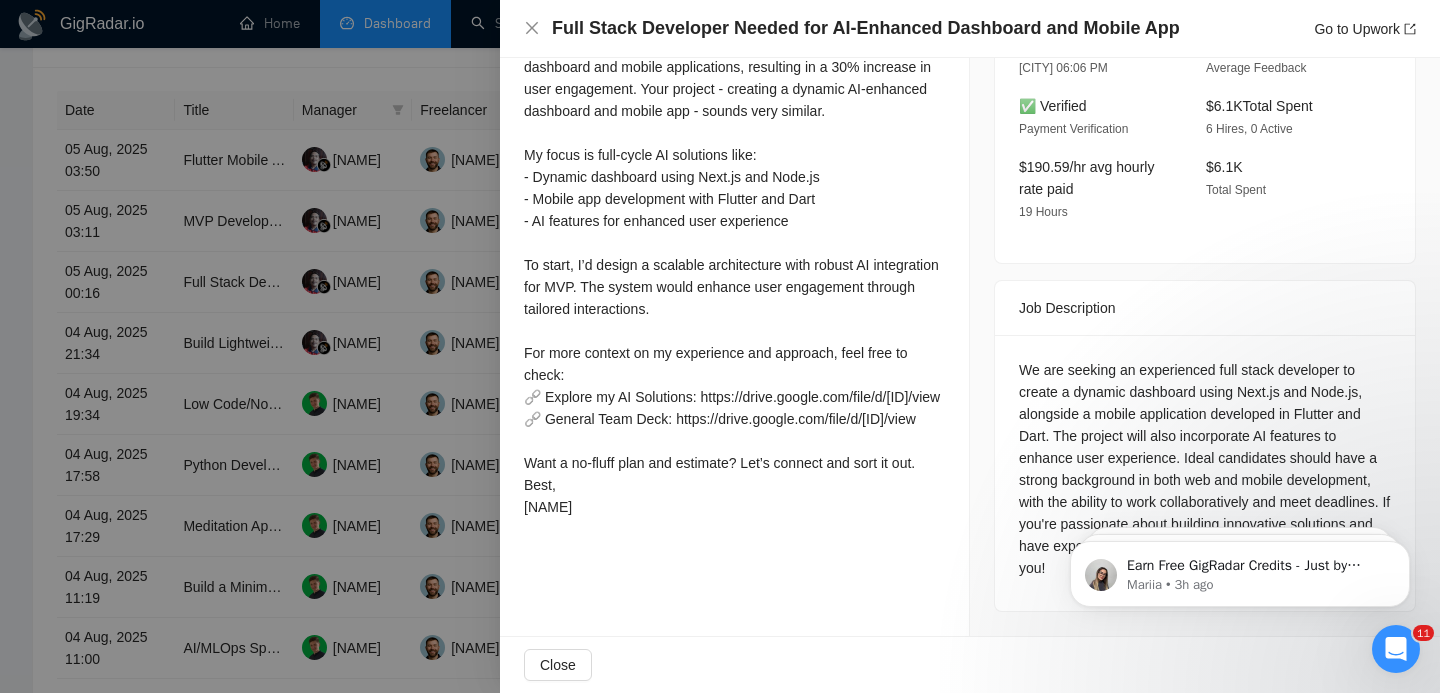 click on "We are seeking an experienced full stack developer to create a dynamic dashboard using Next.js and Node.js, alongside a mobile application developed in Flutter and Dart. The project will also incorporate AI features to enhance user experience. Ideal candidates should have a strong background in both web and mobile development, with the ability to work collaboratively and meet deadlines. If you're passionate about building innovative solutions and have experience with AI integration, we want to hear from you!" at bounding box center (1205, 469) 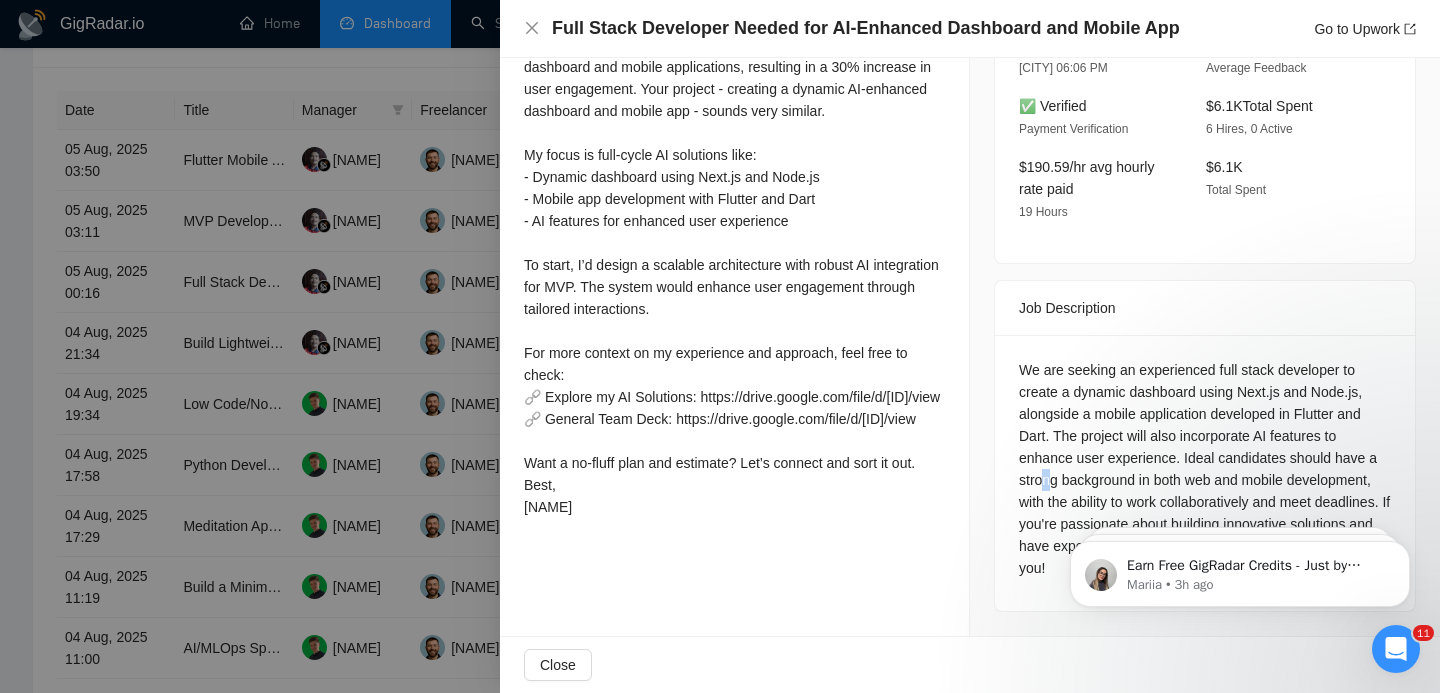 drag, startPoint x: 1055, startPoint y: 461, endPoint x: 1048, endPoint y: 447, distance: 15.652476 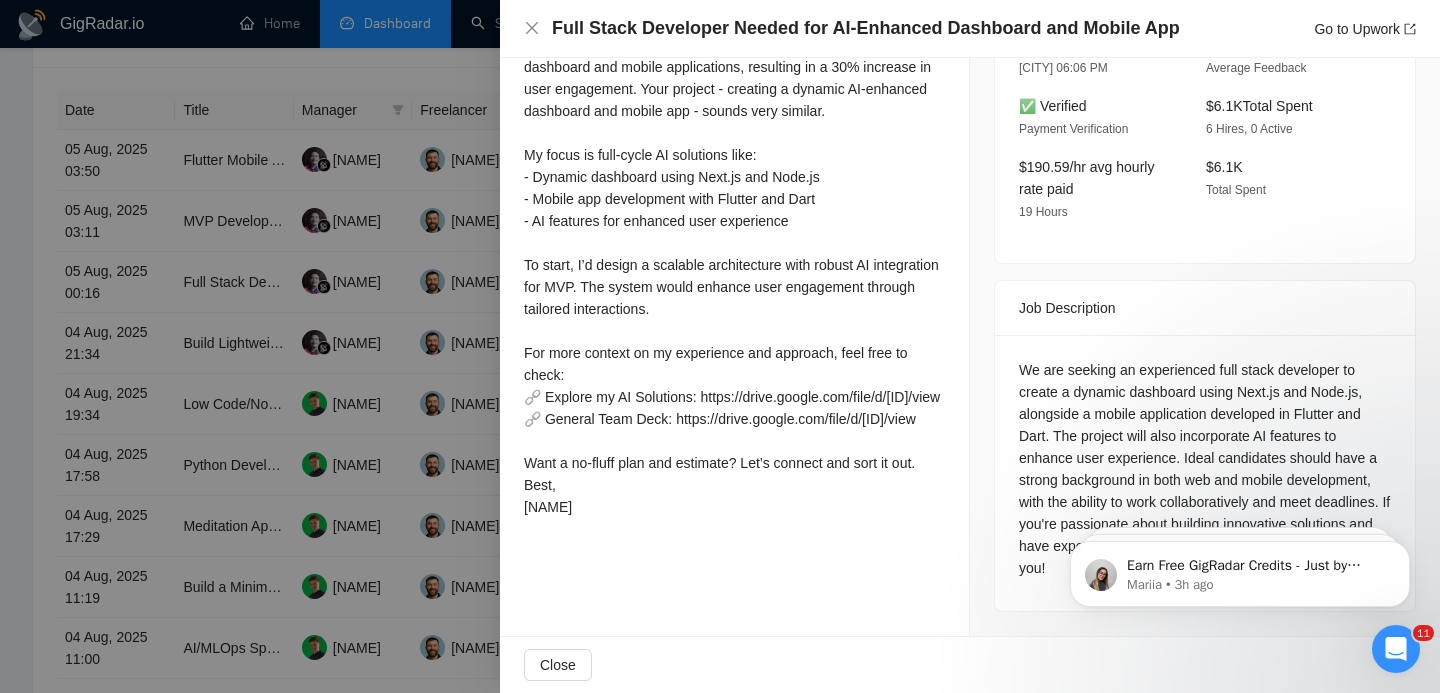 click on "We are seeking an experienced full stack developer to create a dynamic dashboard using Next.js and Node.js, alongside a mobile application developed in Flutter and Dart. The project will also incorporate AI features to enhance user experience. Ideal candidates should have a strong background in both web and mobile development, with the ability to work collaboratively and meet deadlines. If you're passionate about building innovative solutions and have experience with AI integration, we want to hear from you!" at bounding box center [1205, 469] 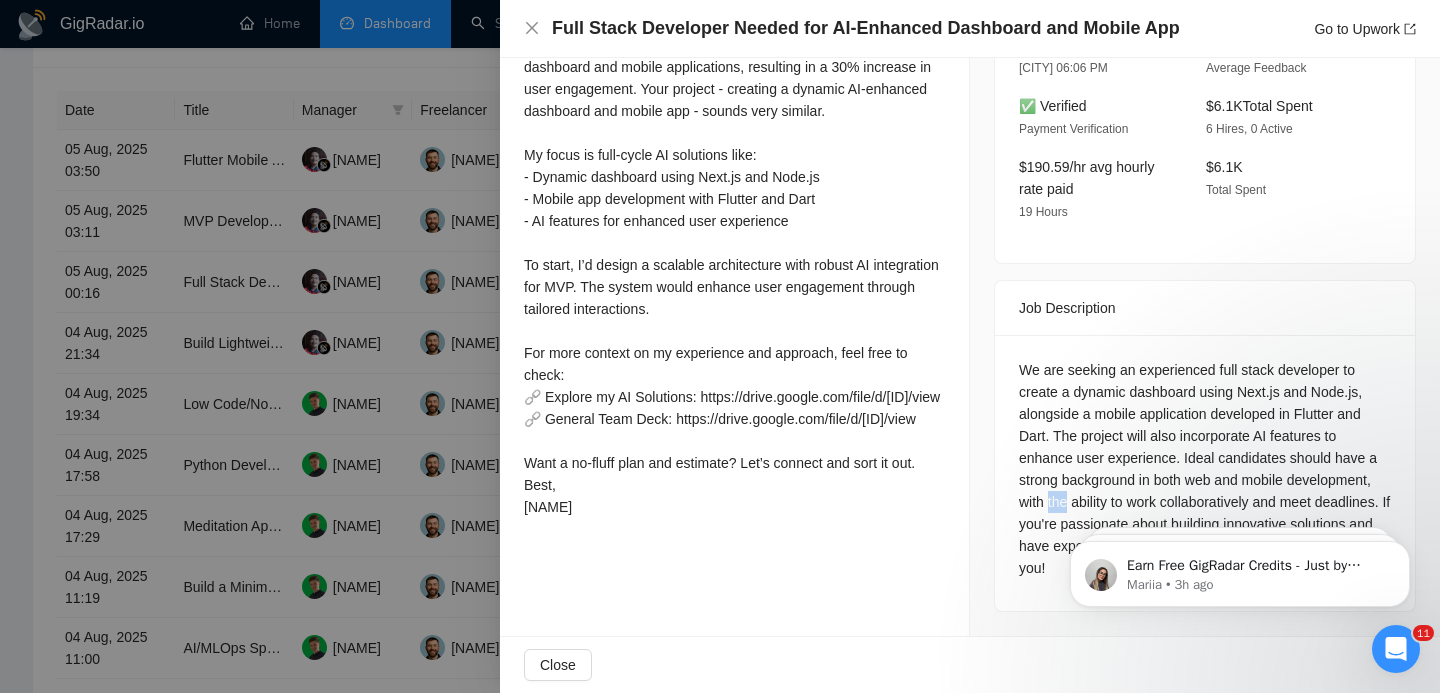 click on "We are seeking an experienced full stack developer to create a dynamic dashboard using Next.js and Node.js, alongside a mobile application developed in Flutter and Dart. The project will also incorporate AI features to enhance user experience. Ideal candidates should have a strong background in both web and mobile development, with the ability to work collaboratively and meet deadlines. If you're passionate about building innovative solutions and have experience with AI integration, we want to hear from you!" at bounding box center [1205, 469] 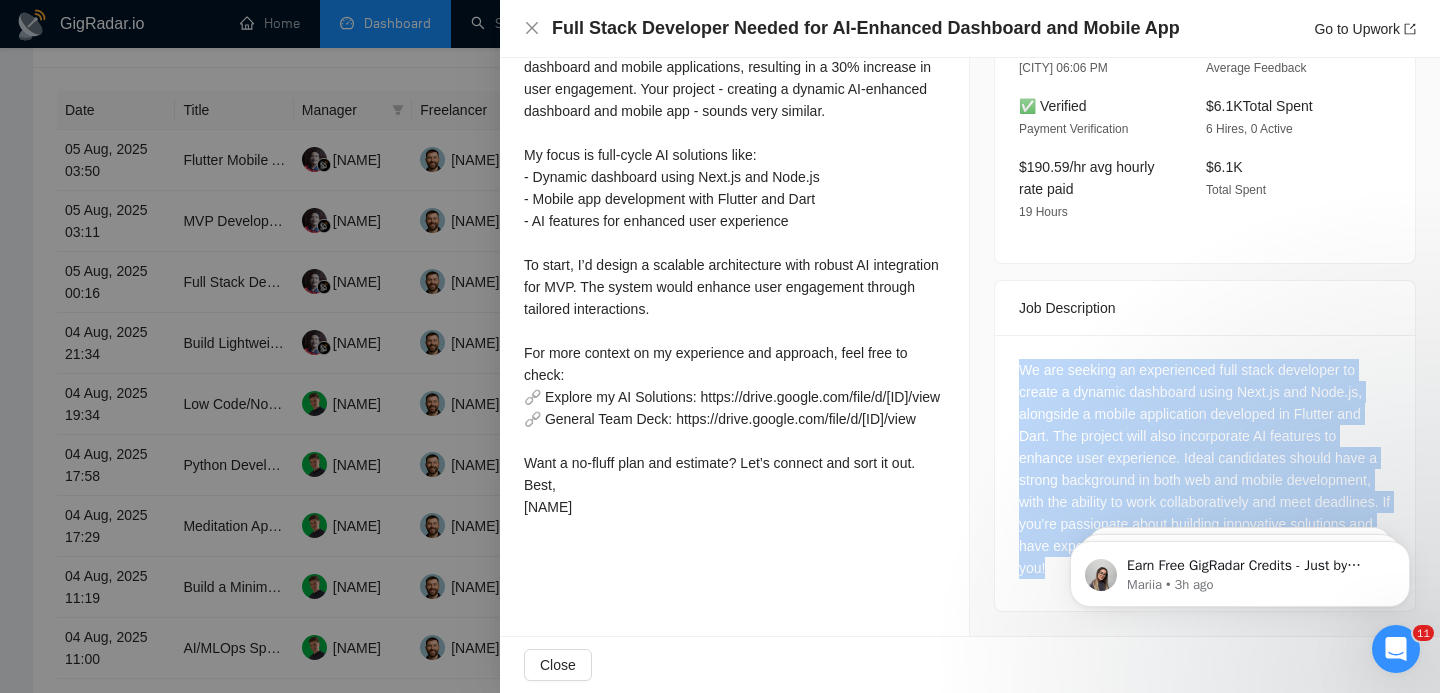 click on "We are seeking an experienced full stack developer to create a dynamic dashboard using Next.js and Node.js, alongside a mobile application developed in Flutter and Dart. The project will also incorporate AI features to enhance user experience. Ideal candidates should have a strong background in both web and mobile development, with the ability to work collaboratively and meet deadlines. If you're passionate about building innovative solutions and have experience with AI integration, we want to hear from you!" at bounding box center [1205, 469] 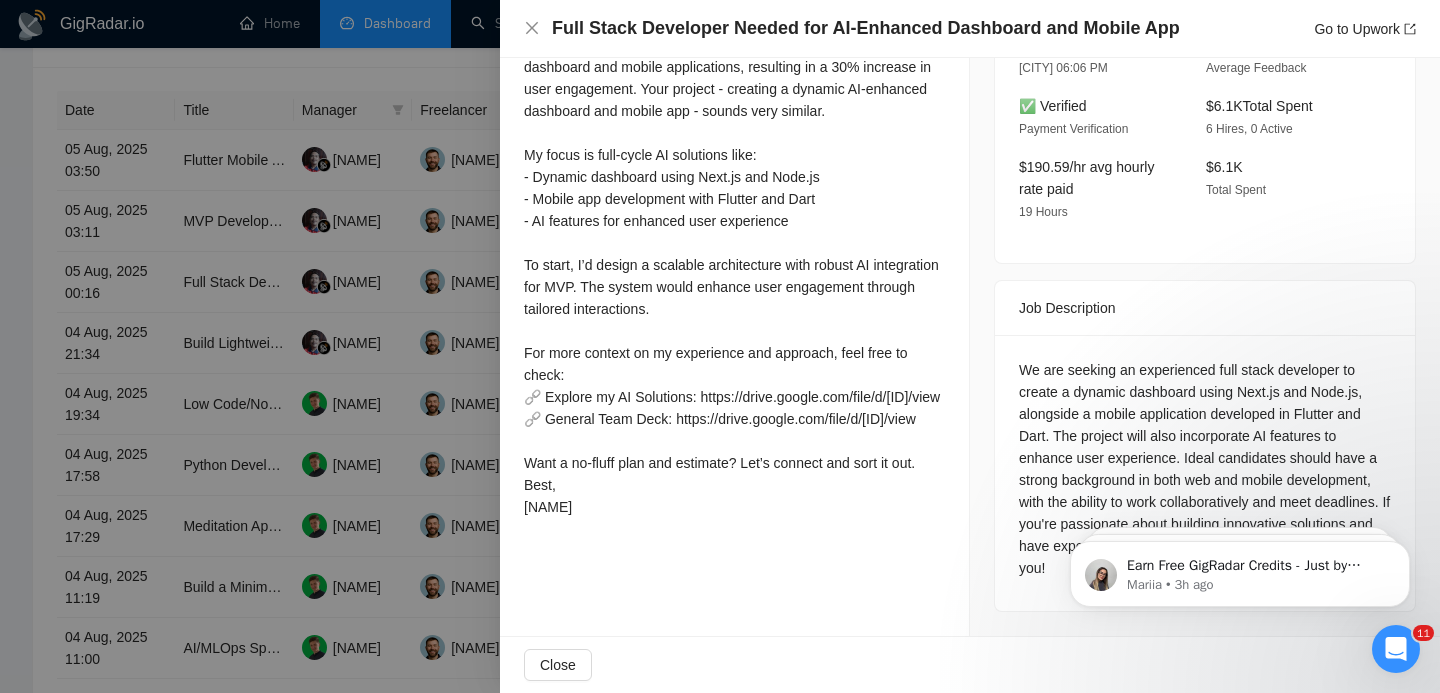 click on "Earn Free GigRadar Credits - Just by Sharing Your Story! 💬 Want more credits for sending proposals? It’s simple - share, inspire, and get rewarded! 🤫 Here’s how you can earn free credits: Introduce yourself in the #intros channel of the GigRadar Upwork Community and grab +20 credits for sending bids., Post your success story (closed projects, high LRR, etc.) in the #general channel and claim +50 credits for sending bids. Why? GigRadar is building a powerful network of freelancers and agencies. We want you to make valuable connections, showcase your wins, and inspire others while getting rewarded! 🚀 Not a member yet? Join our Slack community now 👉 Join Slack Community Claiming your credits is easy: Reply to this message with a screenshot of your post, and our Tech Support Team will instantly top up your credits! 💸 Mariia • 3h ago Mariia • 1d ago Mariia • 2d ago" at bounding box center (1240, 569) 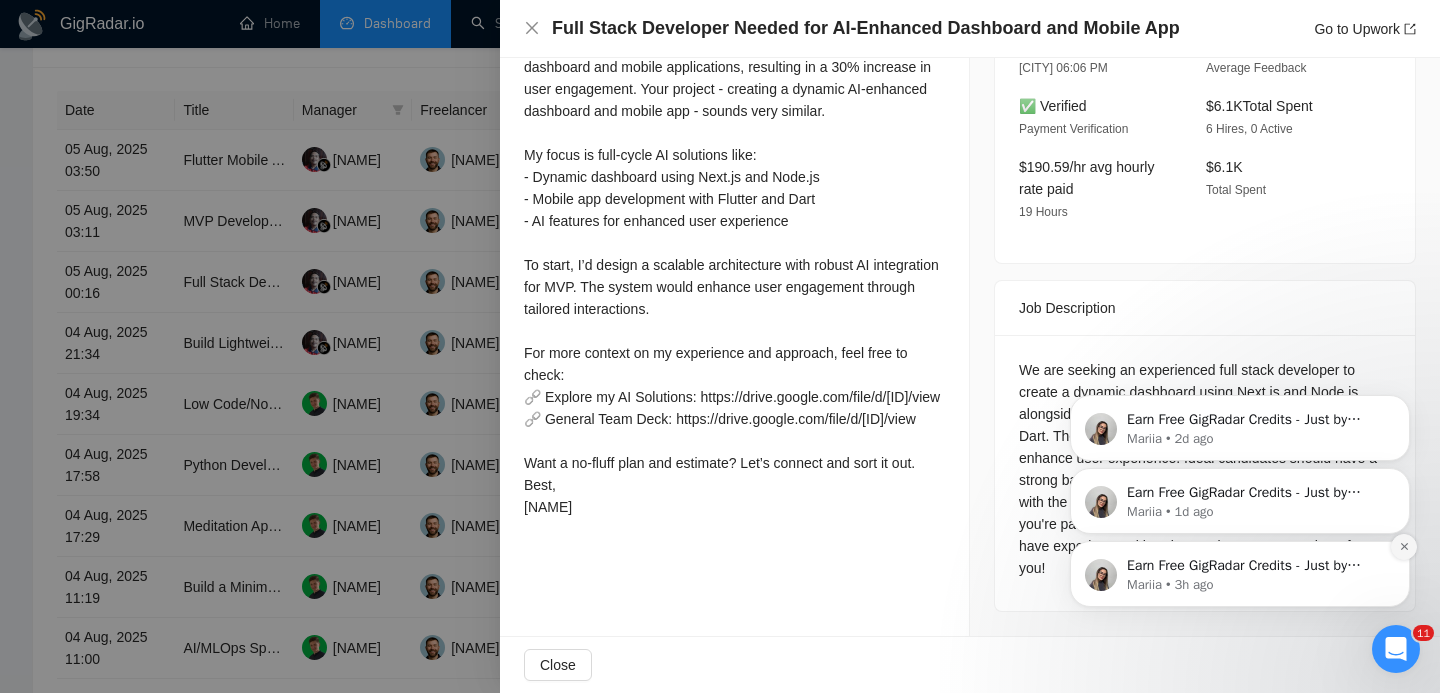 click at bounding box center (1404, 547) 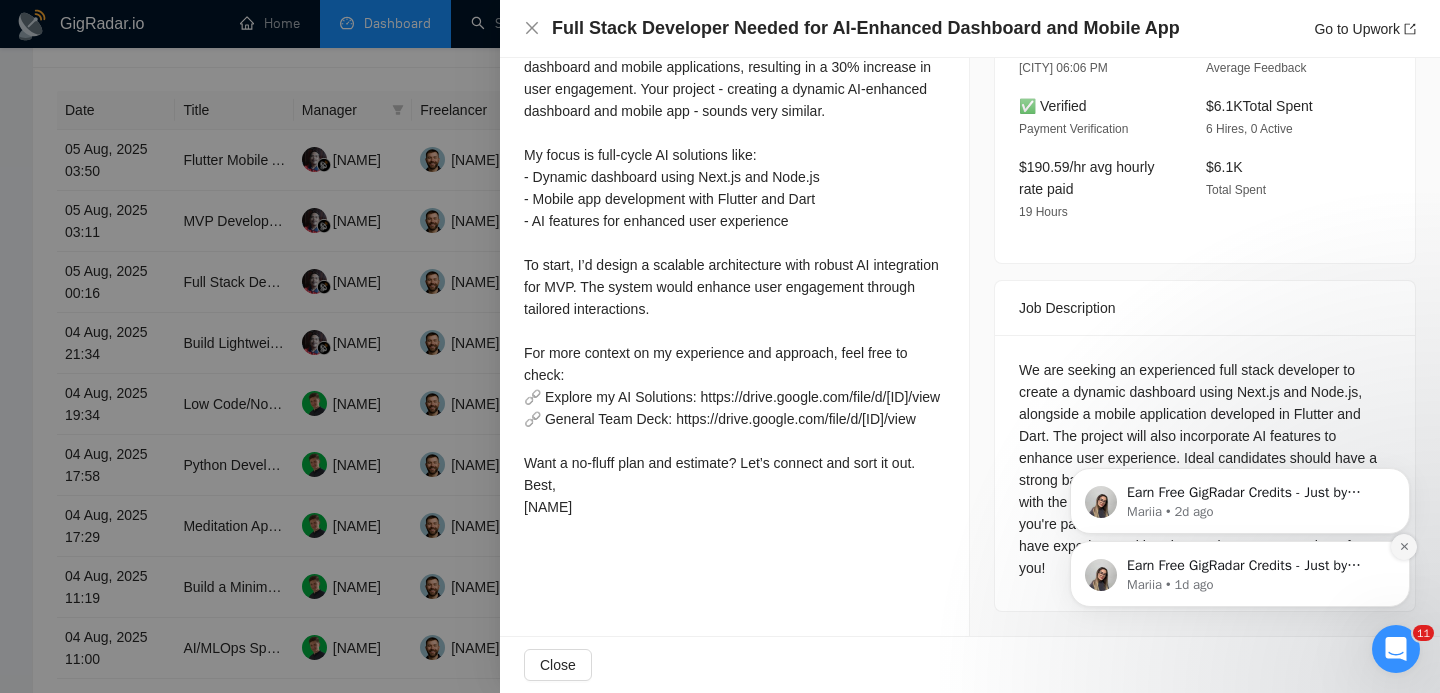 click at bounding box center (1404, 547) 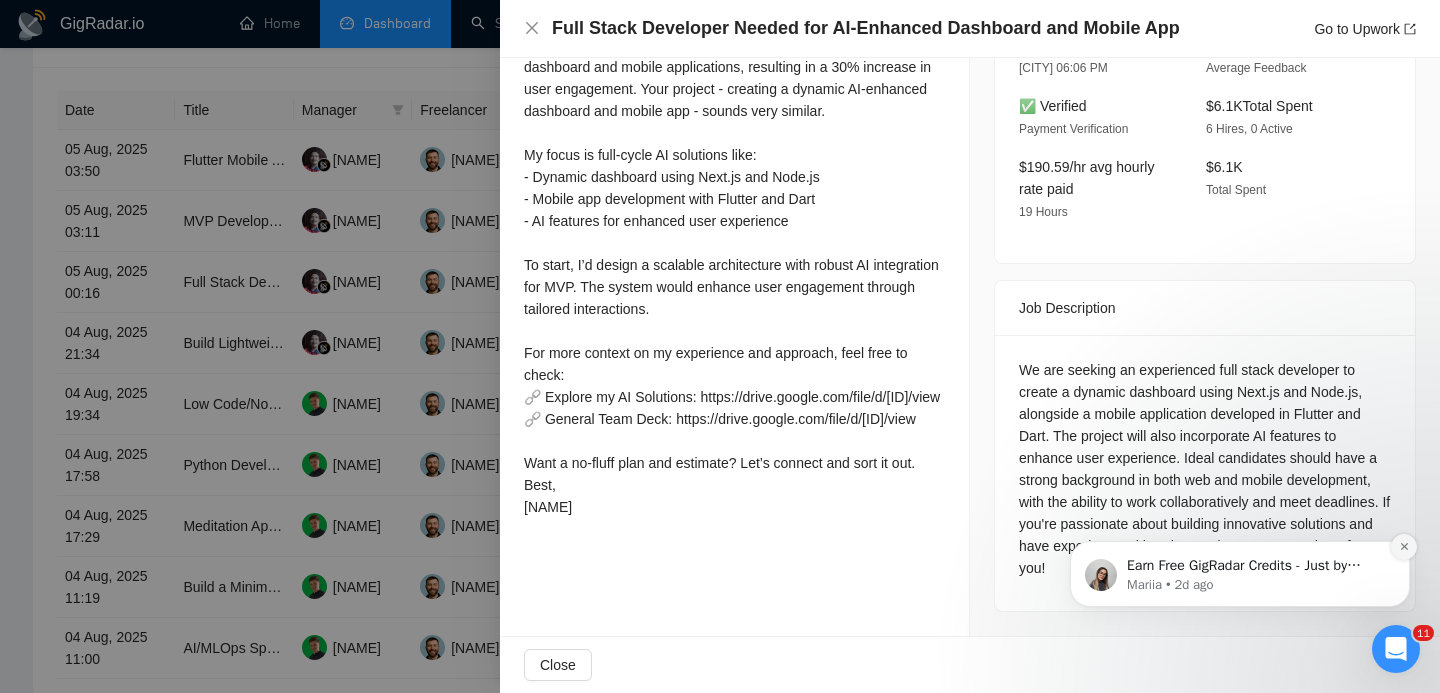 drag, startPoint x: 1406, startPoint y: 636, endPoint x: 1406, endPoint y: 554, distance: 82 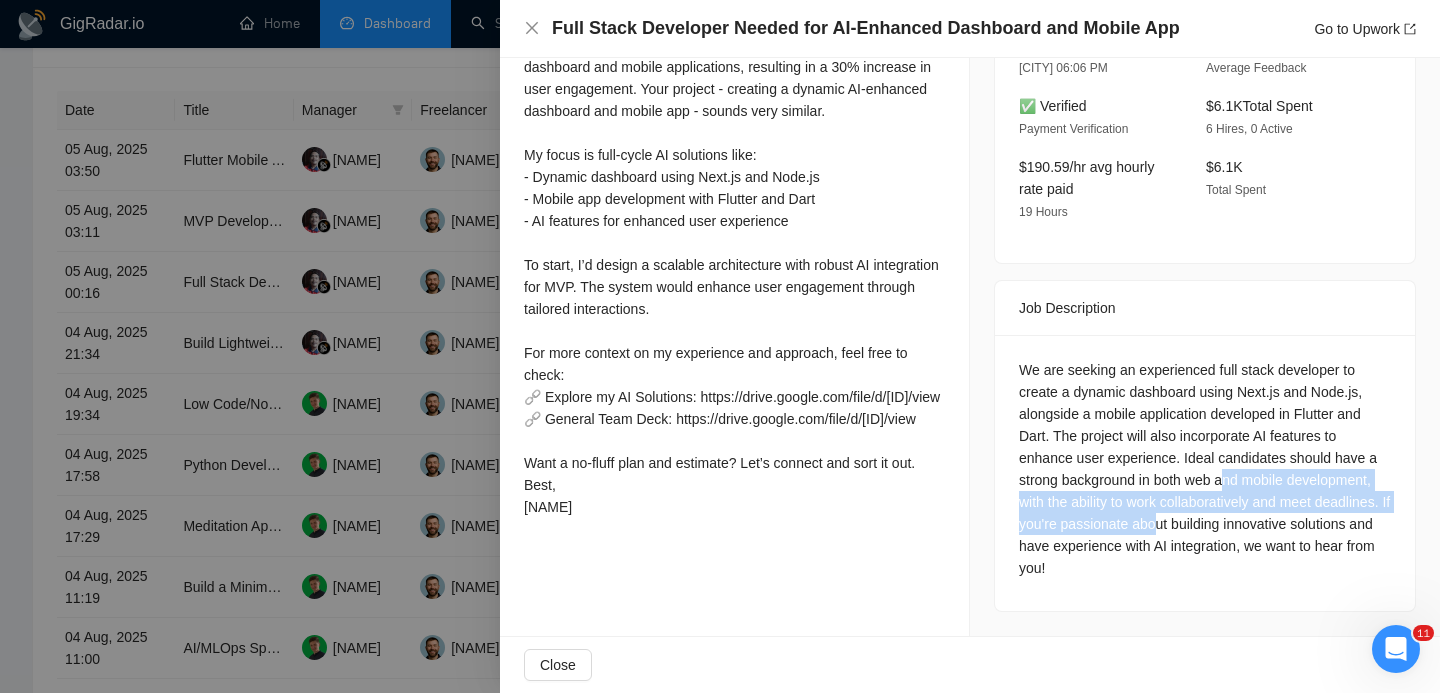 drag, startPoint x: 1231, startPoint y: 454, endPoint x: 1238, endPoint y: 488, distance: 34.713108 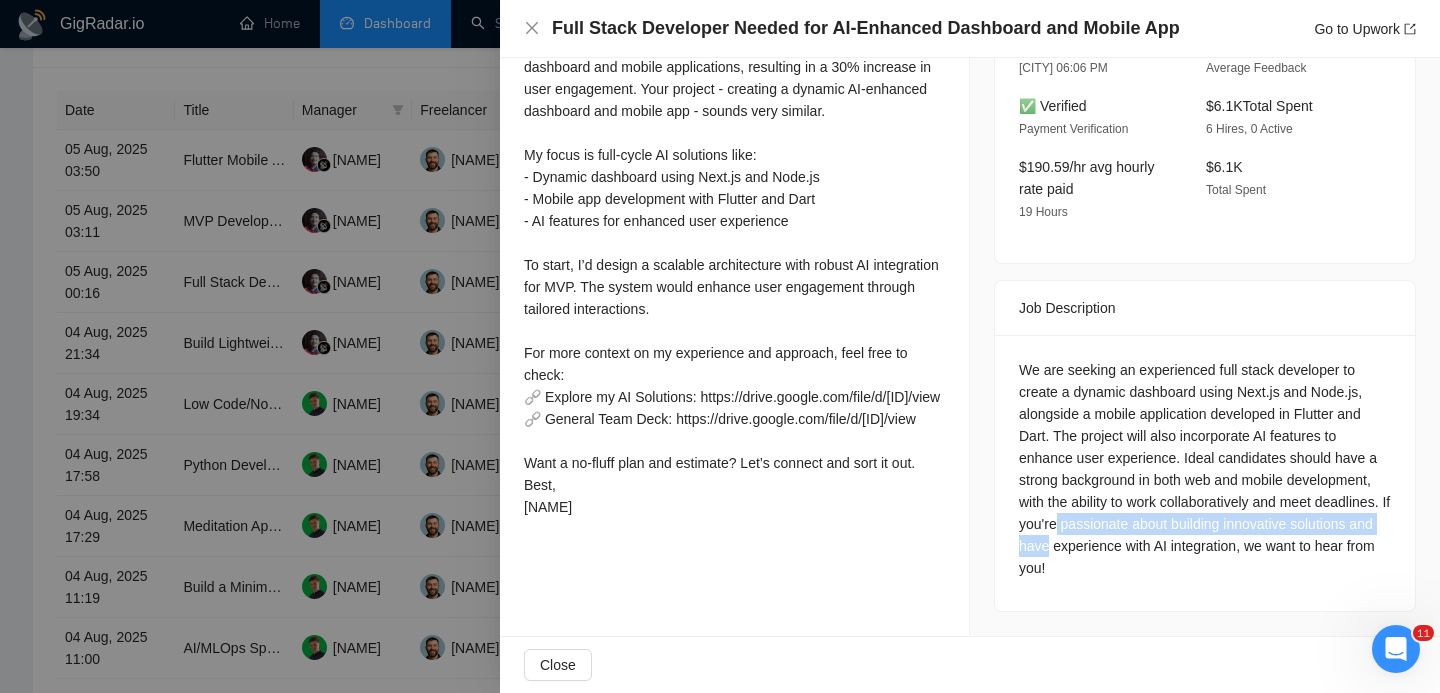 click on "We are seeking an experienced full stack developer to create a dynamic dashboard using Next.js and Node.js, alongside a mobile application developed in Flutter and Dart. The project will also incorporate AI features to enhance user experience. Ideal candidates should have a strong background in both web and mobile development, with the ability to work collaboratively and meet deadlines. If you're passionate about building innovative solutions and have experience with AI integration, we want to hear from you!" at bounding box center (1205, 469) 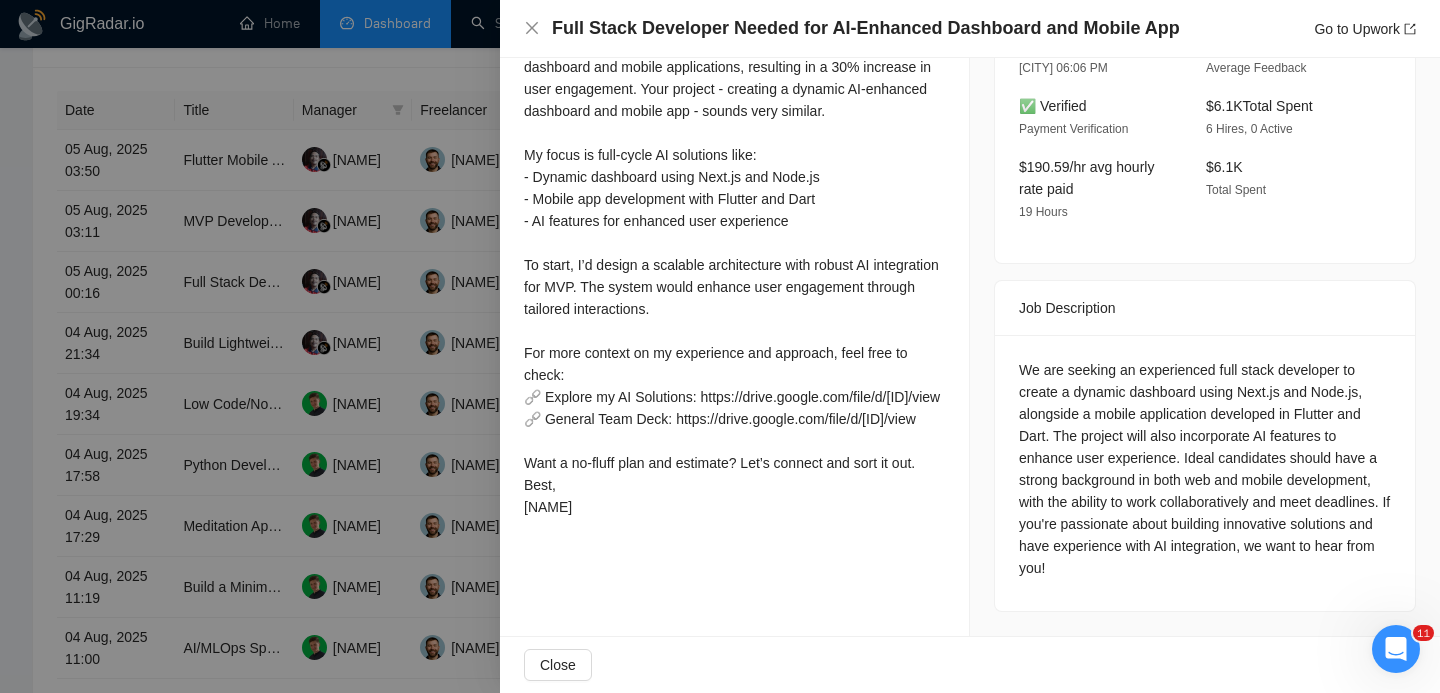 click on "We are seeking an experienced full stack developer to create a dynamic dashboard using Next.js and Node.js, alongside a mobile application developed in Flutter and Dart. The project will also incorporate AI features to enhance user experience. Ideal candidates should have a strong background in both web and mobile development, with the ability to work collaboratively and meet deadlines. If you're passionate about building innovative solutions and have experience with AI integration, we want to hear from you!" at bounding box center [1205, 469] 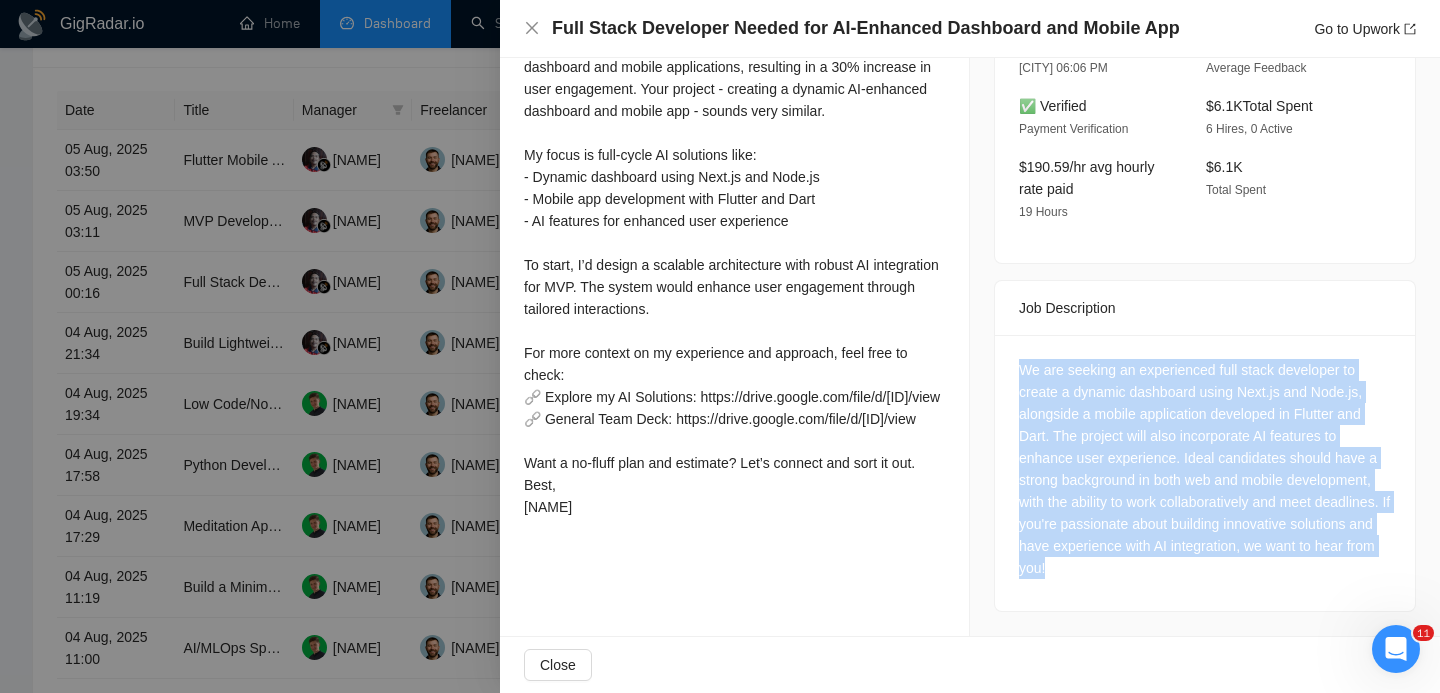 drag, startPoint x: 1174, startPoint y: 548, endPoint x: 977, endPoint y: 339, distance: 287.21072 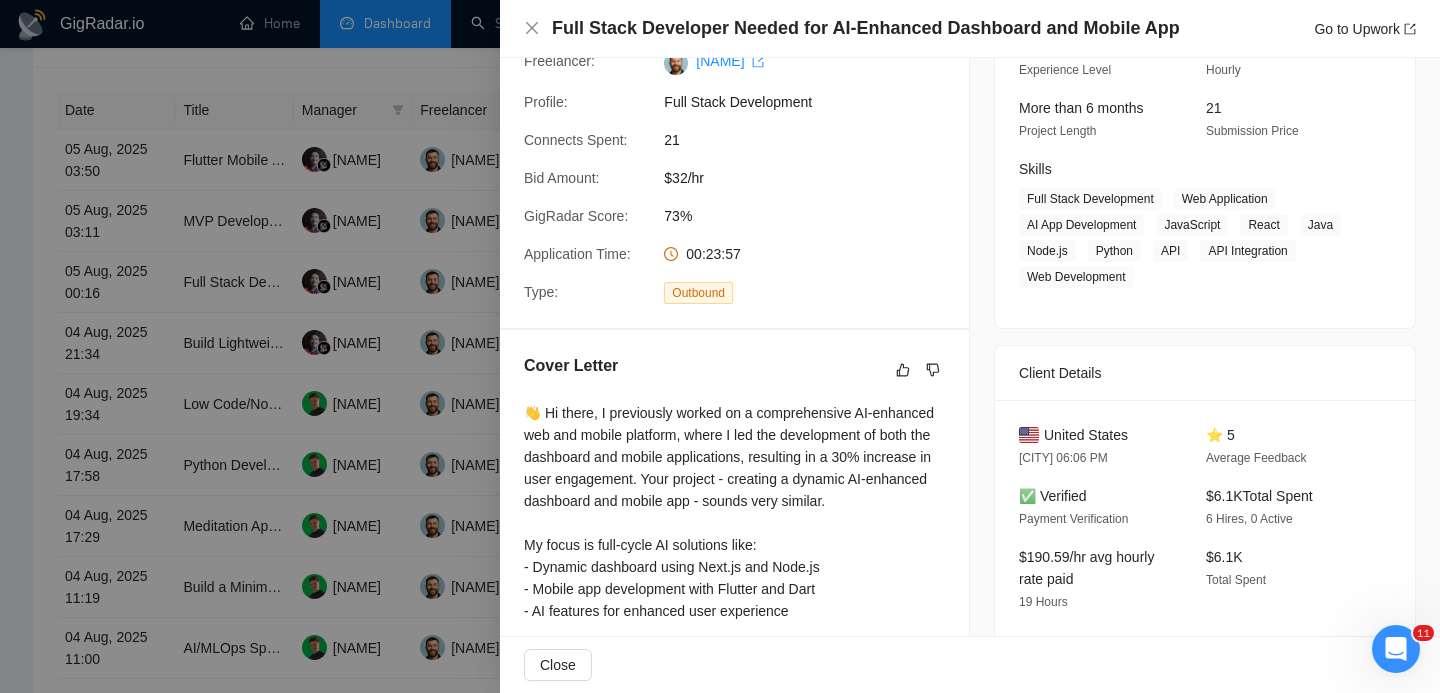 scroll, scrollTop: 260, scrollLeft: 0, axis: vertical 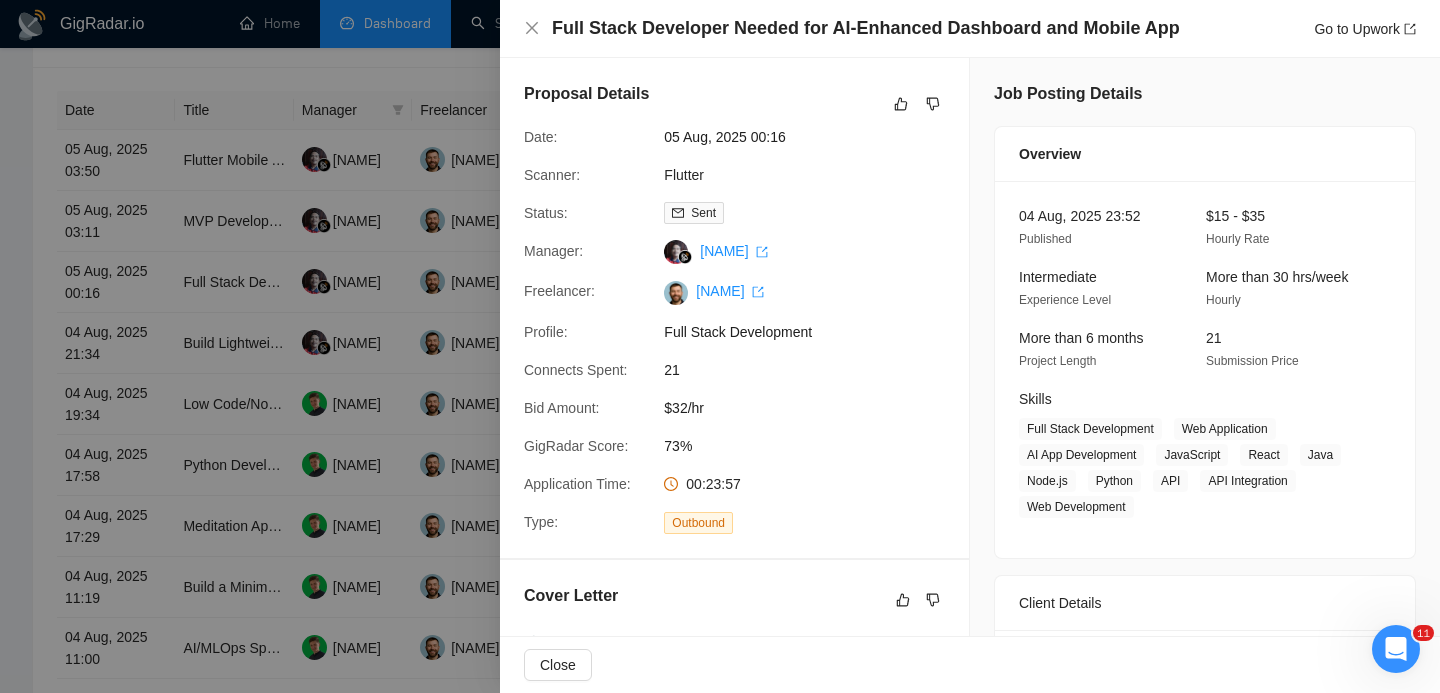 click on "Scanner:" at bounding box center (586, 175) 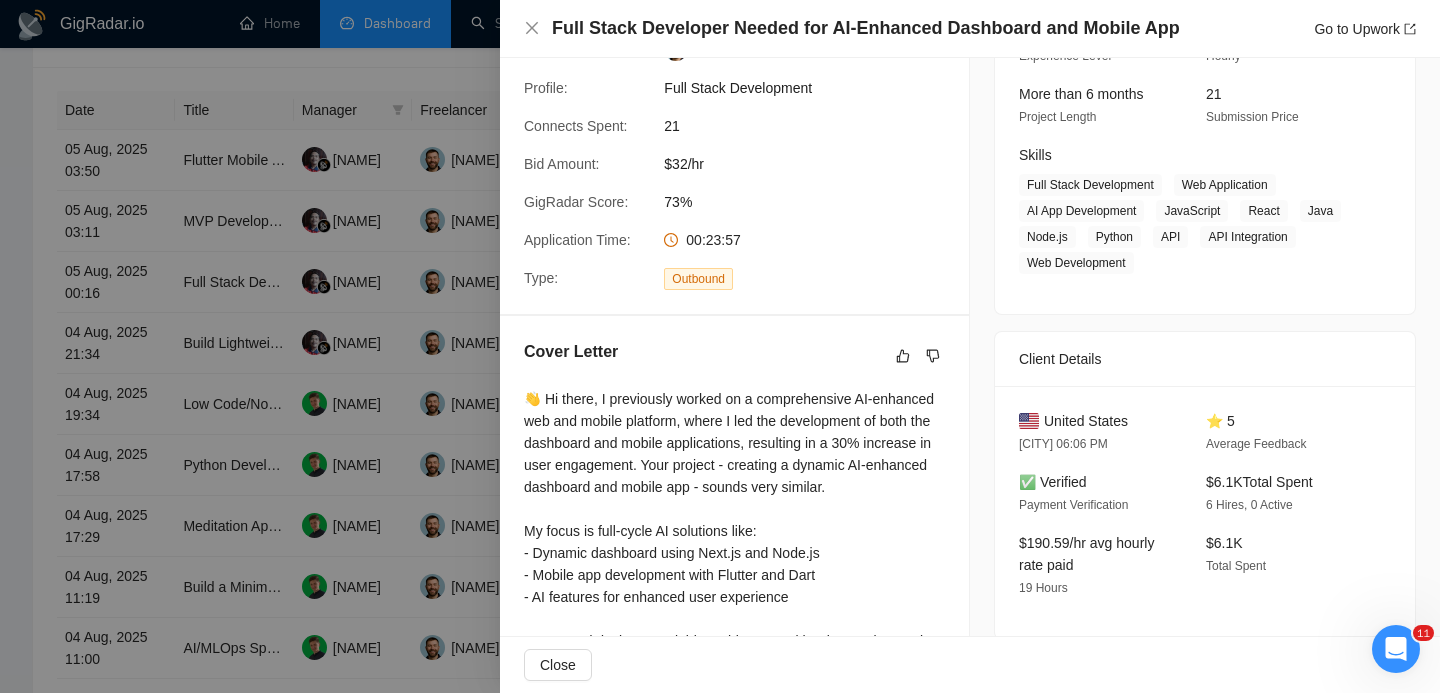 scroll, scrollTop: 258, scrollLeft: 0, axis: vertical 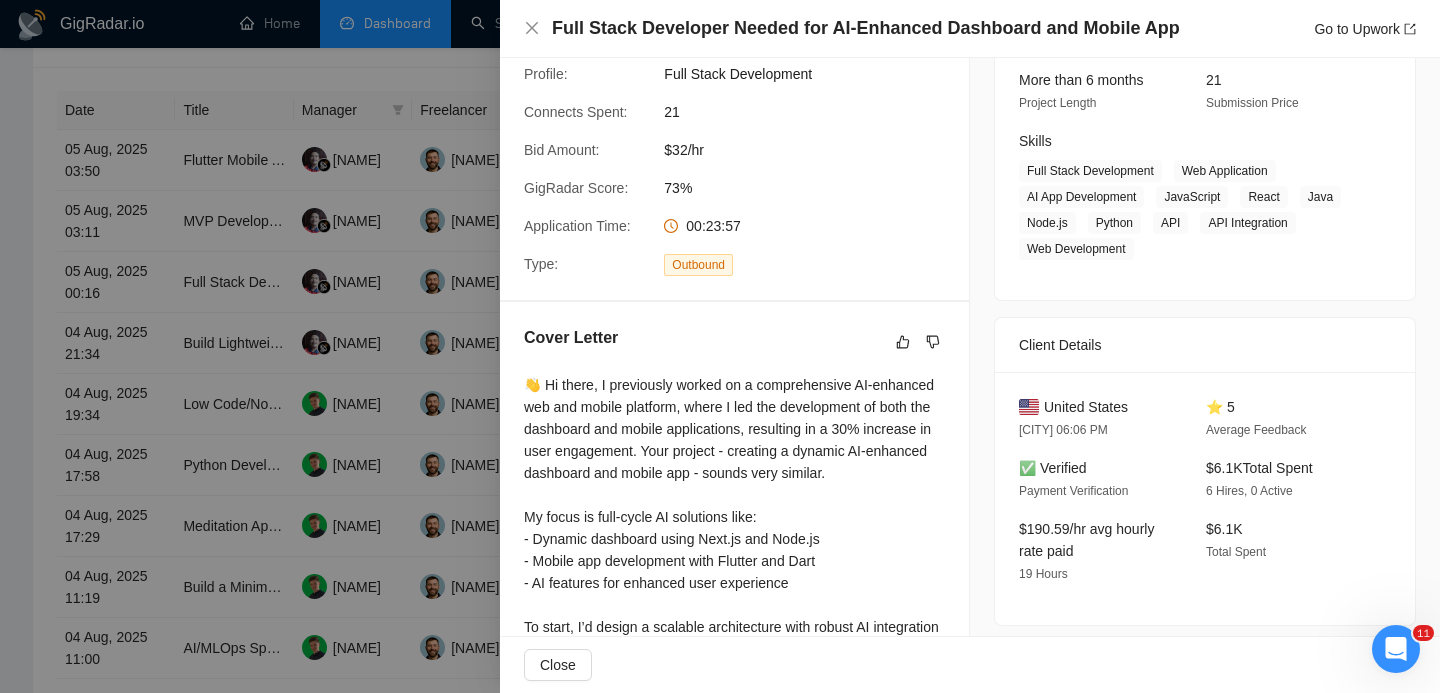 click on "United States" at bounding box center (1086, 407) 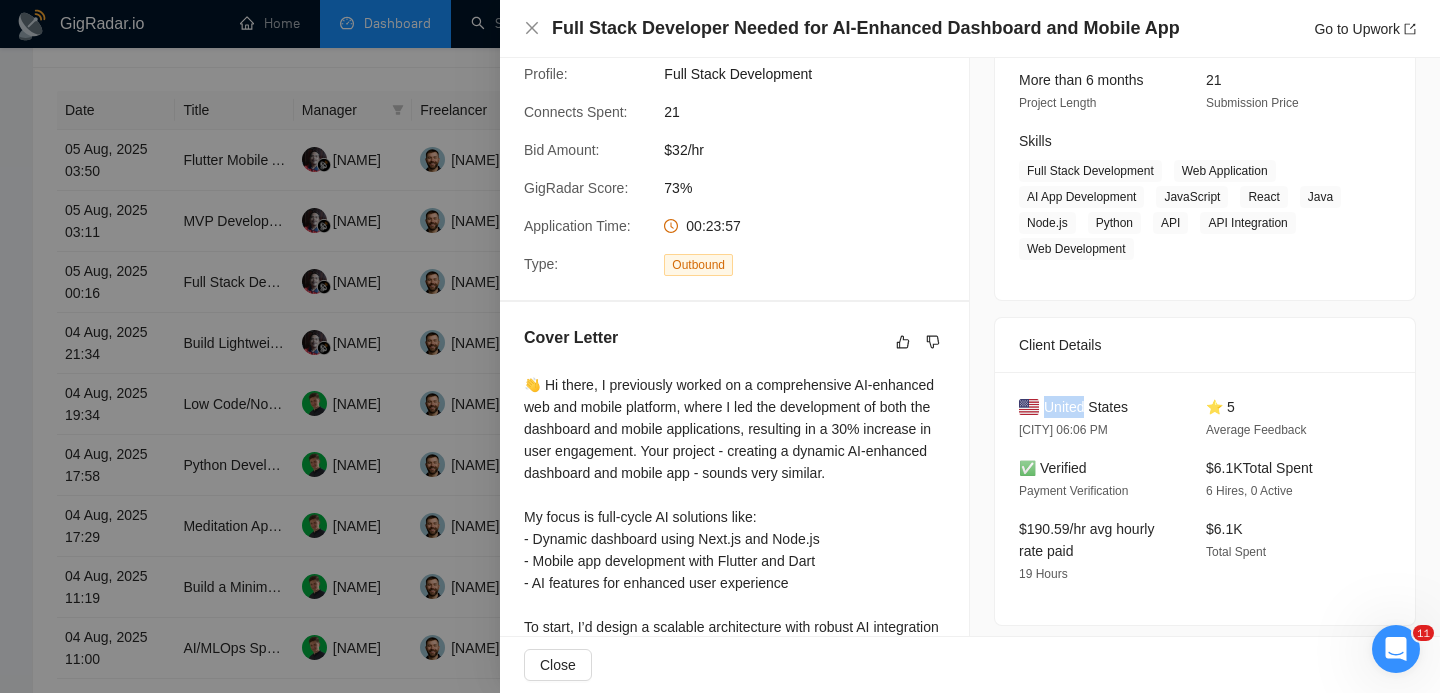 click on "United States" at bounding box center (1086, 407) 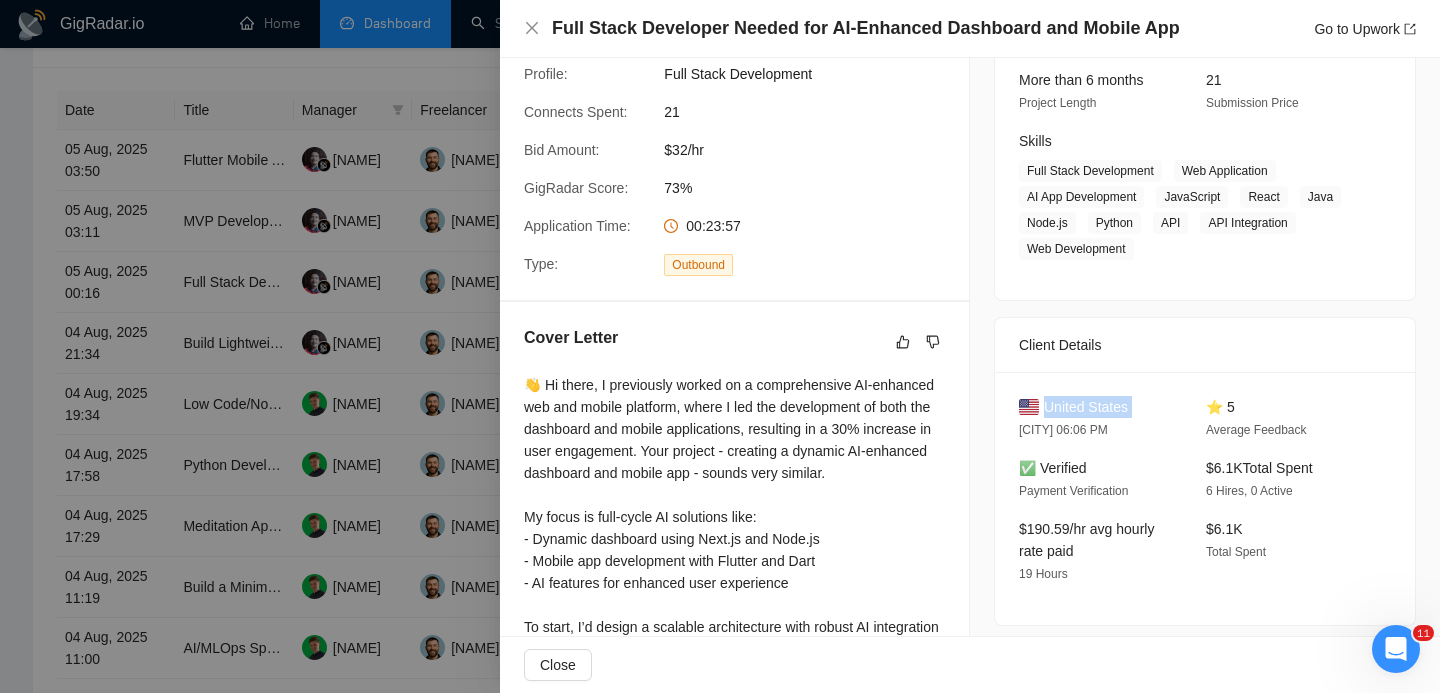 click on "United States" at bounding box center [1086, 407] 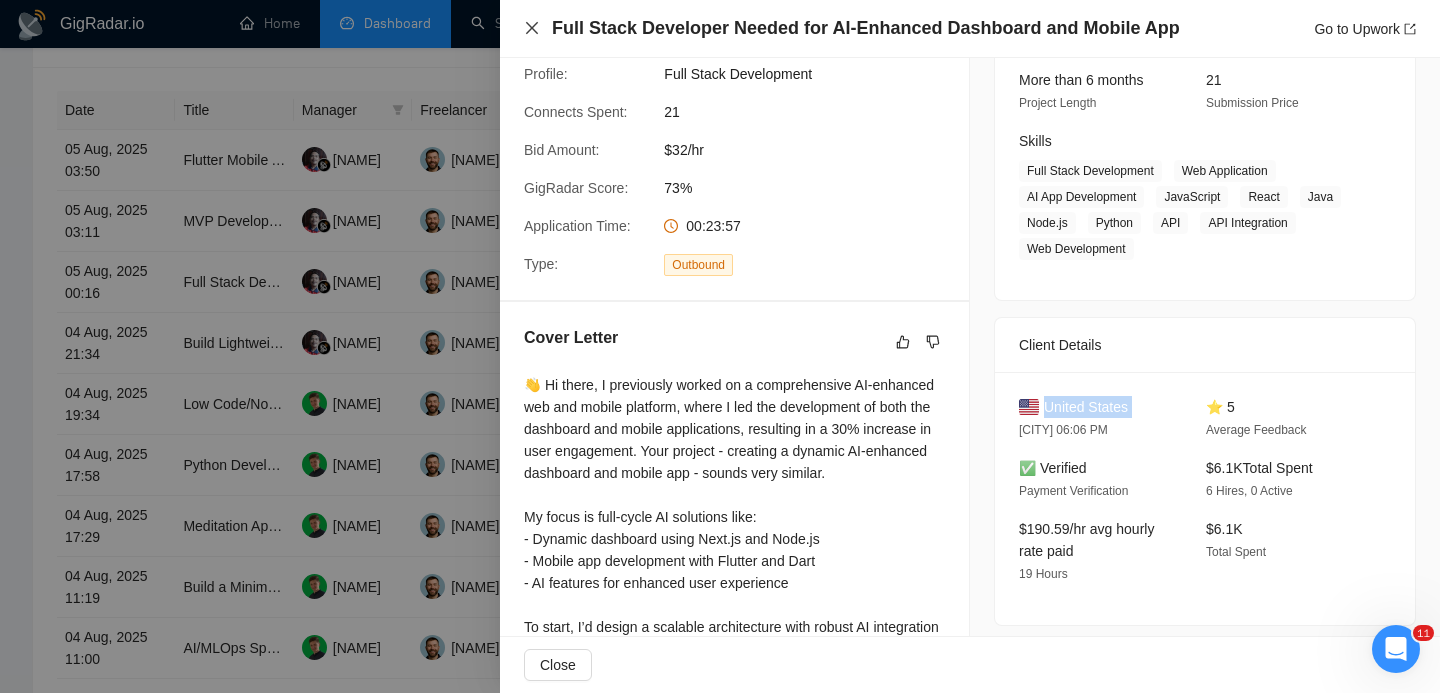 click 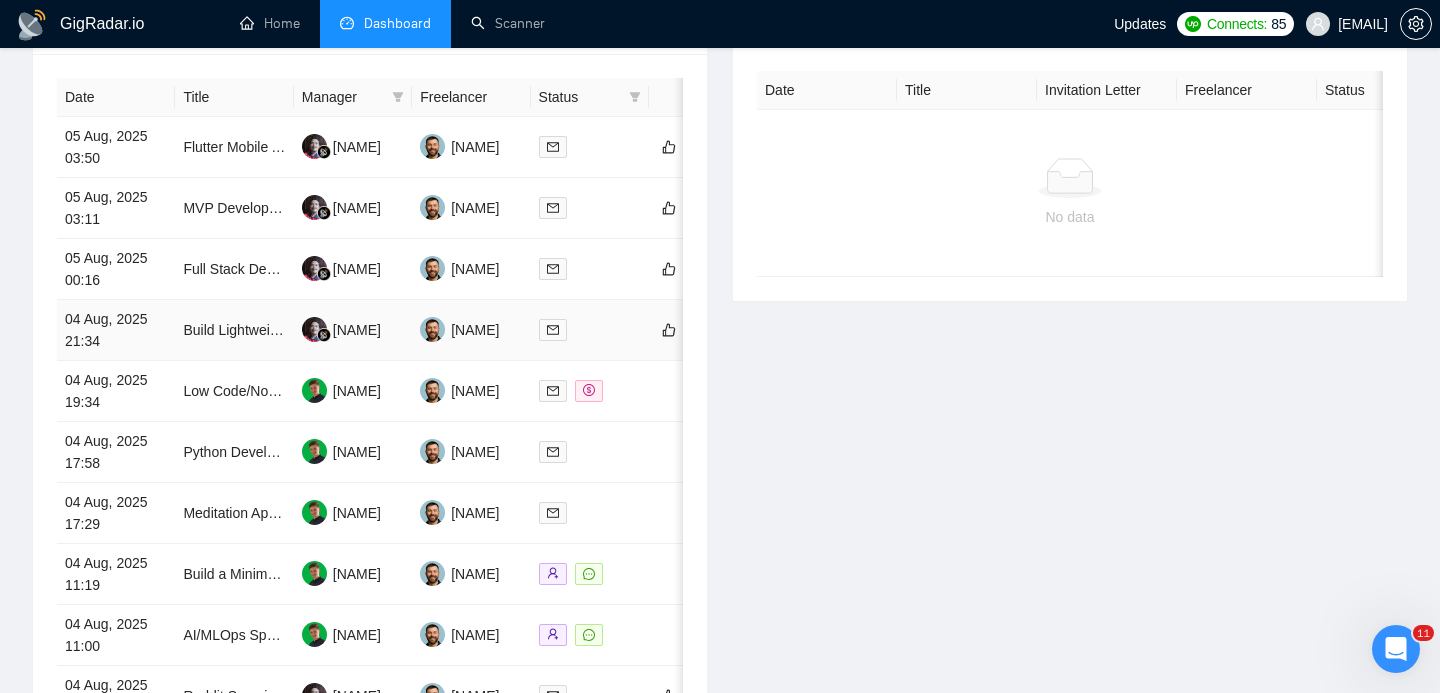 scroll, scrollTop: 823, scrollLeft: 0, axis: vertical 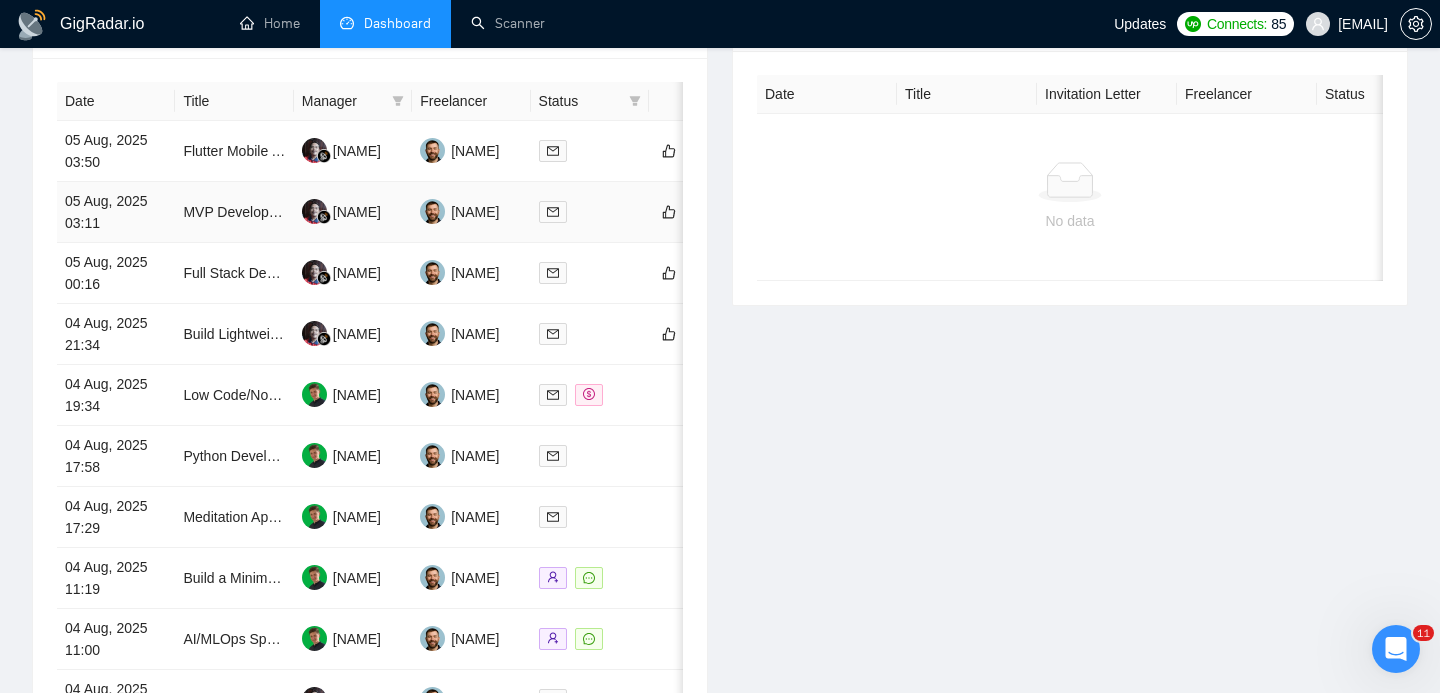 click on "05 Aug, 2025 03:11" at bounding box center (116, 212) 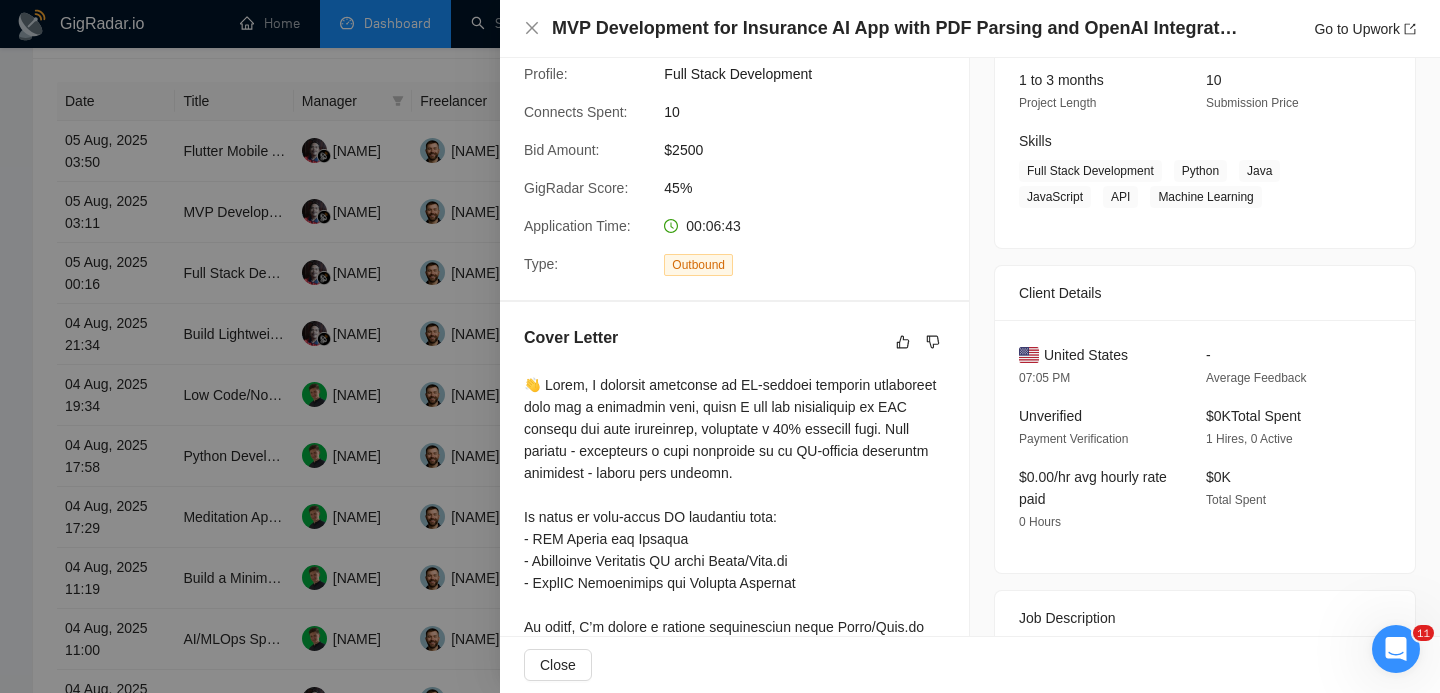 click on "MVP Development for Insurance AI App with PDF Parsing and OpenAI Integration" at bounding box center [897, 28] 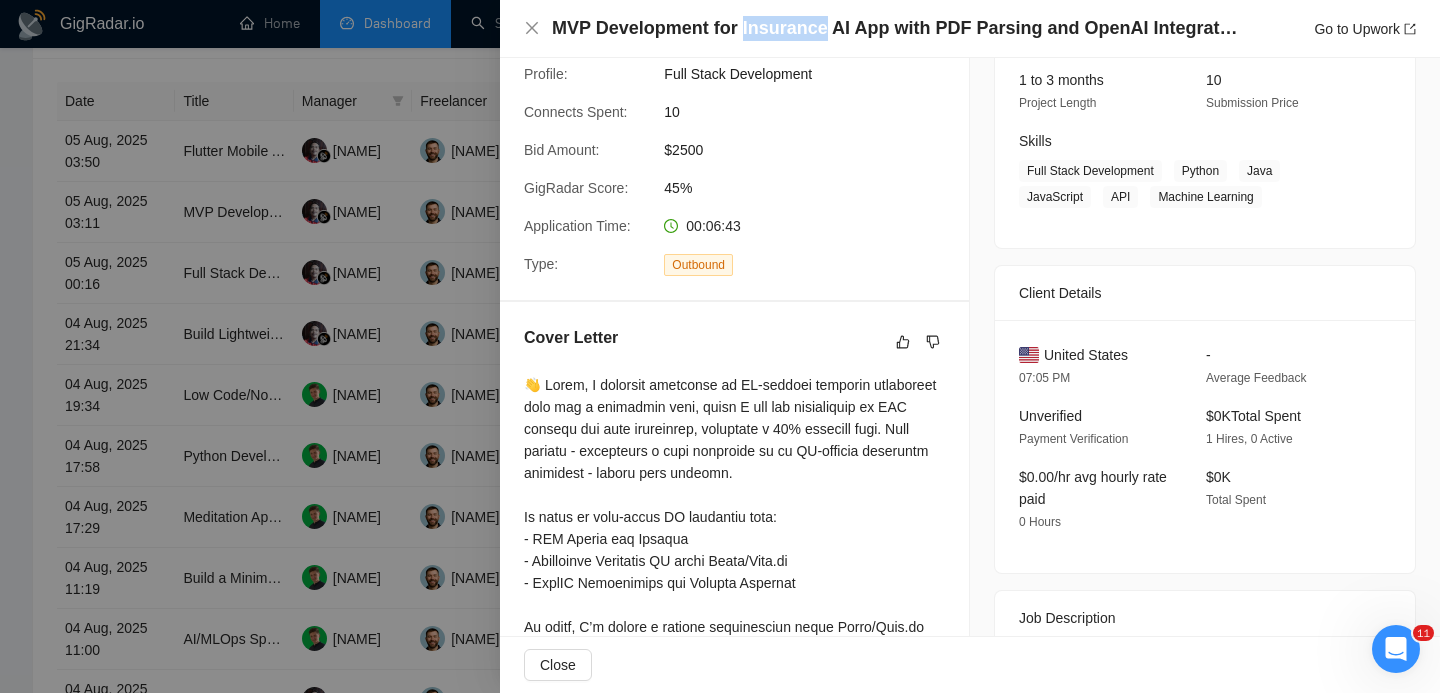 click on "MVP Development for Insurance AI App with PDF Parsing and OpenAI Integration" at bounding box center (897, 28) 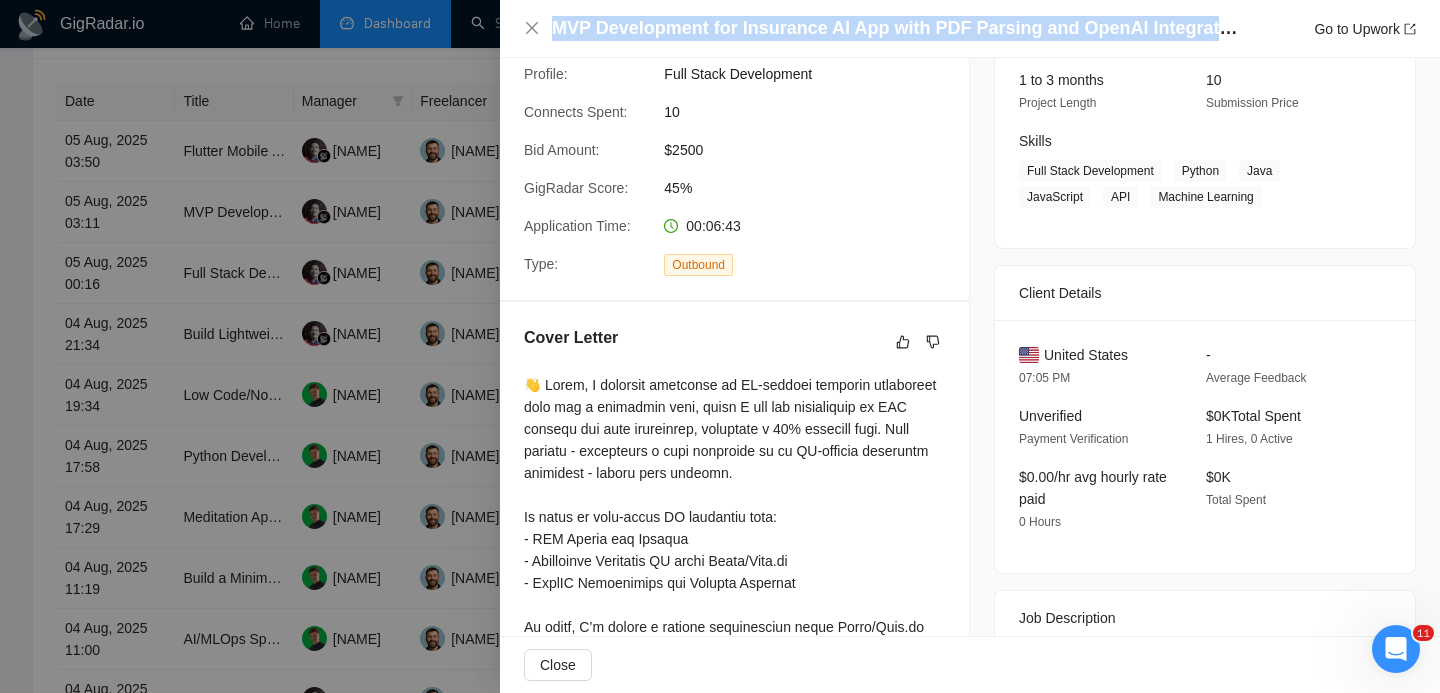 click on "MVP Development for Insurance AI App with PDF Parsing and OpenAI Integration" at bounding box center (897, 28) 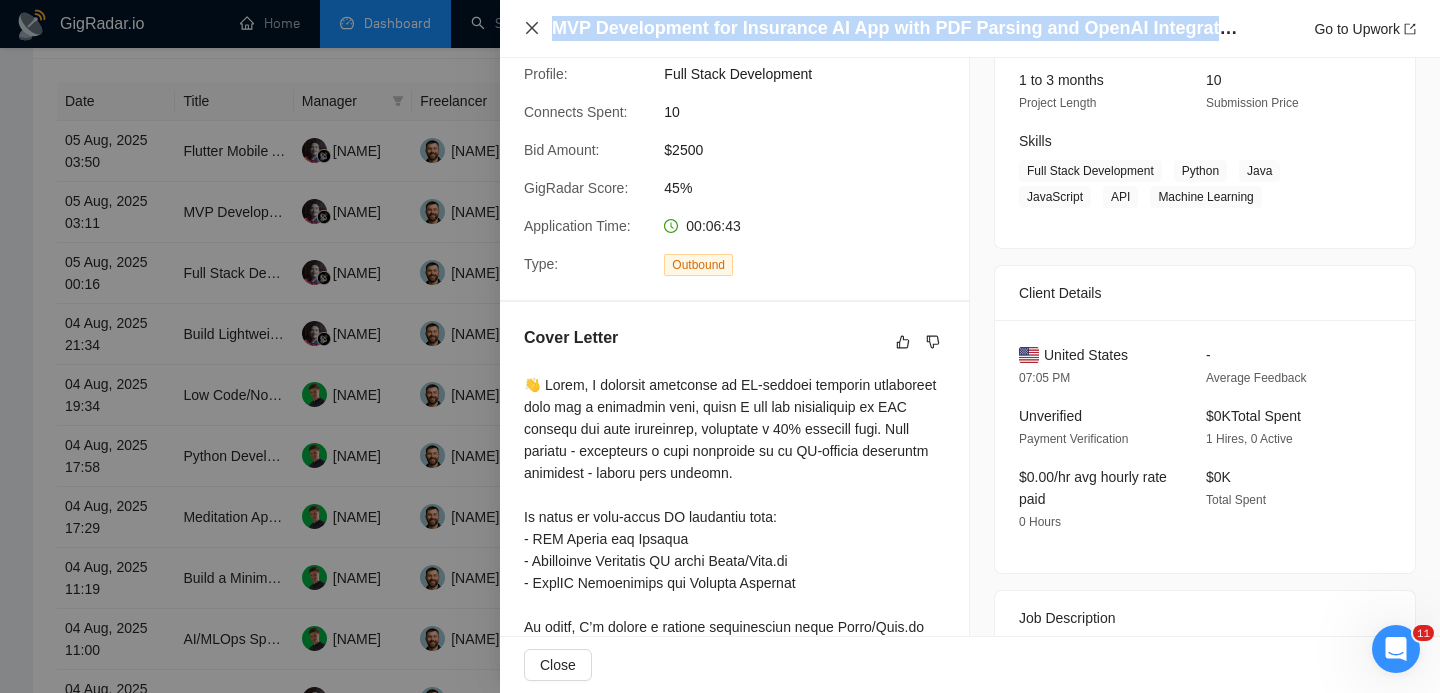 click 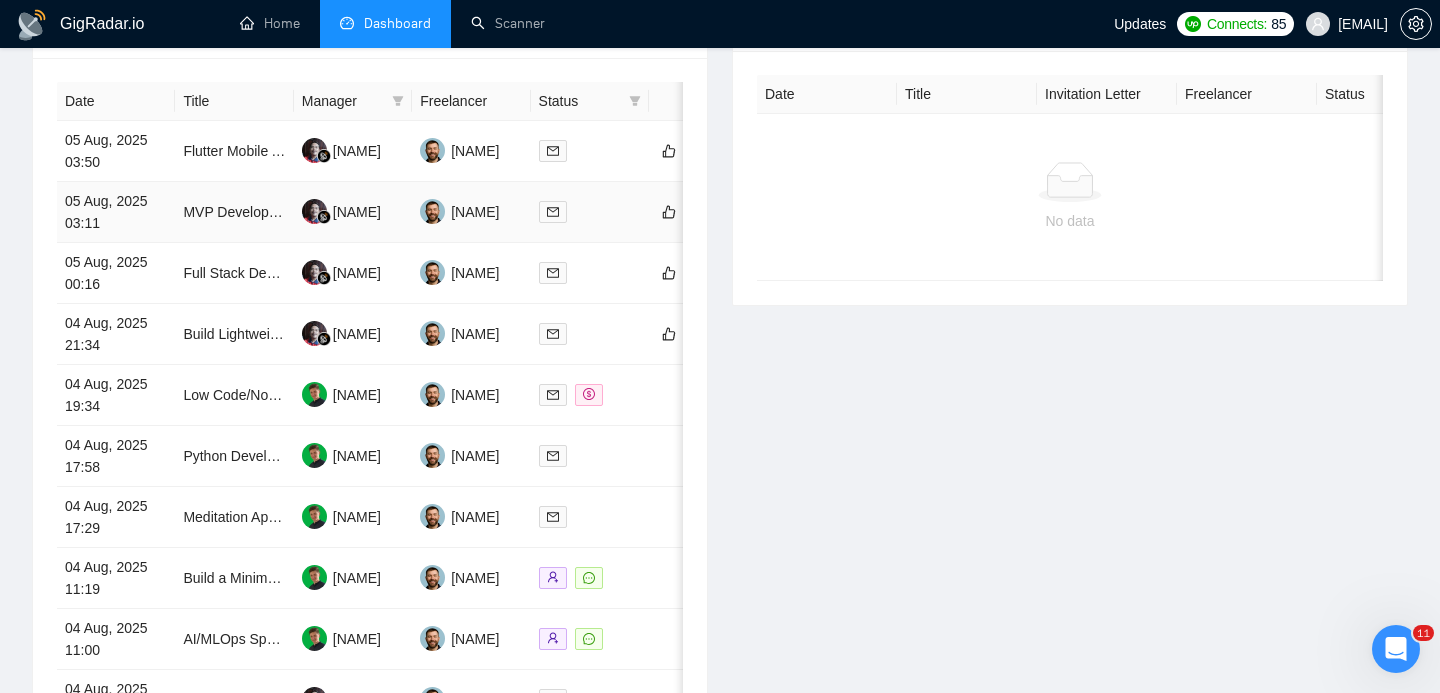 click on "MVP Development for Insurance AI App with PDF Parsing and OpenAI Integration" at bounding box center [234, 212] 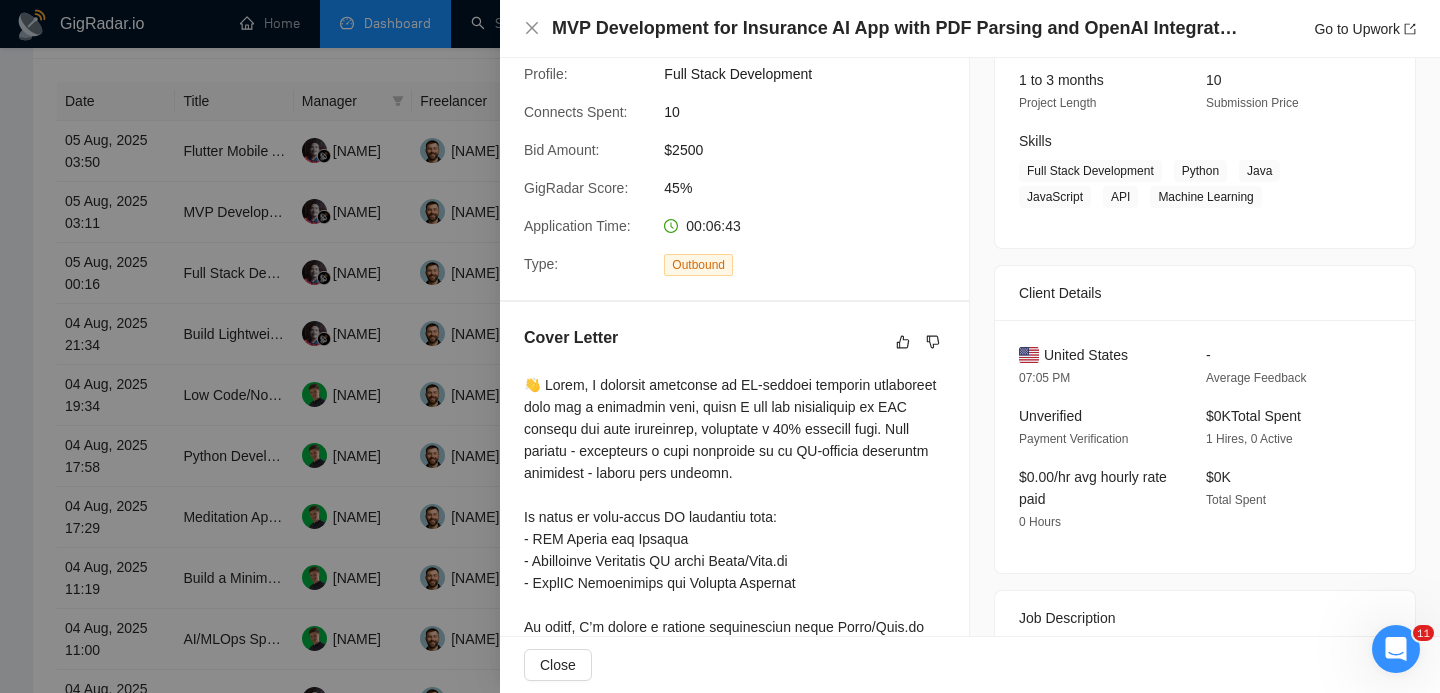 click at bounding box center (720, 346) 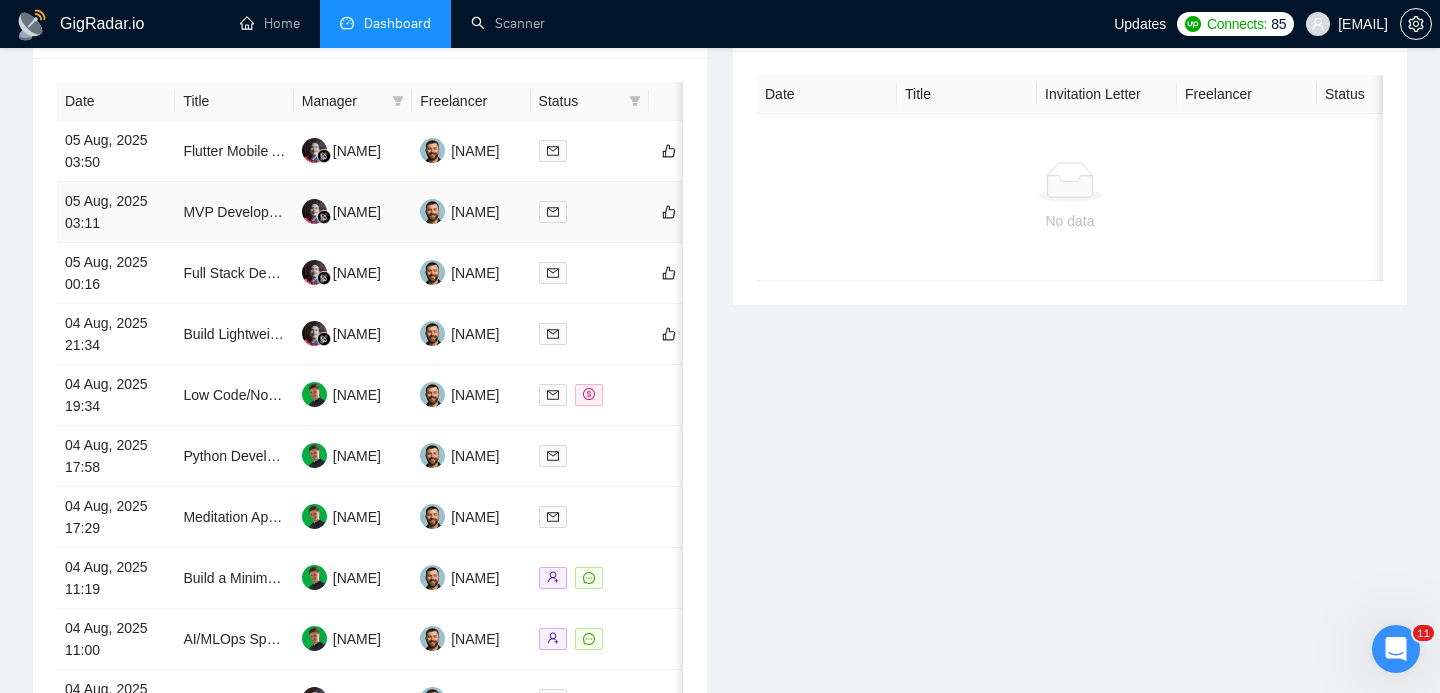 click on "05 Aug, 2025 03:11" at bounding box center [116, 212] 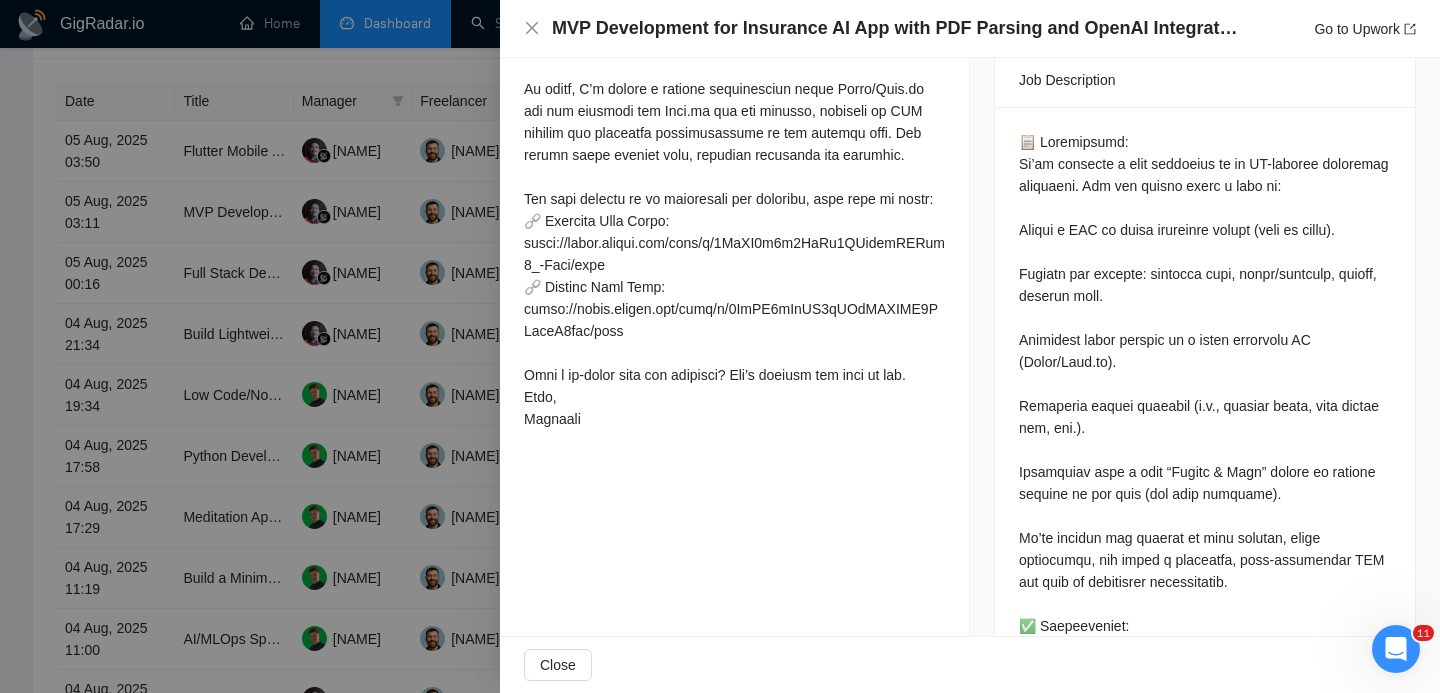 scroll, scrollTop: 800, scrollLeft: 0, axis: vertical 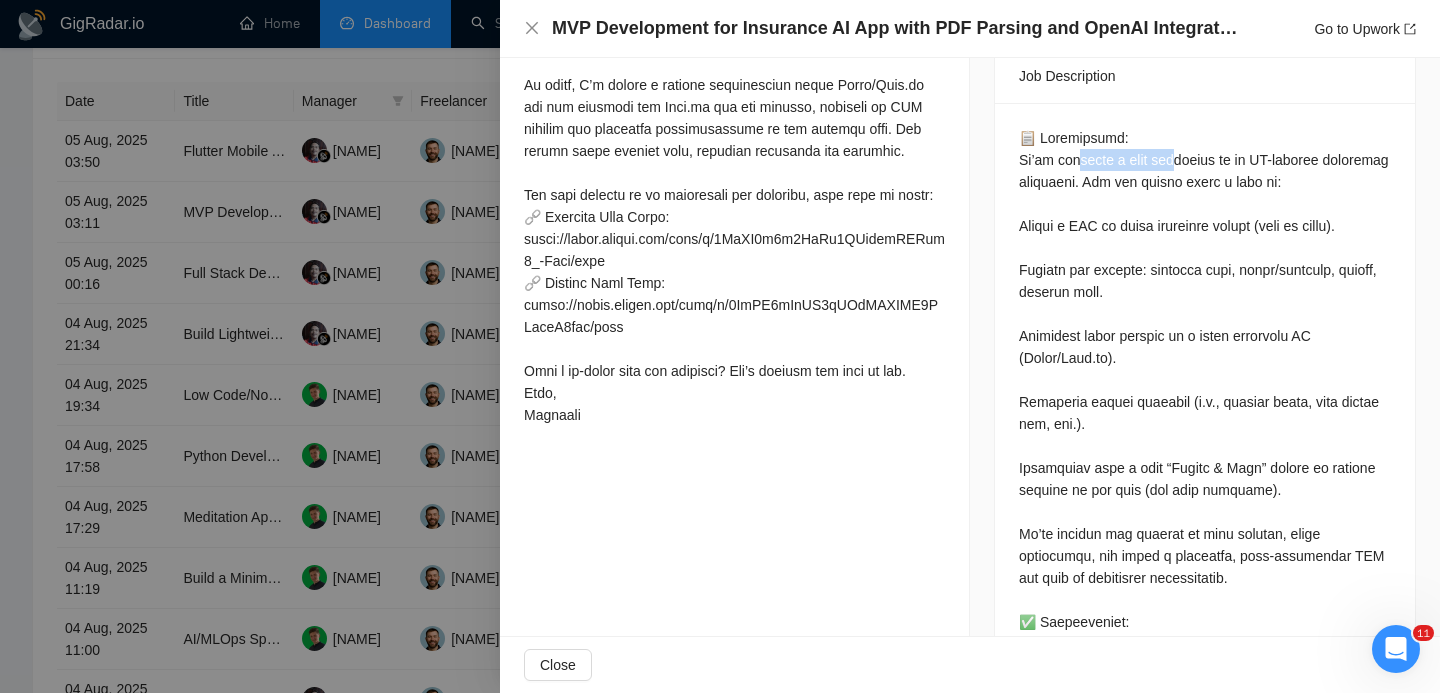 drag, startPoint x: 1080, startPoint y: 147, endPoint x: 1175, endPoint y: 159, distance: 95.7549 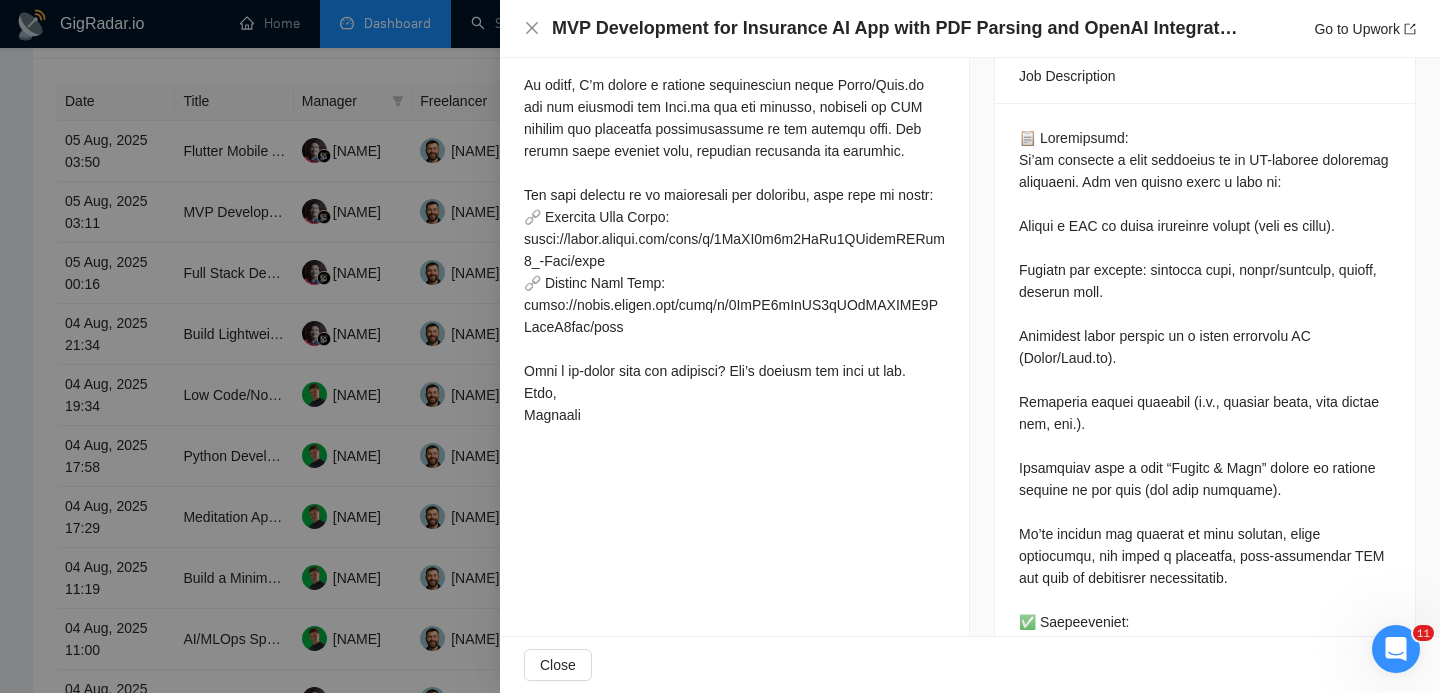 click at bounding box center (1205, 919) 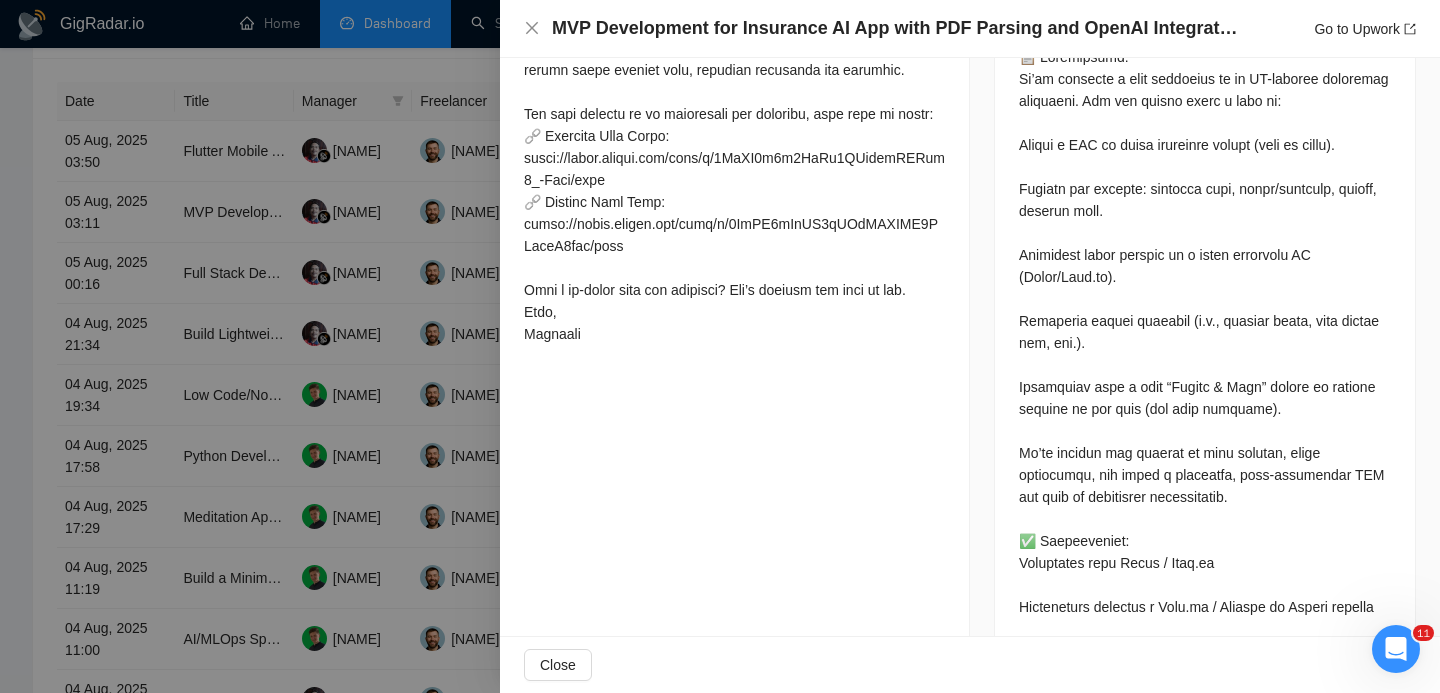 scroll, scrollTop: 889, scrollLeft: 0, axis: vertical 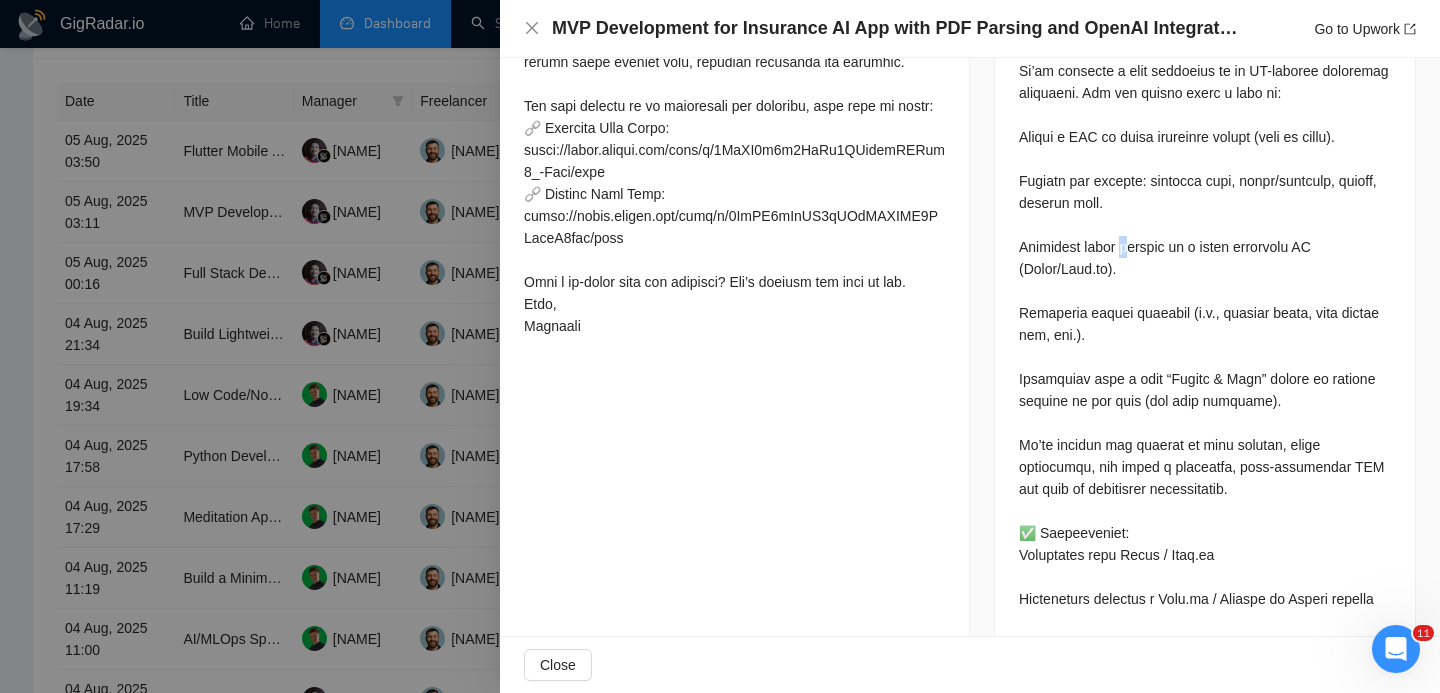 drag, startPoint x: 1138, startPoint y: 235, endPoint x: 1139, endPoint y: 254, distance: 19.026299 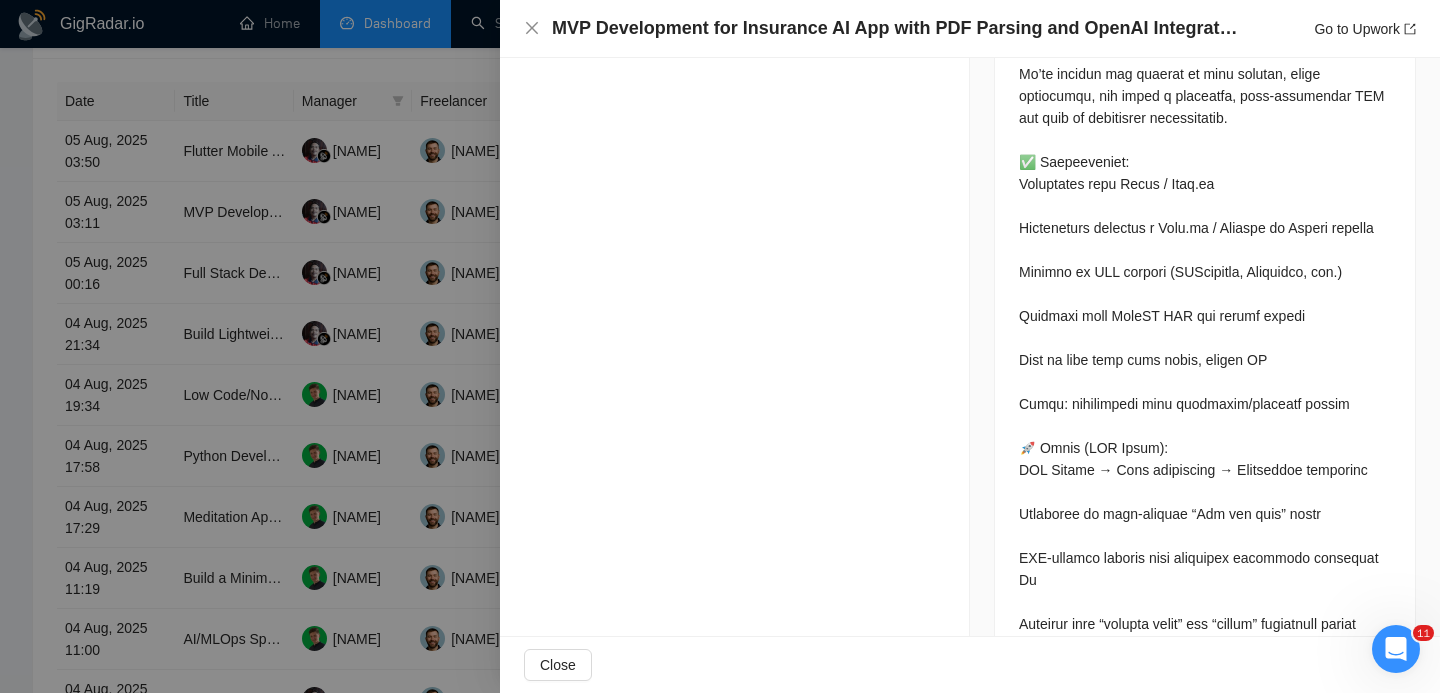 scroll, scrollTop: 1263, scrollLeft: 0, axis: vertical 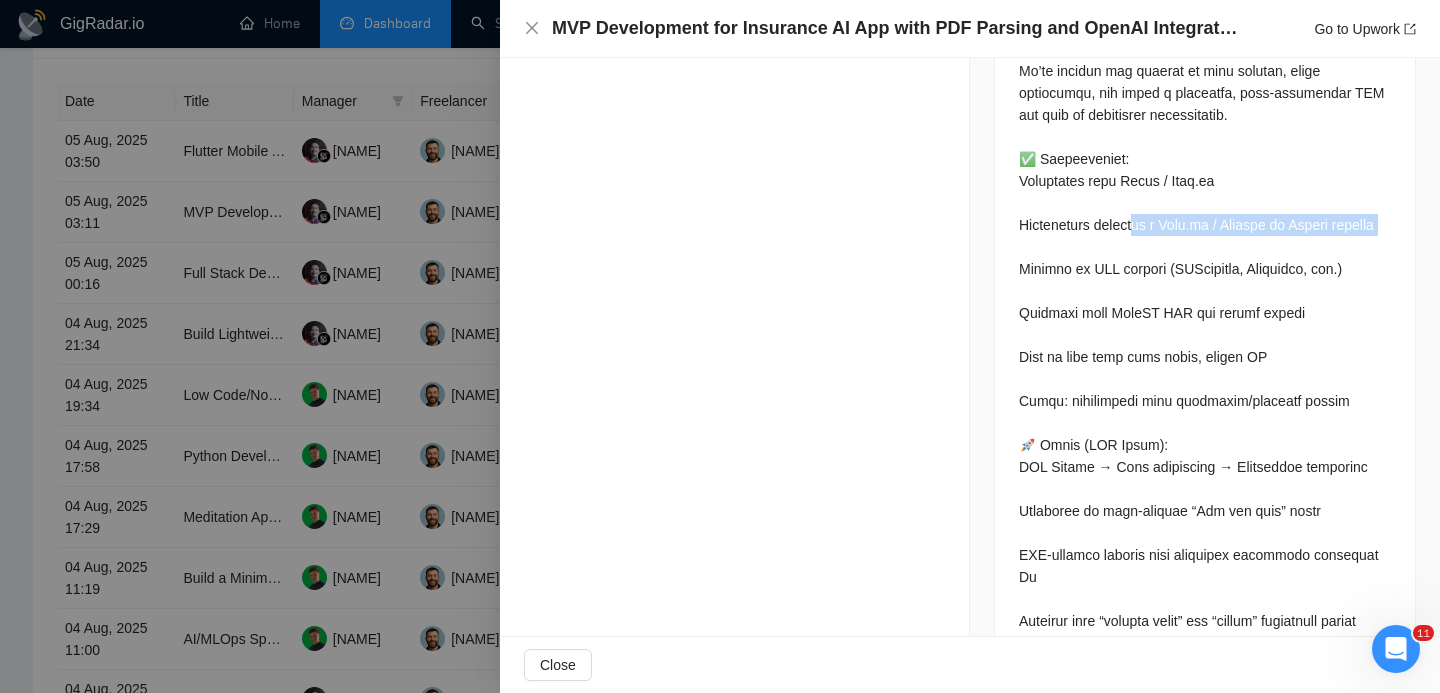 drag, startPoint x: 1141, startPoint y: 214, endPoint x: 1141, endPoint y: 268, distance: 54 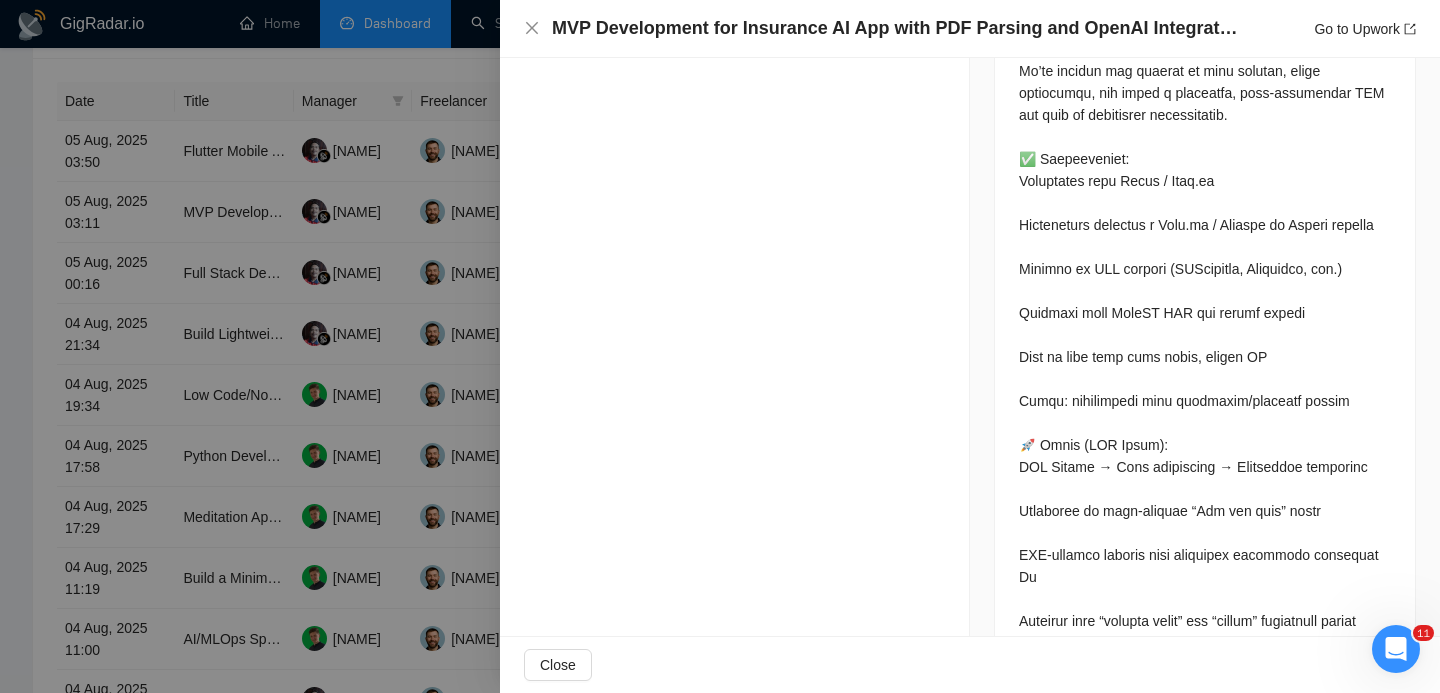 scroll, scrollTop: 1381, scrollLeft: 0, axis: vertical 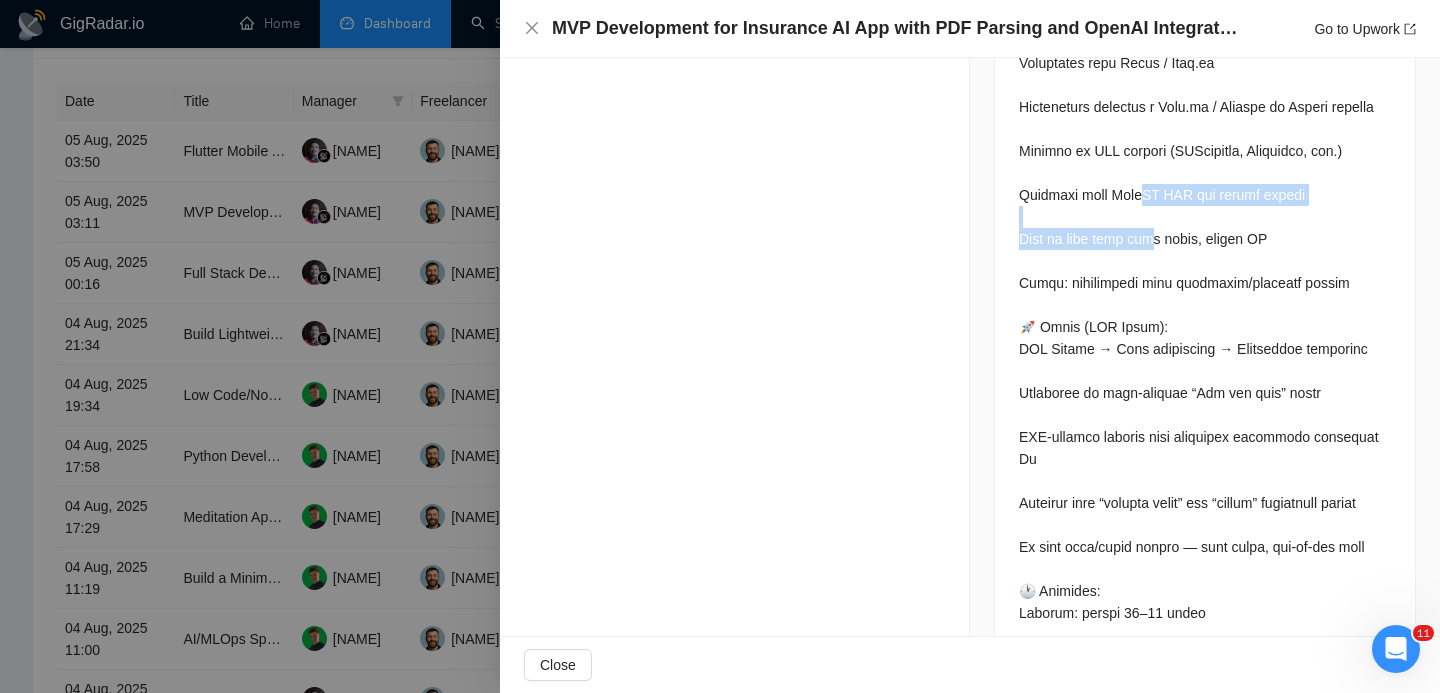 drag, startPoint x: 1138, startPoint y: 212, endPoint x: 1142, endPoint y: 283, distance: 71.11259 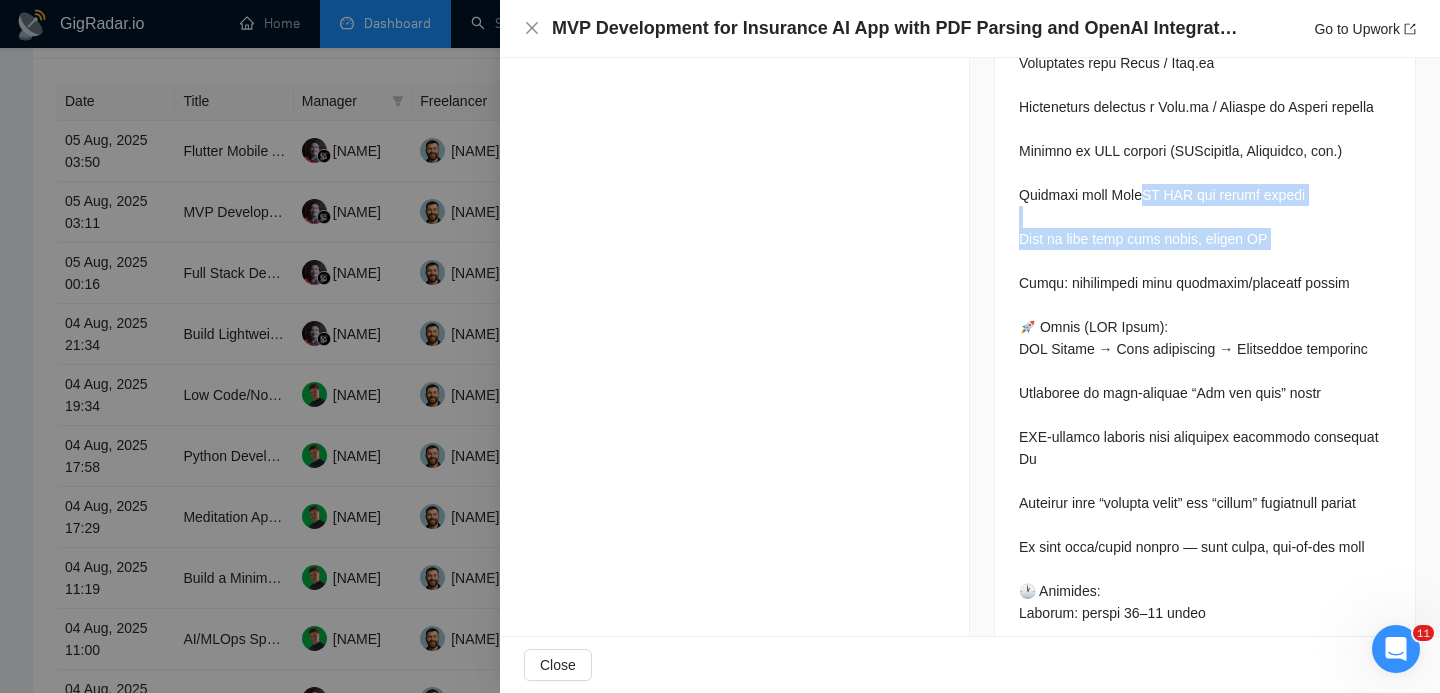 click at bounding box center (1205, 338) 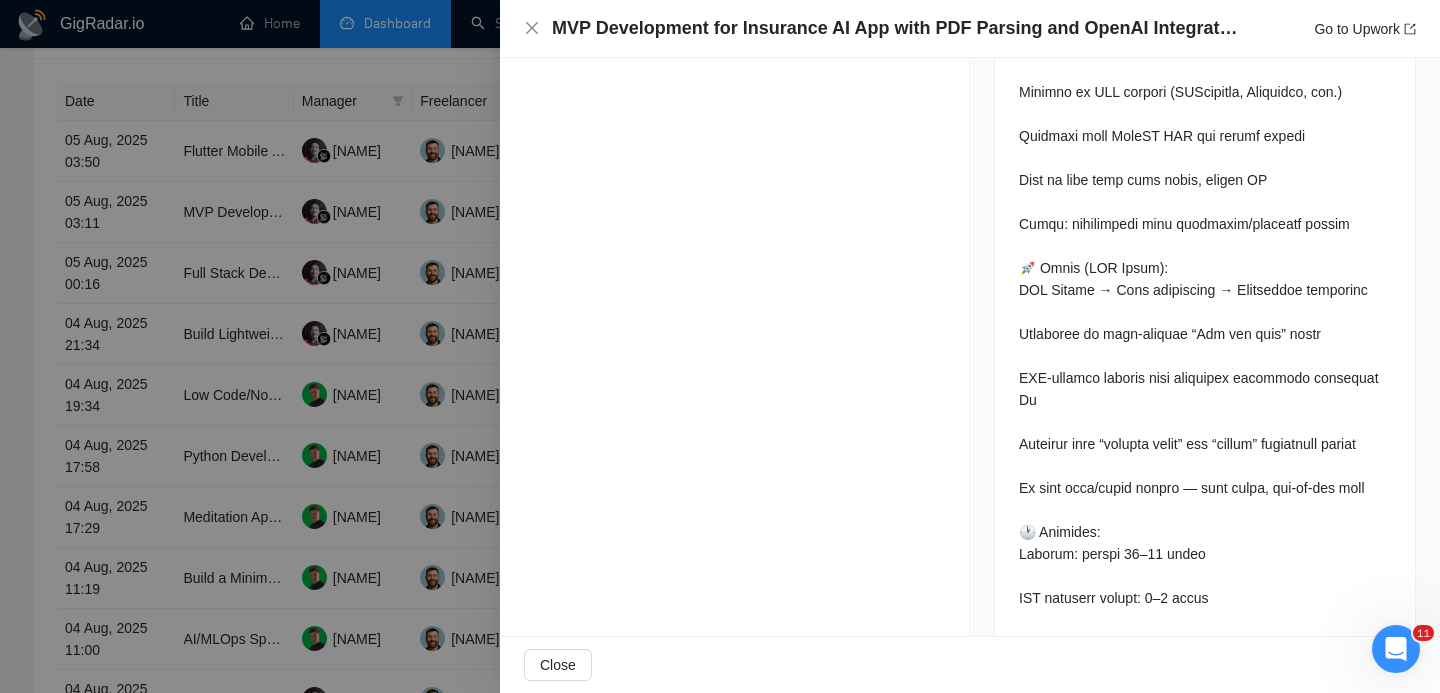 scroll, scrollTop: 1444, scrollLeft: 0, axis: vertical 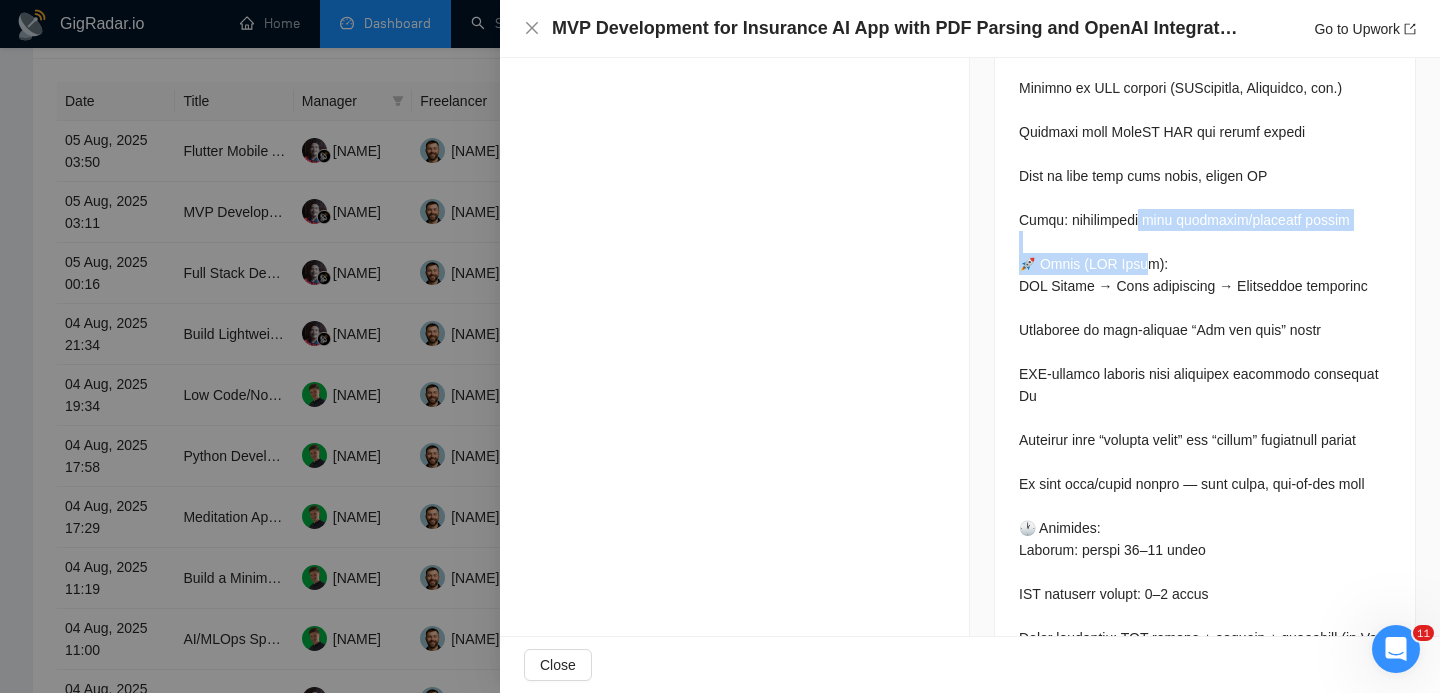 drag, startPoint x: 1127, startPoint y: 238, endPoint x: 1149, endPoint y: 292, distance: 58.30952 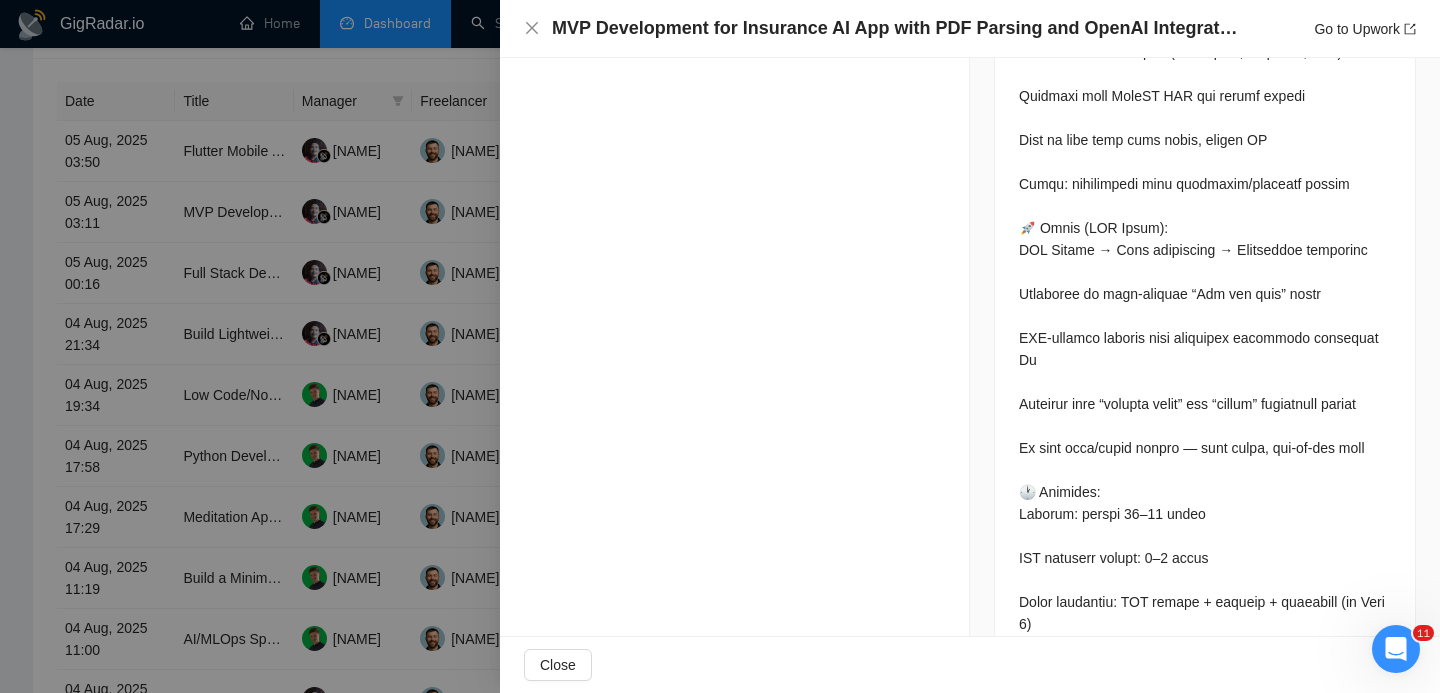 scroll, scrollTop: 1494, scrollLeft: 0, axis: vertical 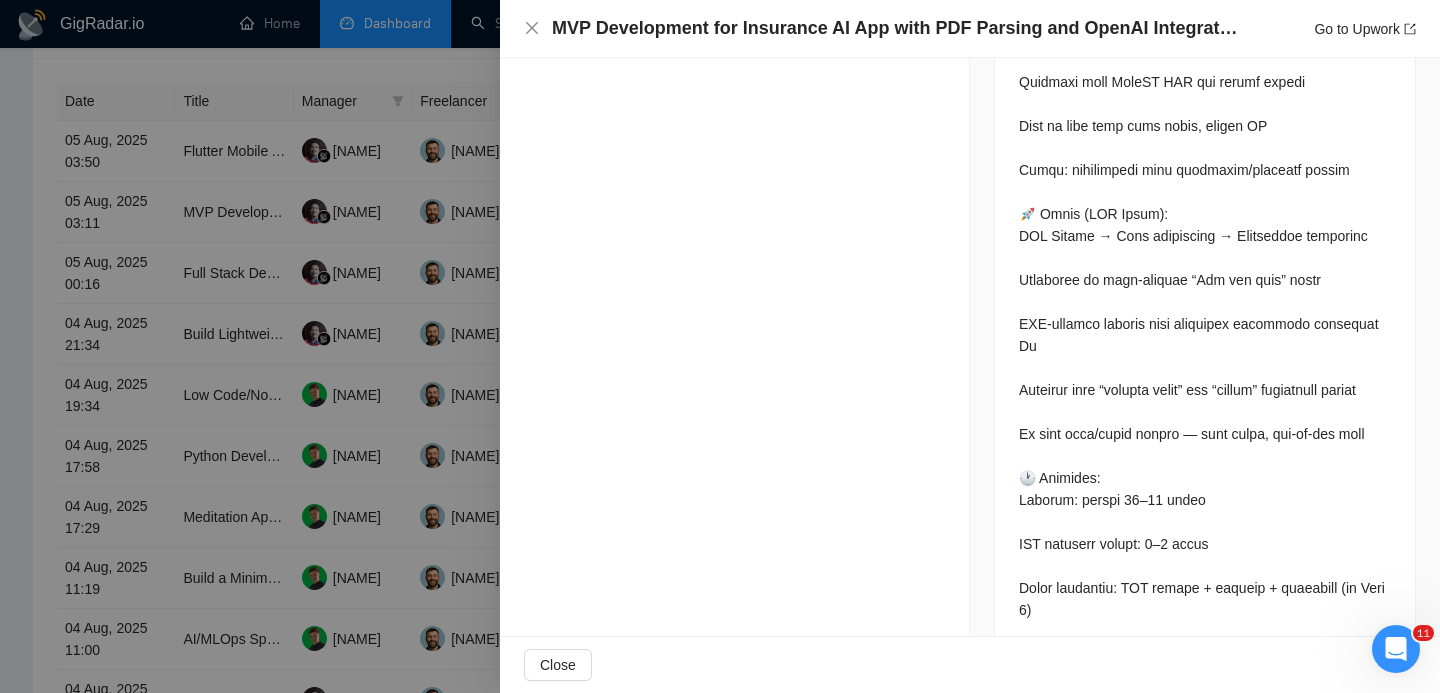 click at bounding box center (1205, 225) 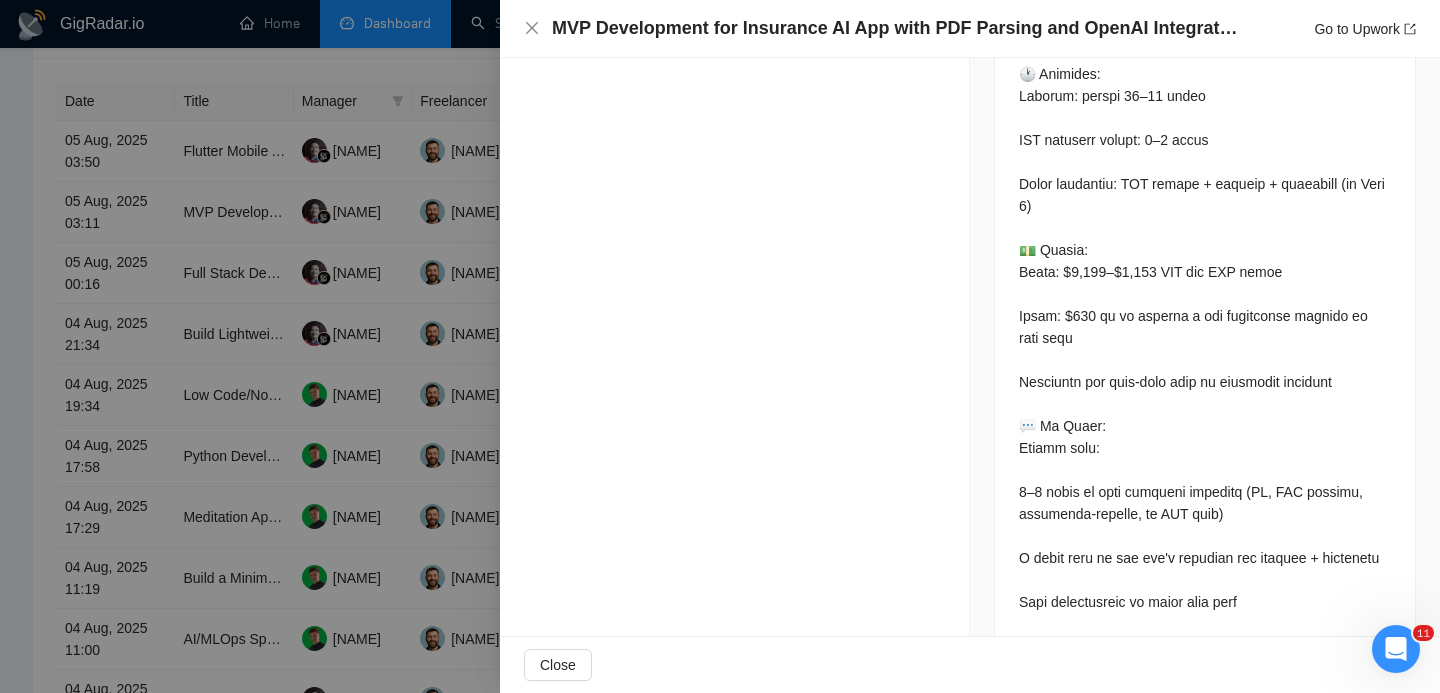scroll, scrollTop: 1922, scrollLeft: 0, axis: vertical 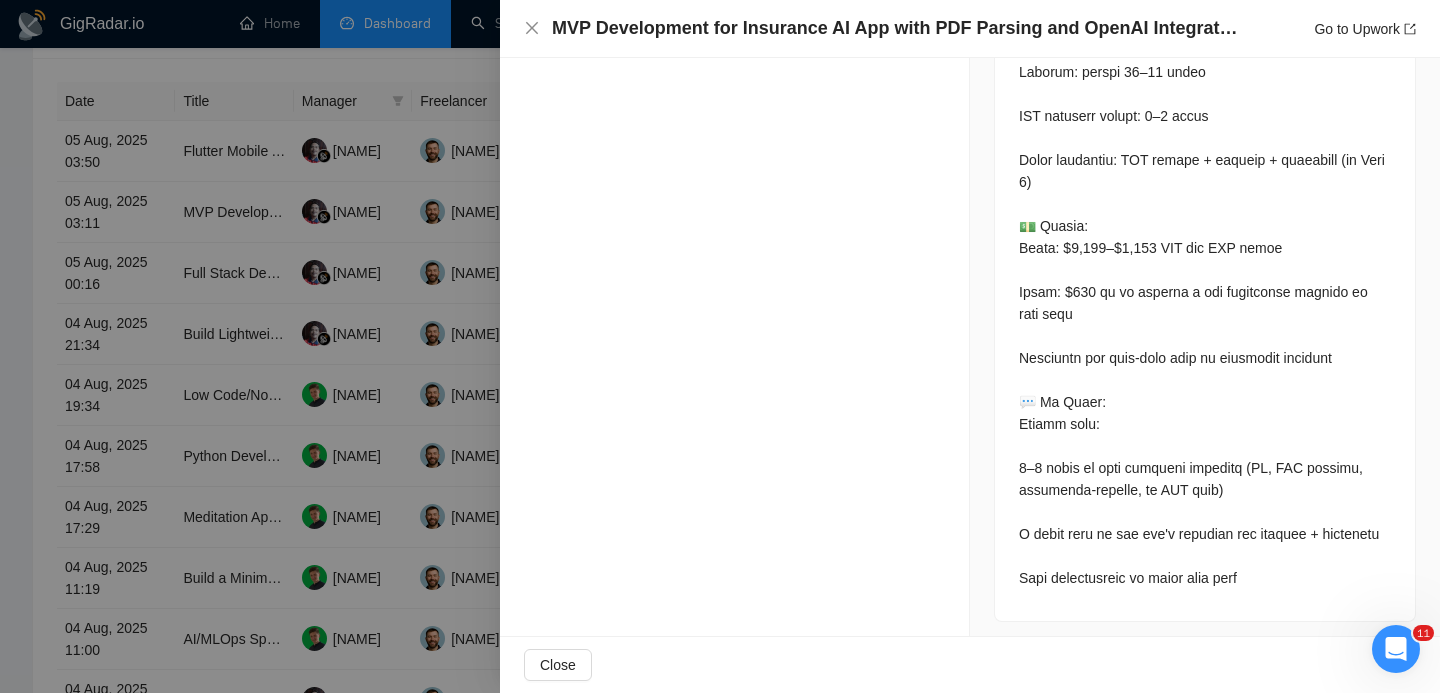 click at bounding box center (1205, -203) 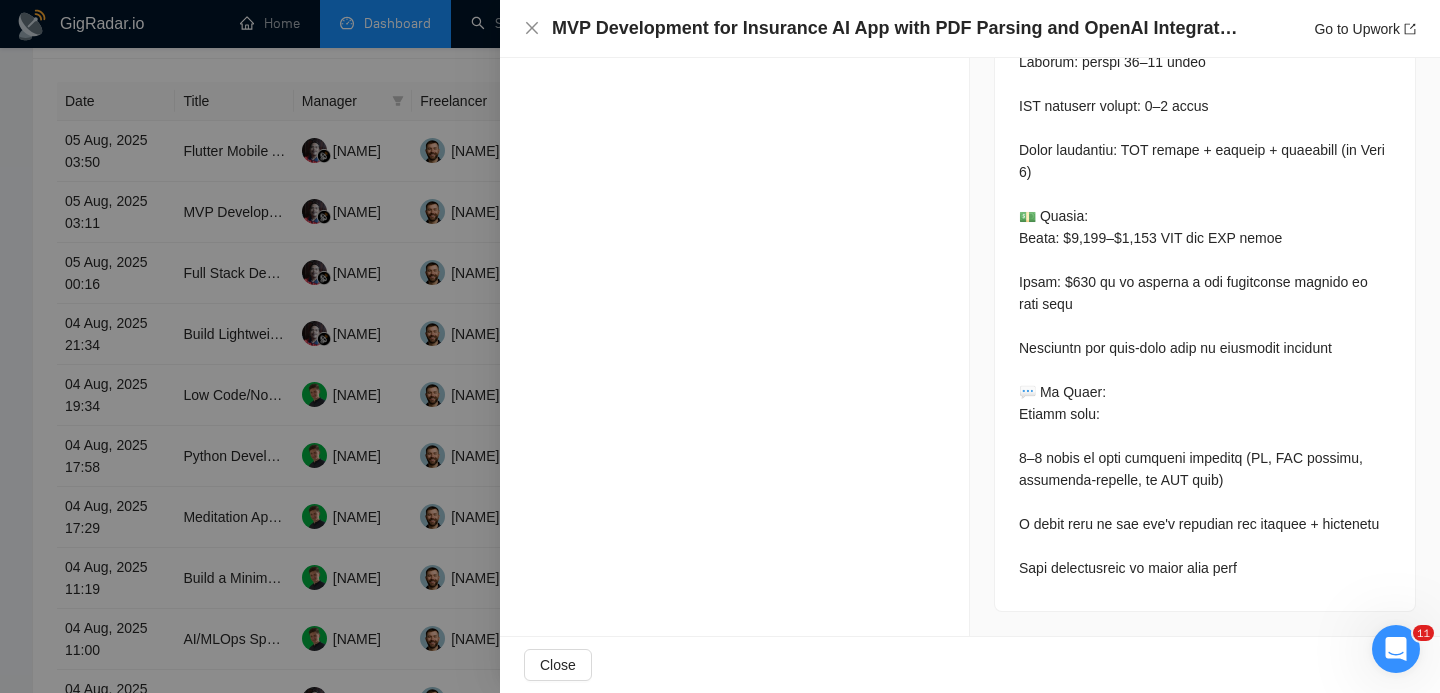 scroll, scrollTop: 1995, scrollLeft: 0, axis: vertical 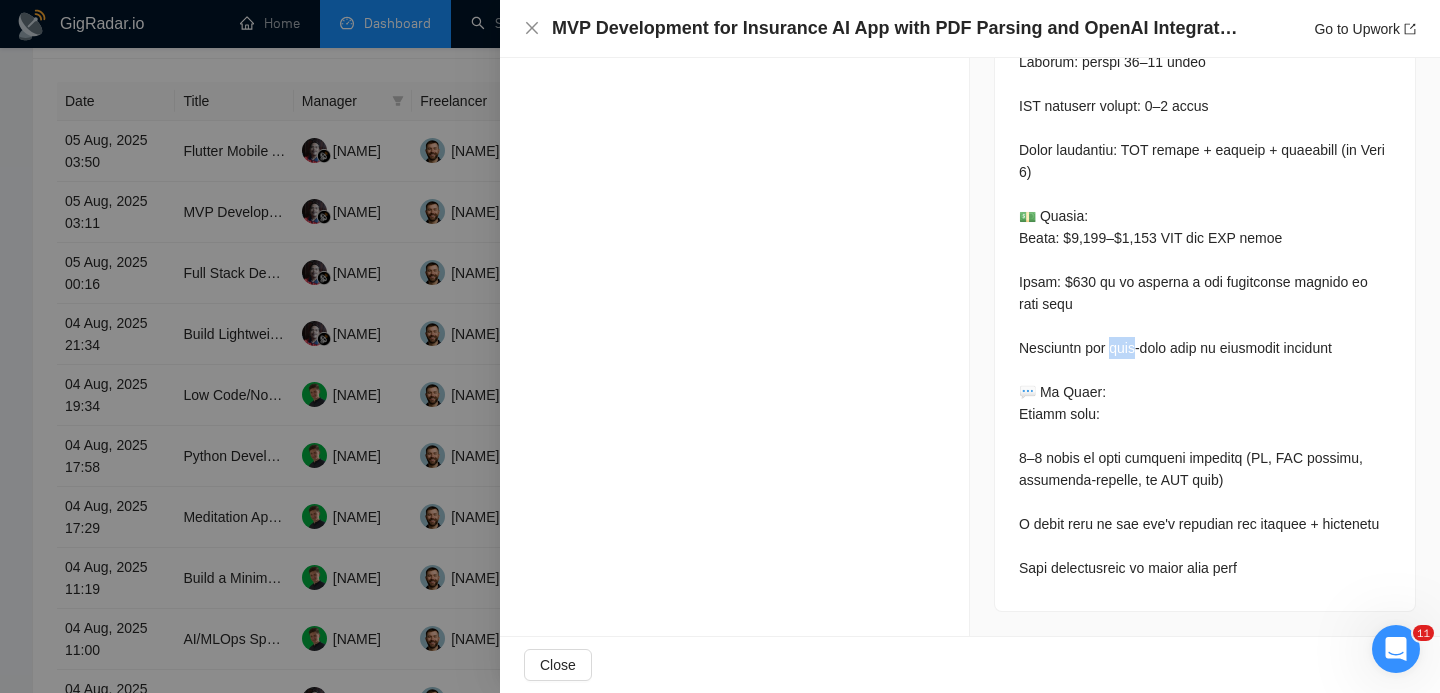 click at bounding box center (1205, -213) 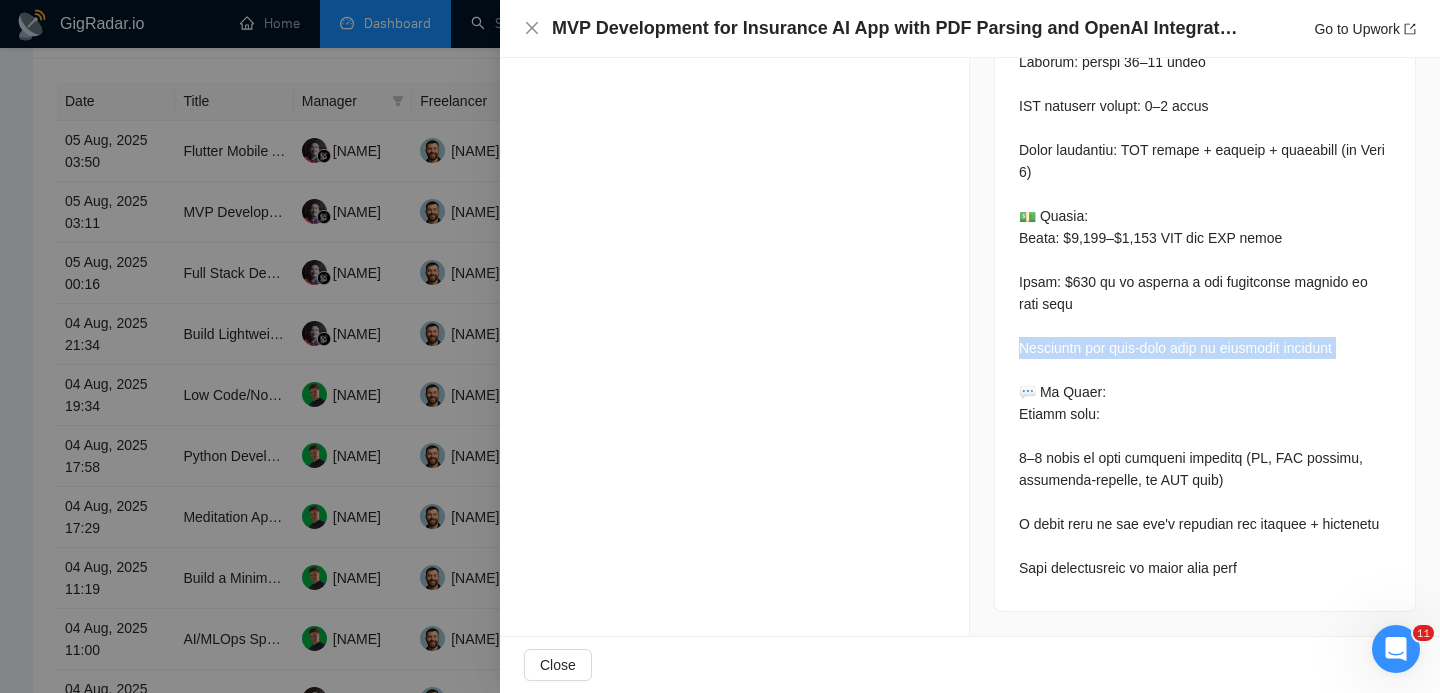 click at bounding box center [1205, -213] 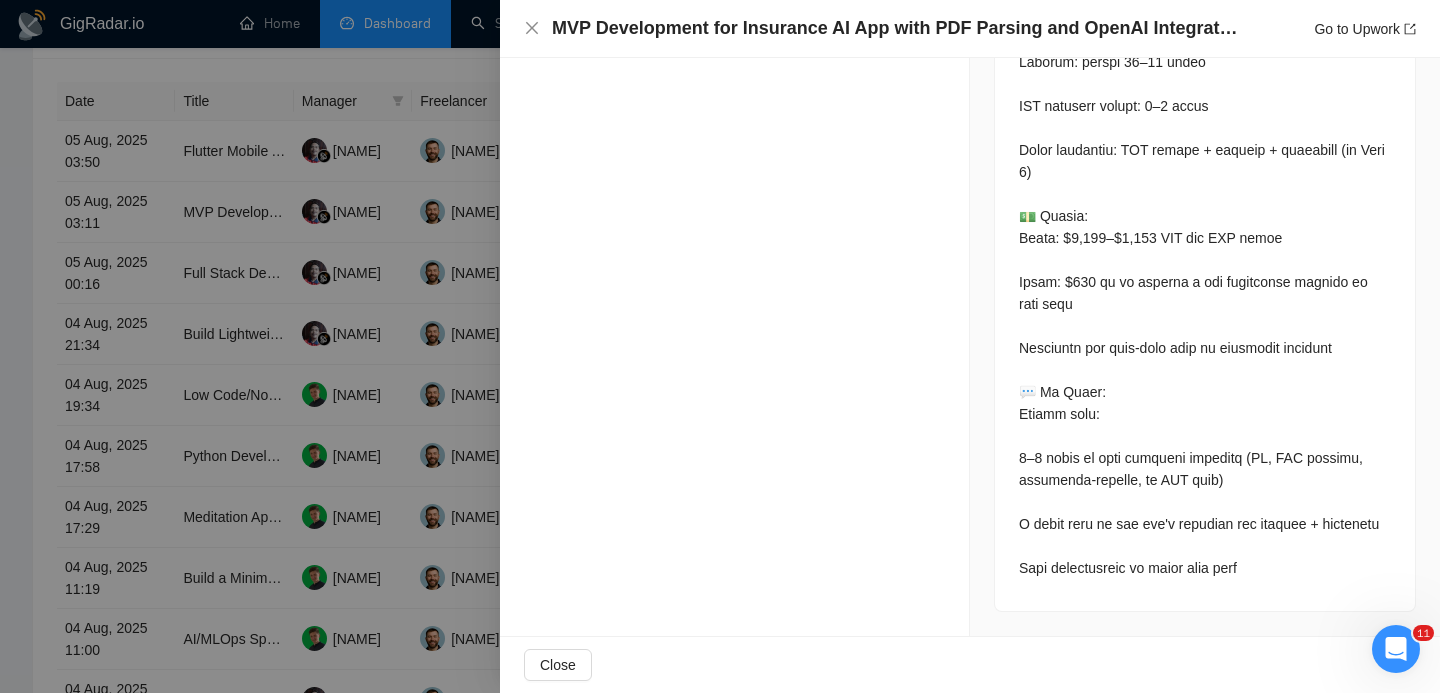 click at bounding box center [1205, -213] 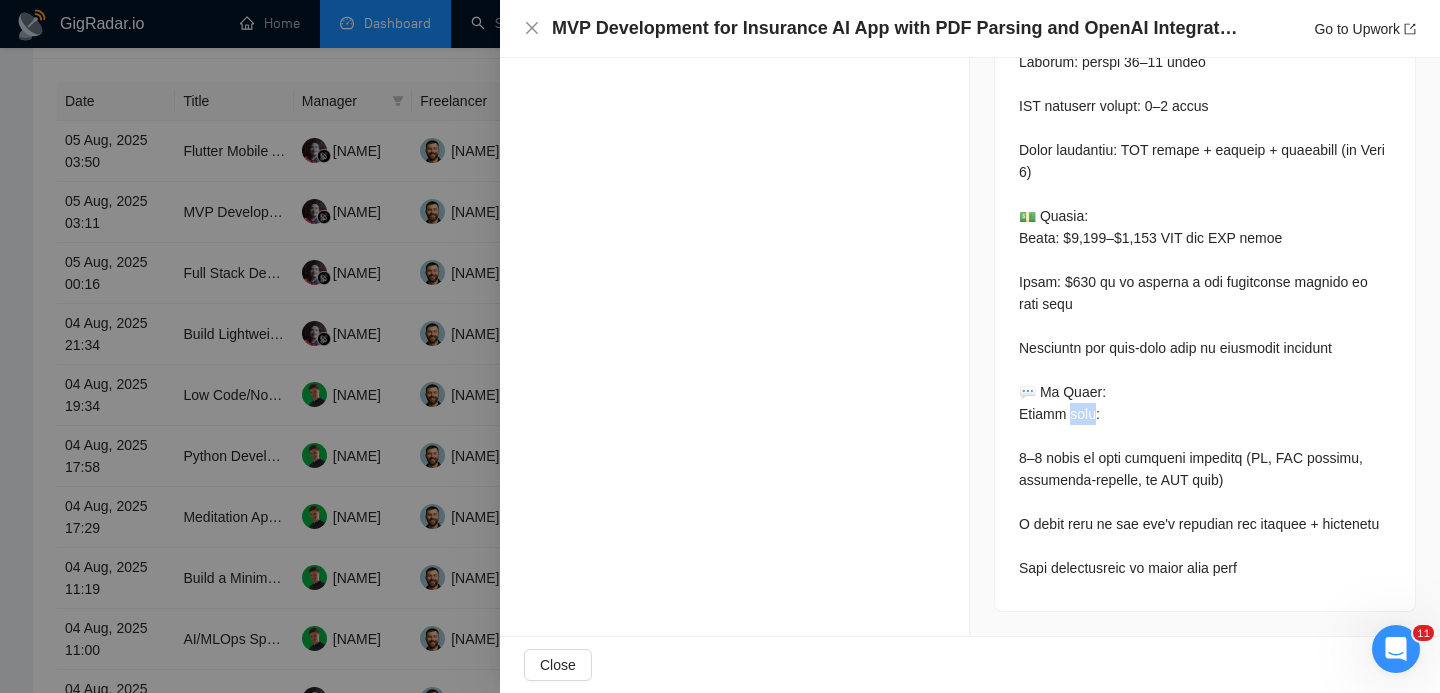 click at bounding box center (1205, -213) 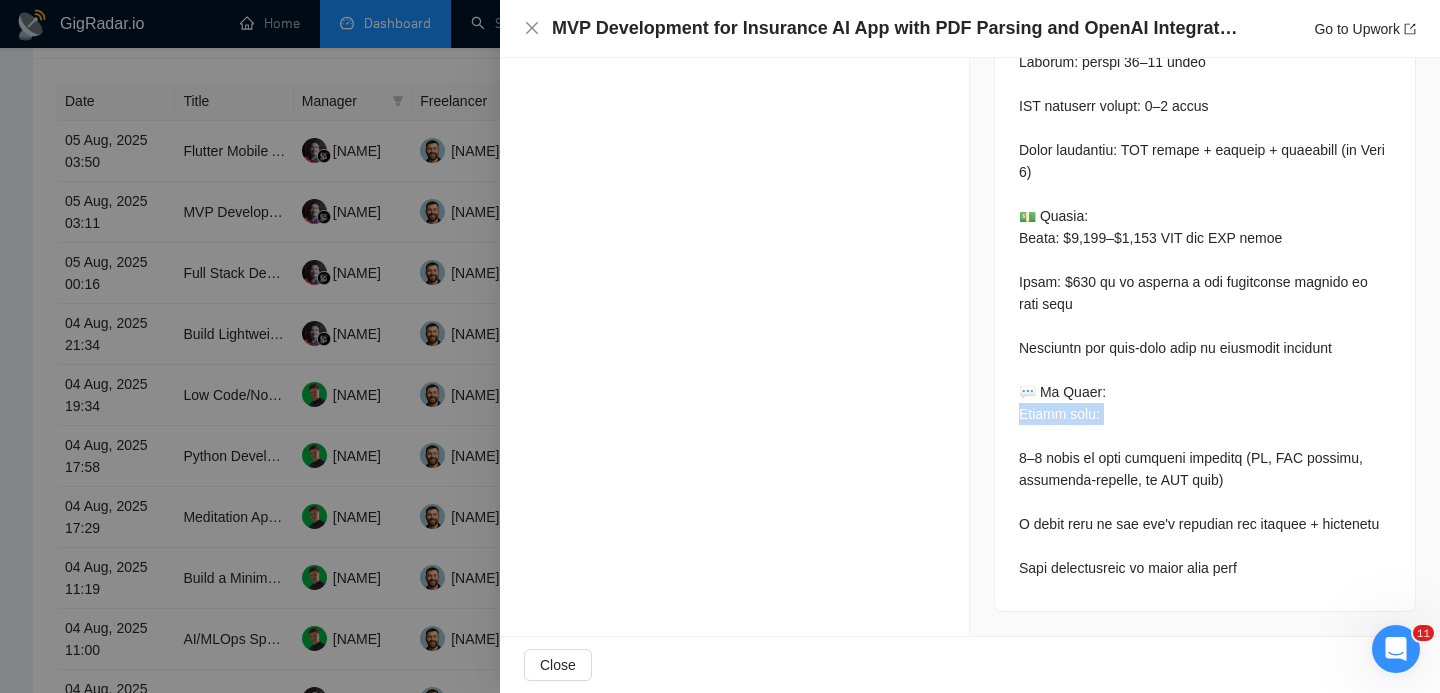 click at bounding box center (1205, -213) 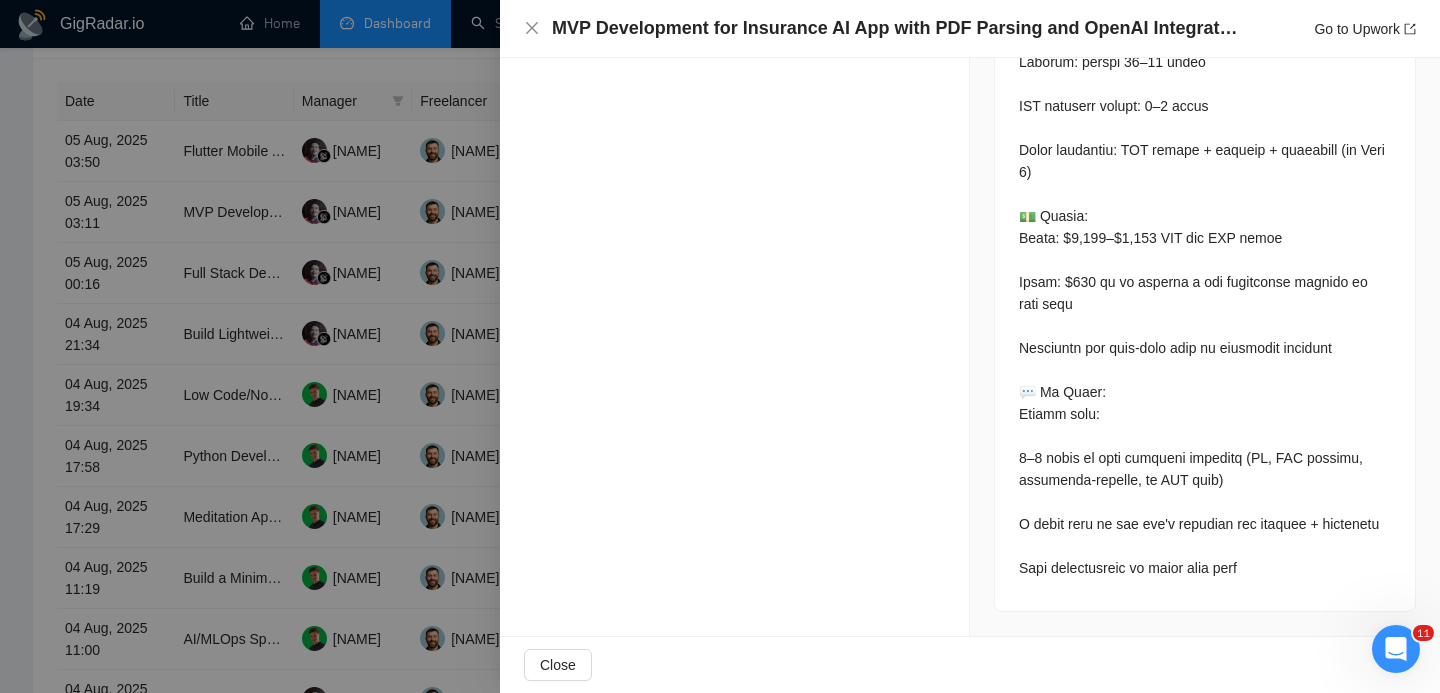 click at bounding box center (1205, -213) 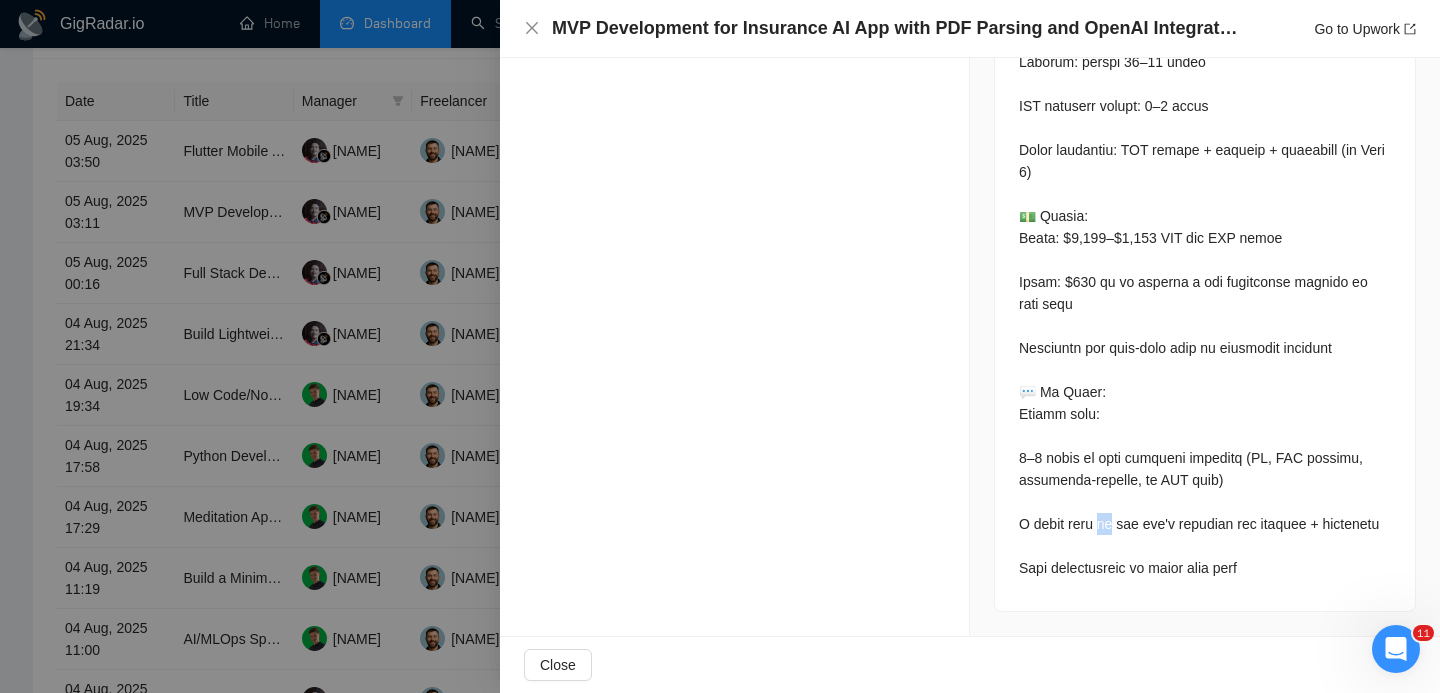 click at bounding box center (1205, -213) 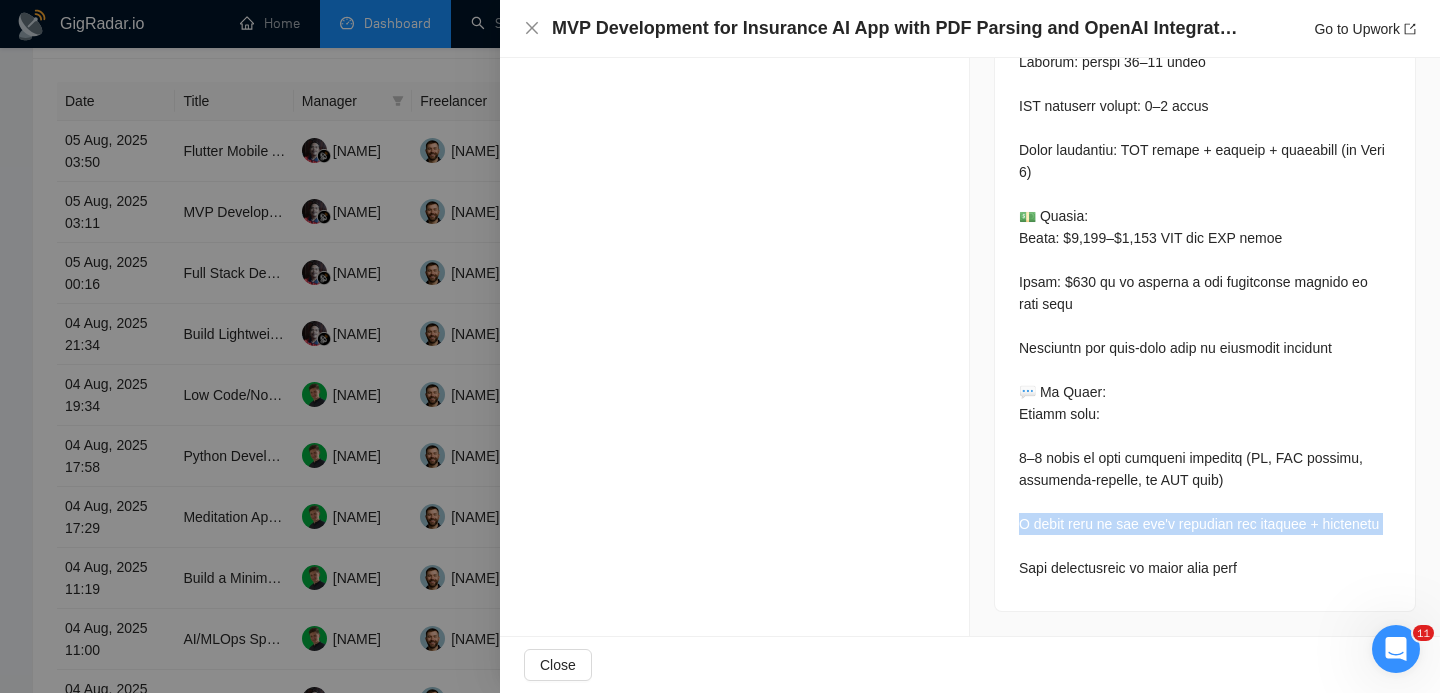 click at bounding box center (1205, -213) 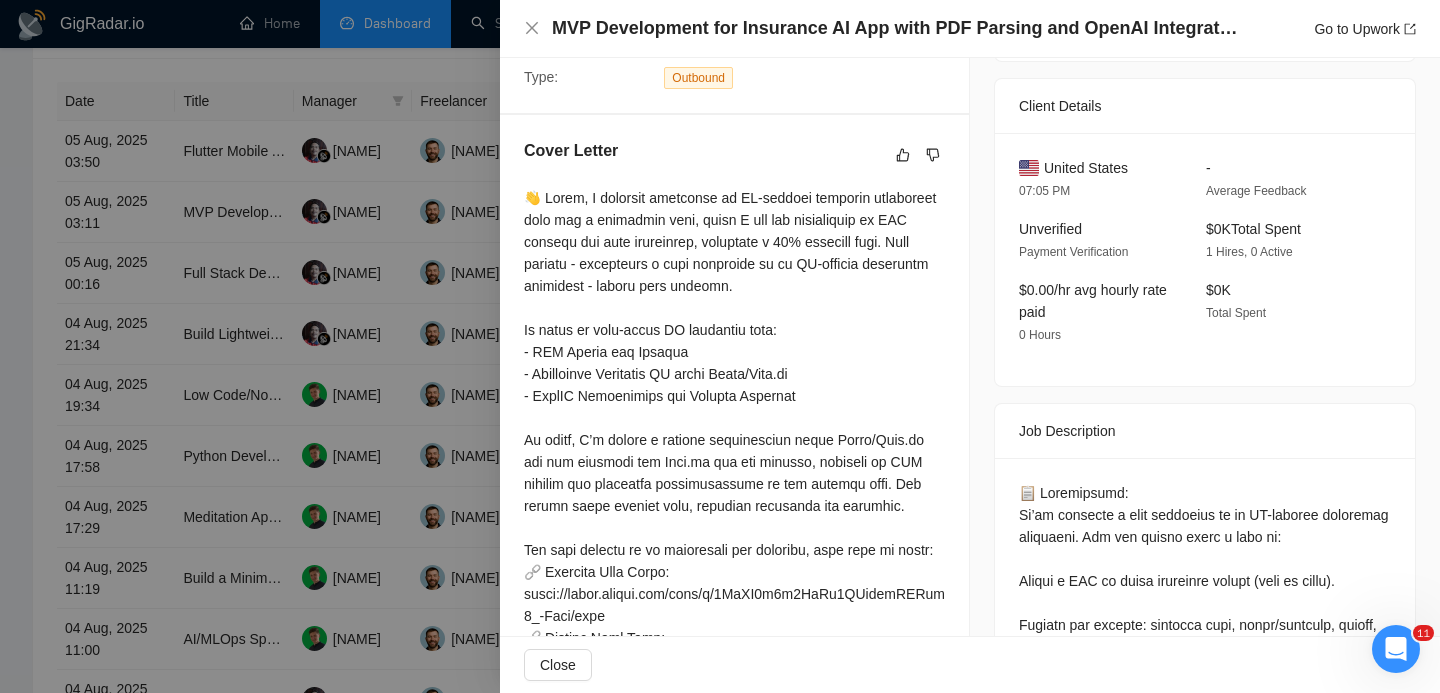 scroll, scrollTop: 419, scrollLeft: 0, axis: vertical 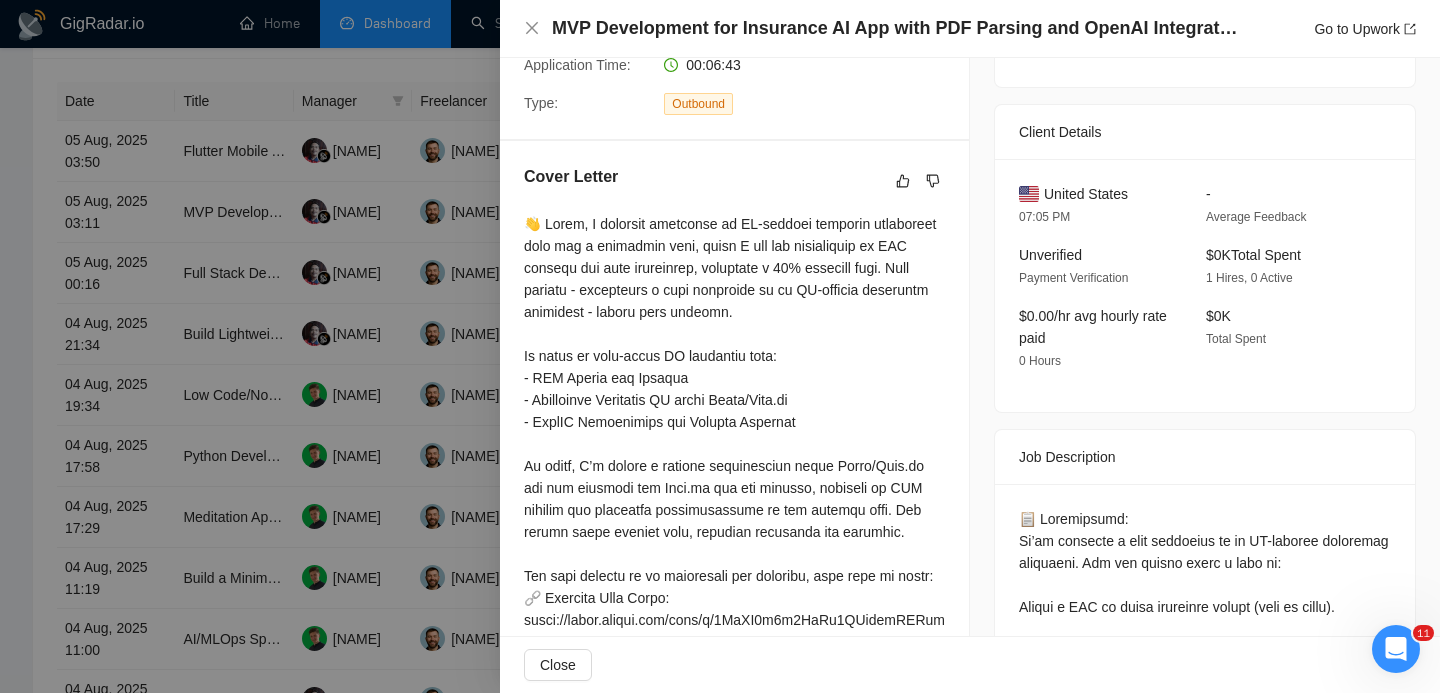 click at bounding box center [734, 510] 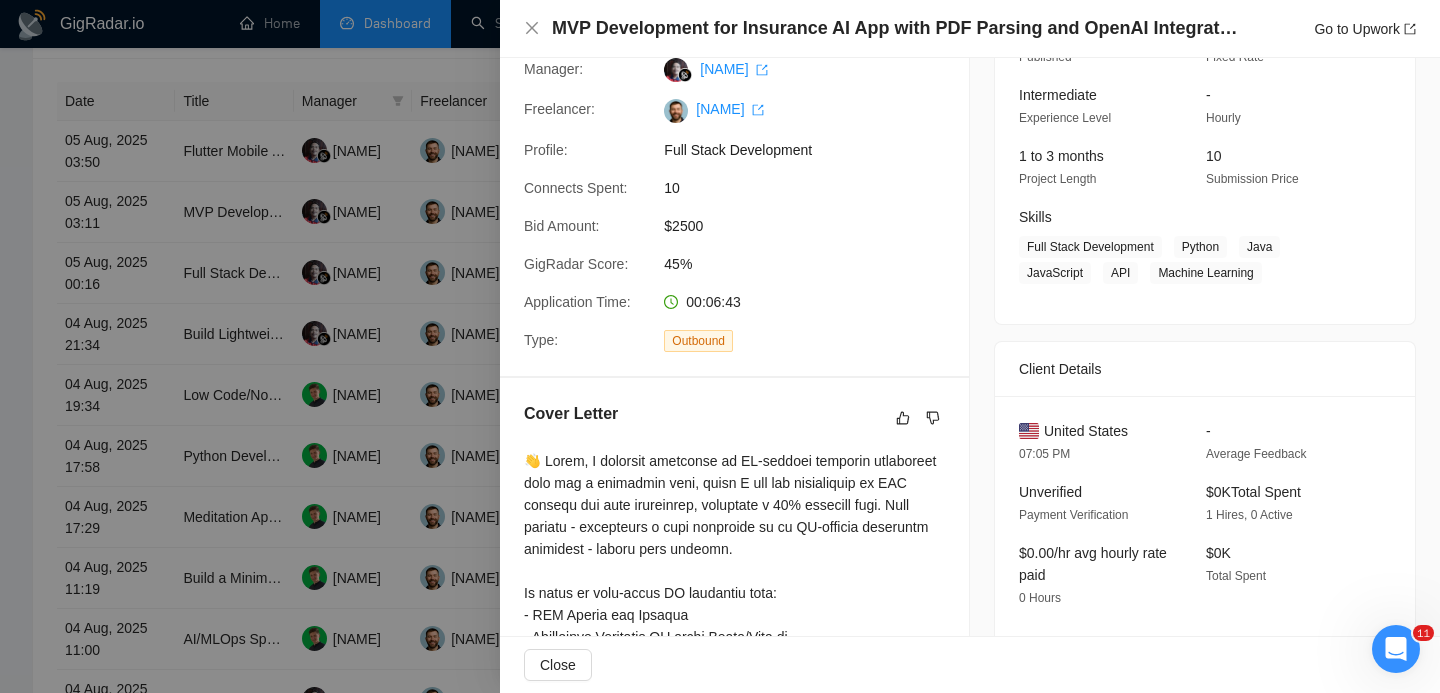 scroll, scrollTop: 0, scrollLeft: 0, axis: both 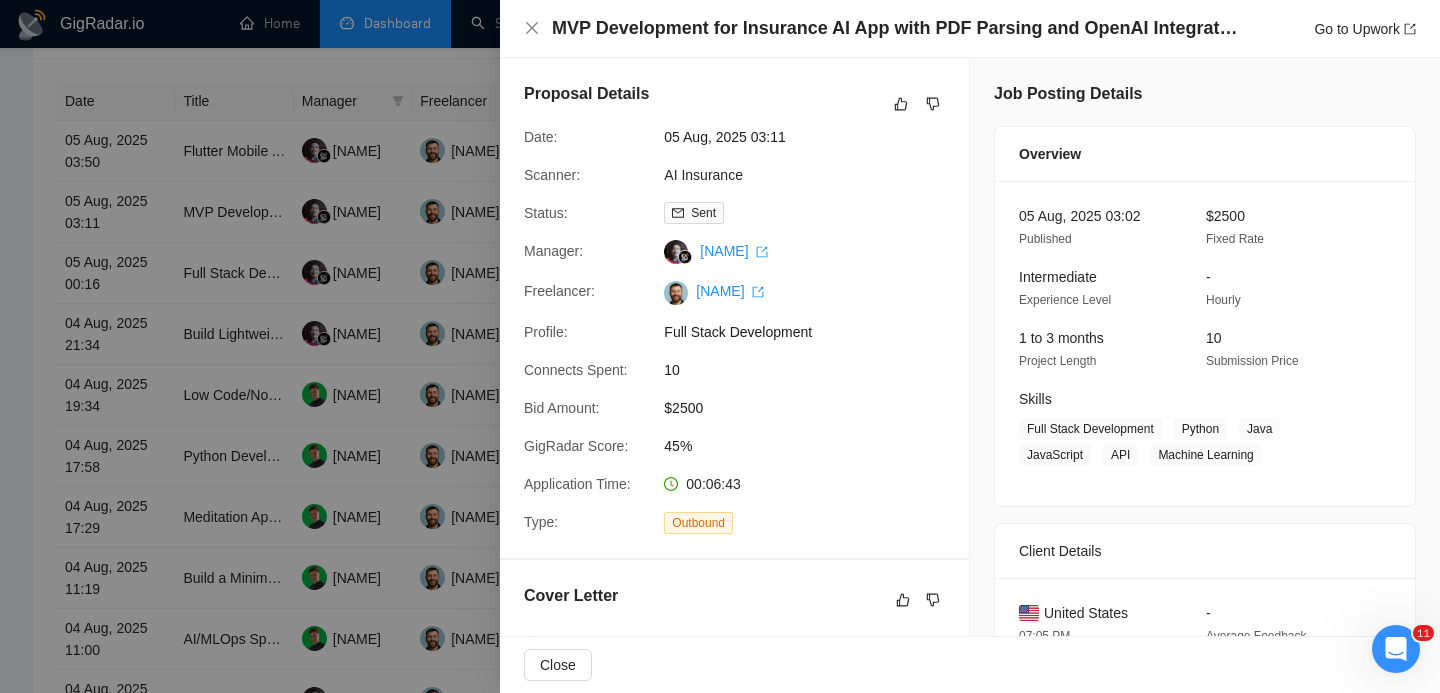 click on "MVP Development for Insurance AI App with PDF Parsing and OpenAI Integration Go to Upwork" at bounding box center [970, 28] 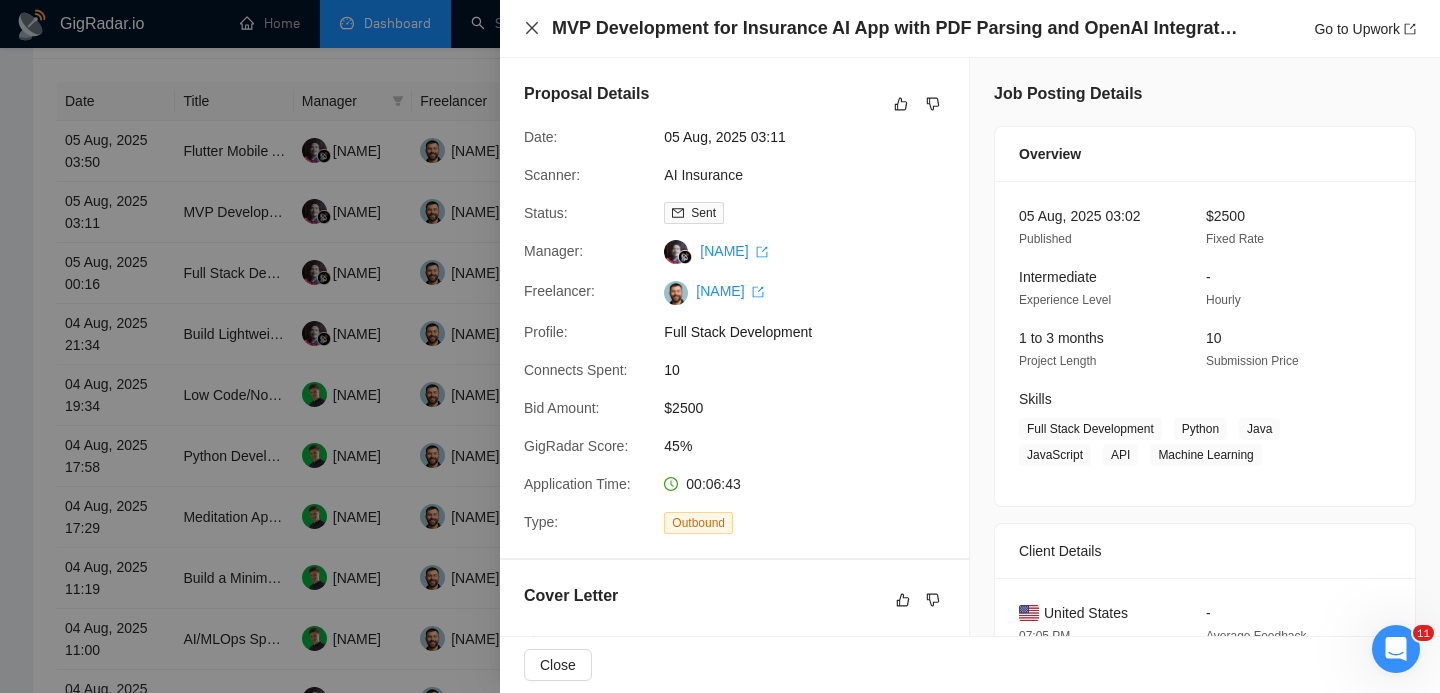click 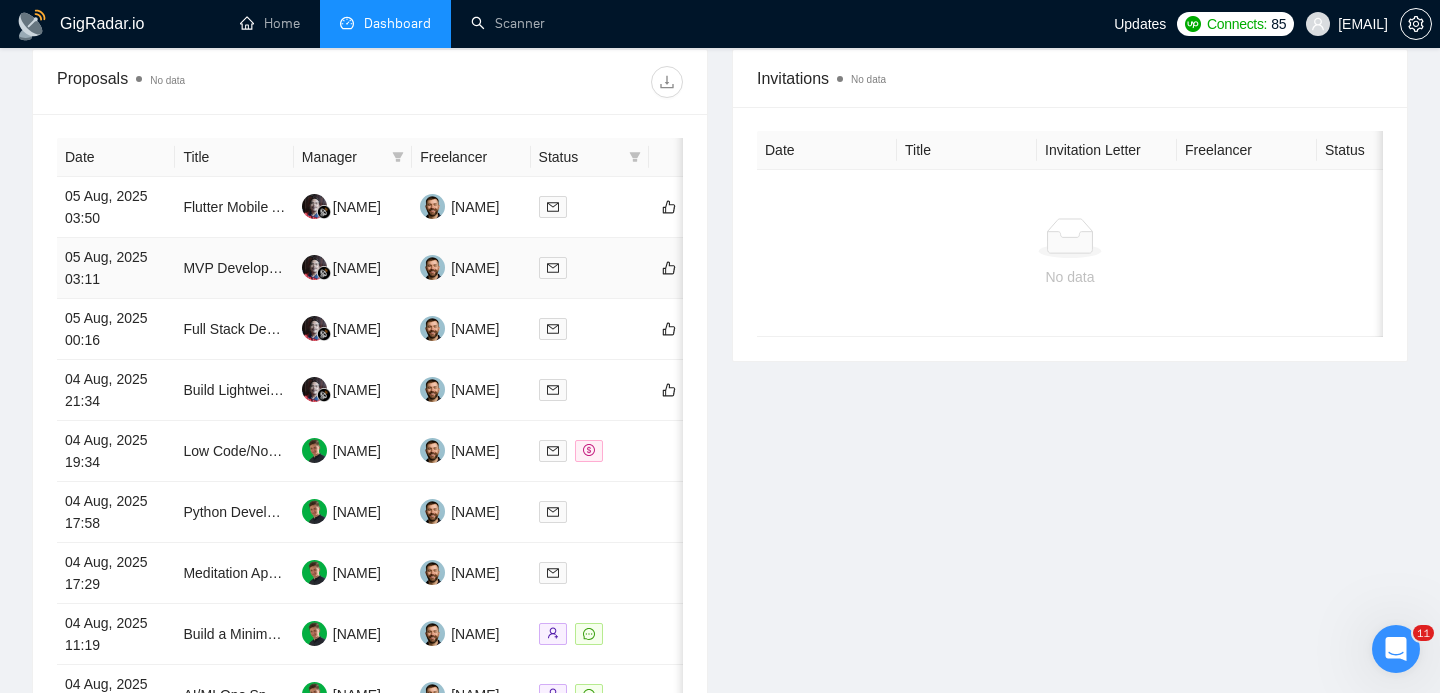 scroll, scrollTop: 749, scrollLeft: 0, axis: vertical 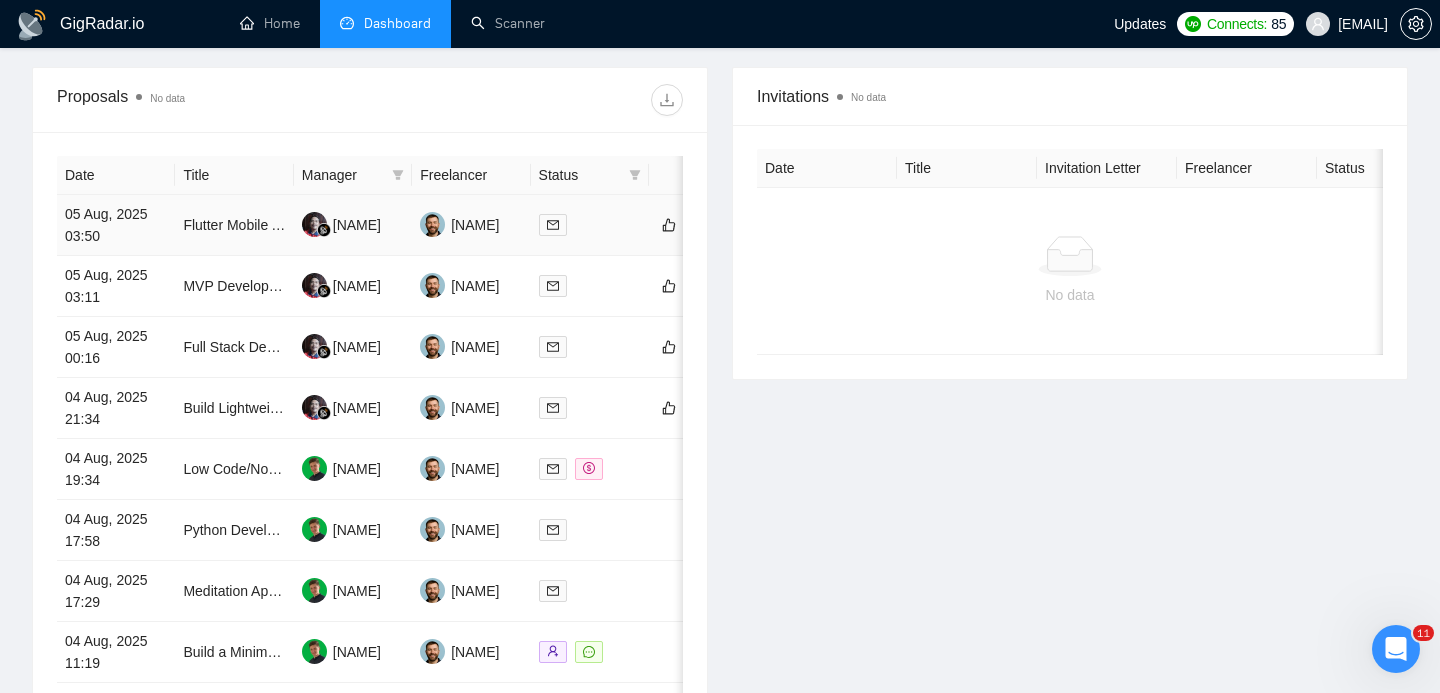click on "05 Aug, 2025 03:50" at bounding box center (116, 225) 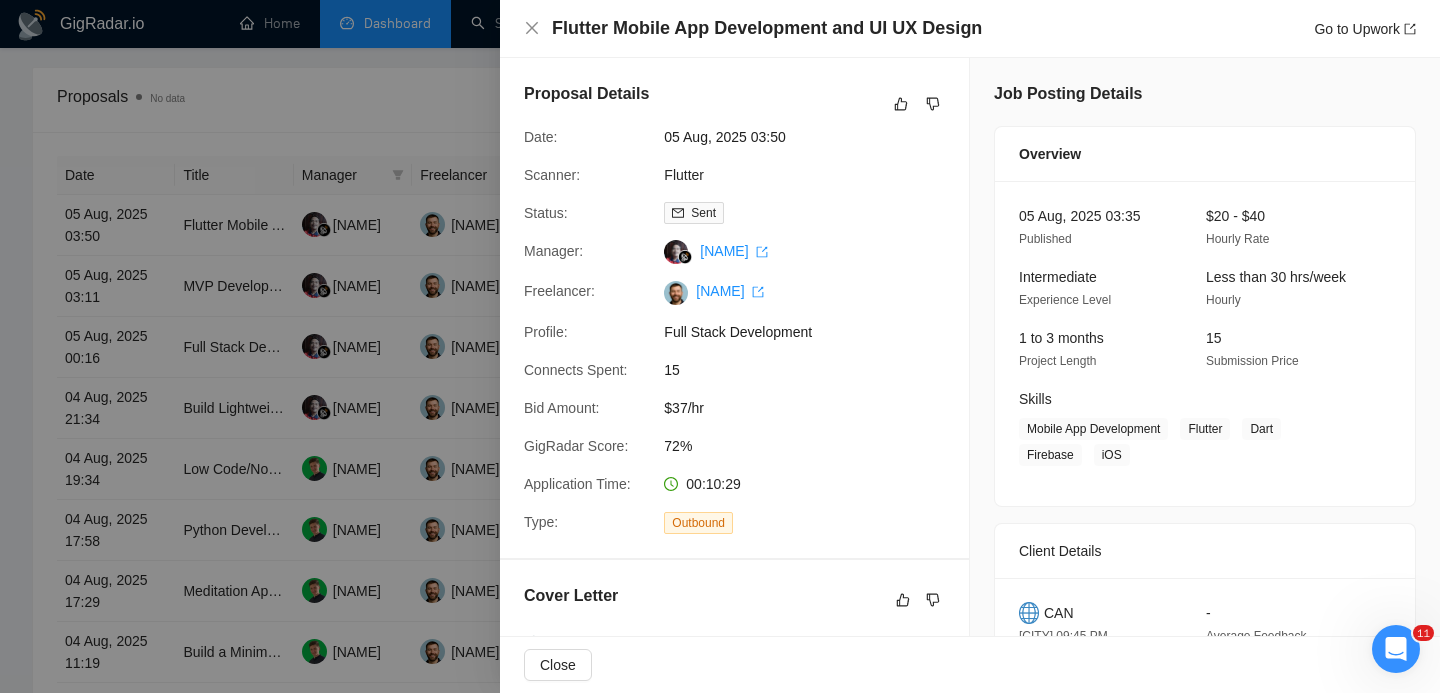 click on "Flutter Mobile App Development and UI UX Design" at bounding box center (767, 28) 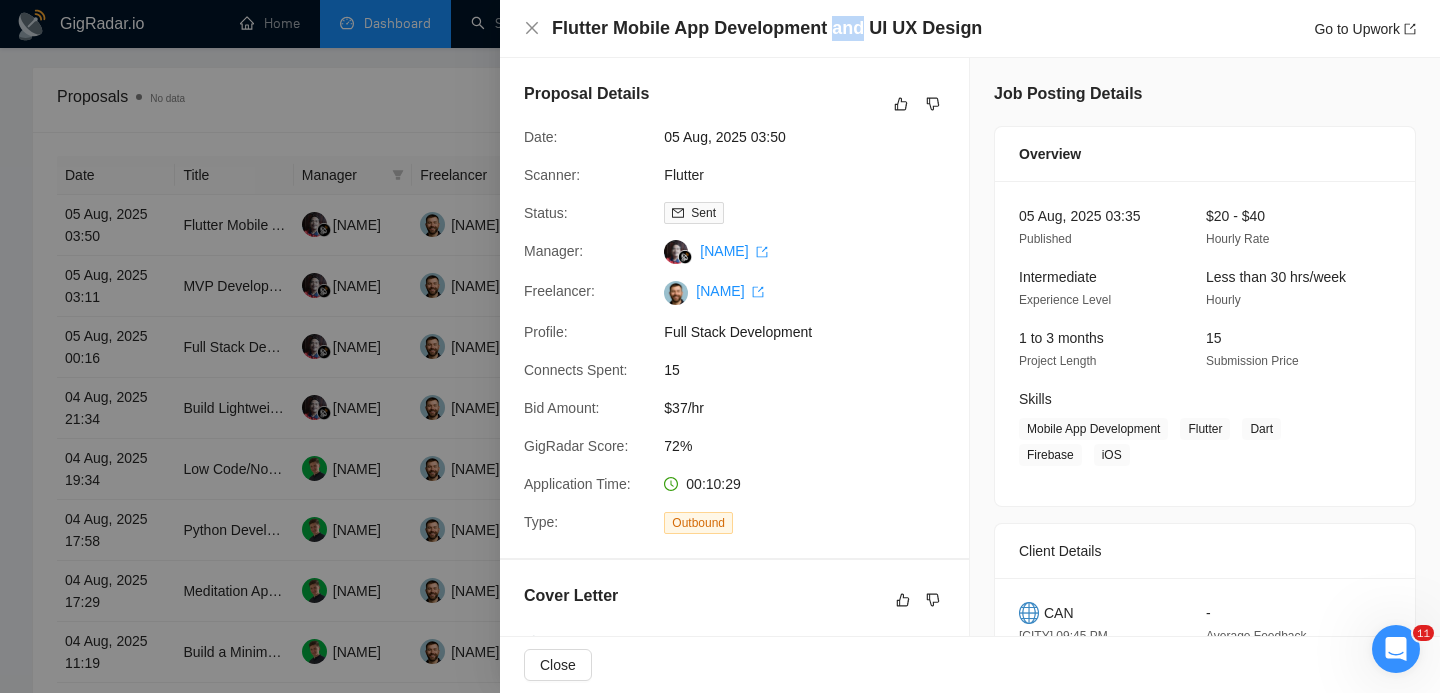 click on "Flutter Mobile App Development and UI UX Design" at bounding box center [767, 28] 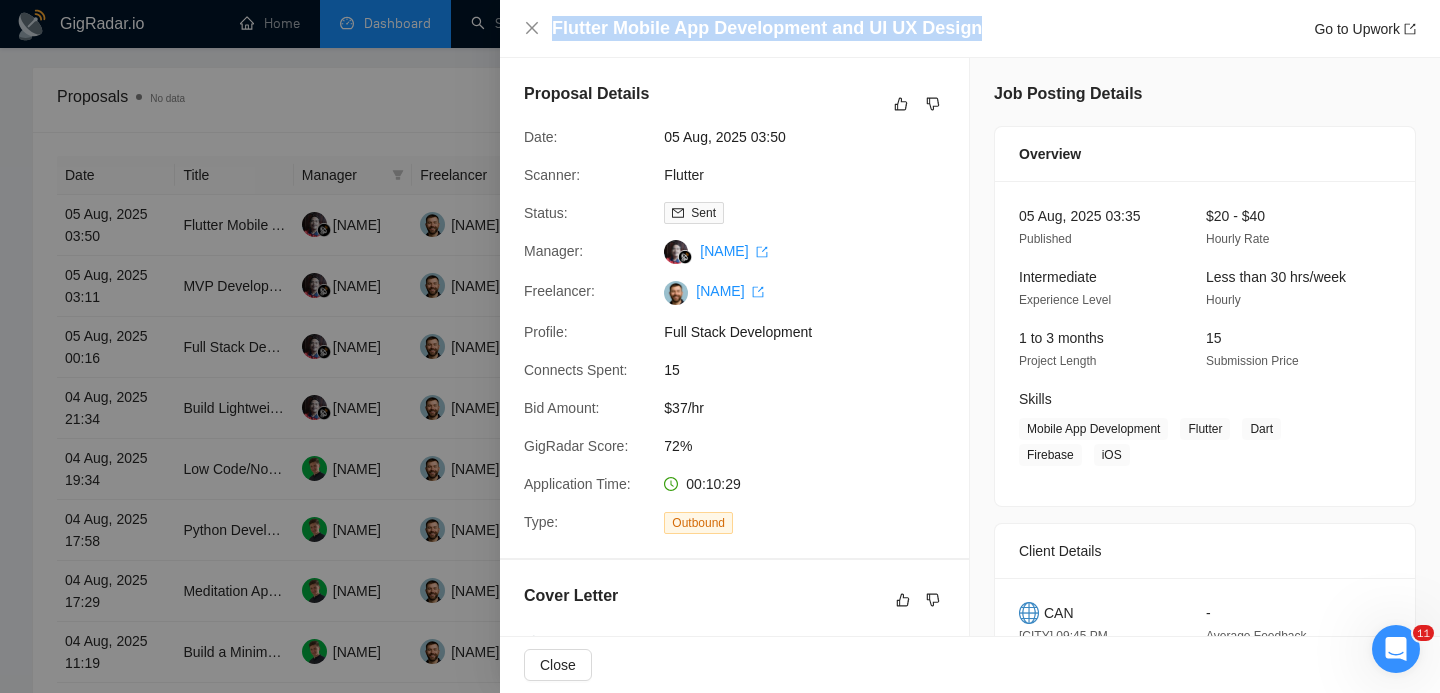 click on "Flutter Mobile App Development and UI UX Design" at bounding box center [767, 28] 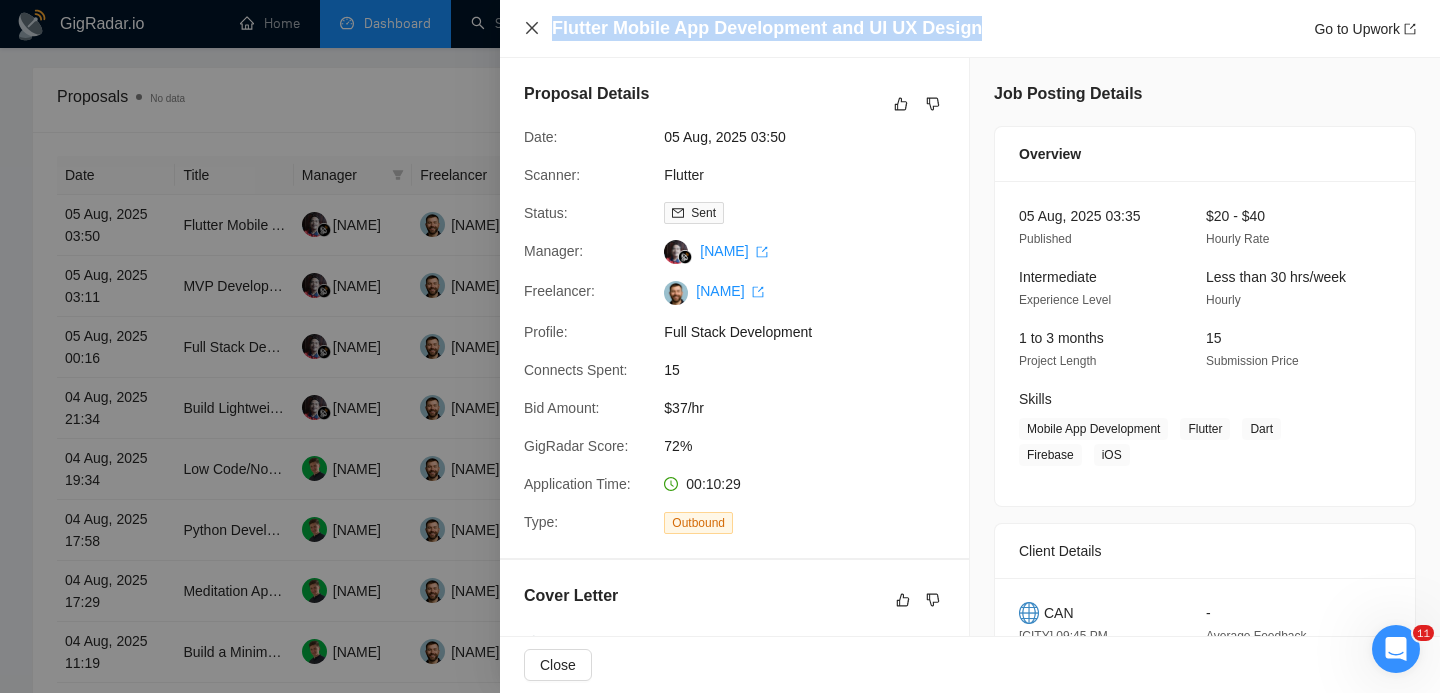 click 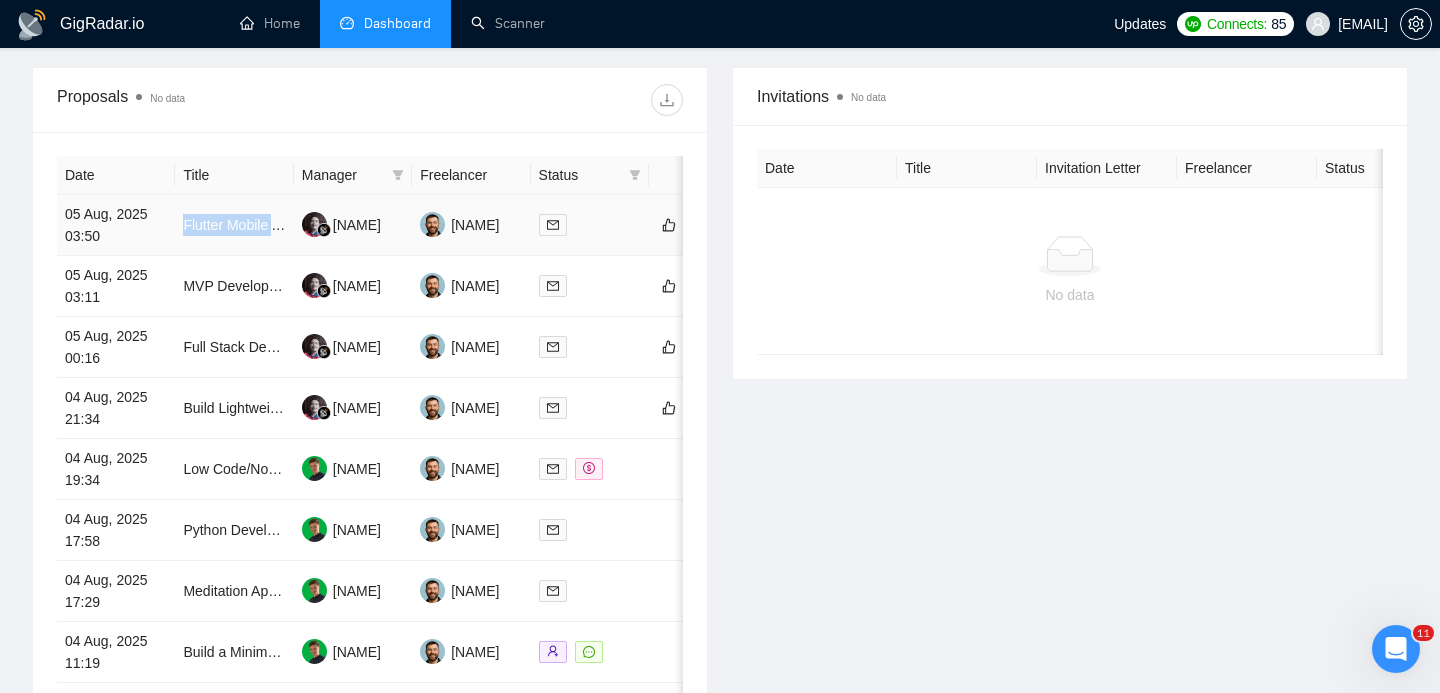 click on "Flutter Mobile App Development and UI UX Design" at bounding box center (234, 225) 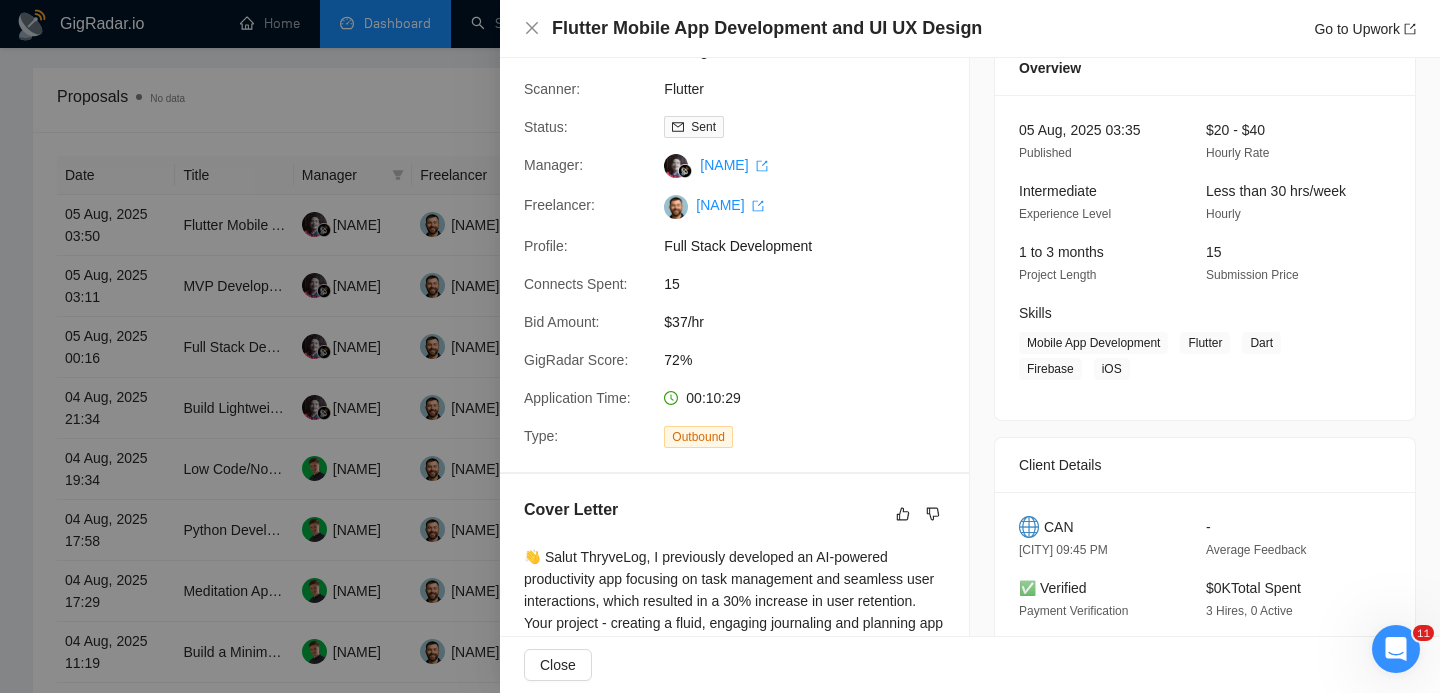 scroll, scrollTop: 103, scrollLeft: 0, axis: vertical 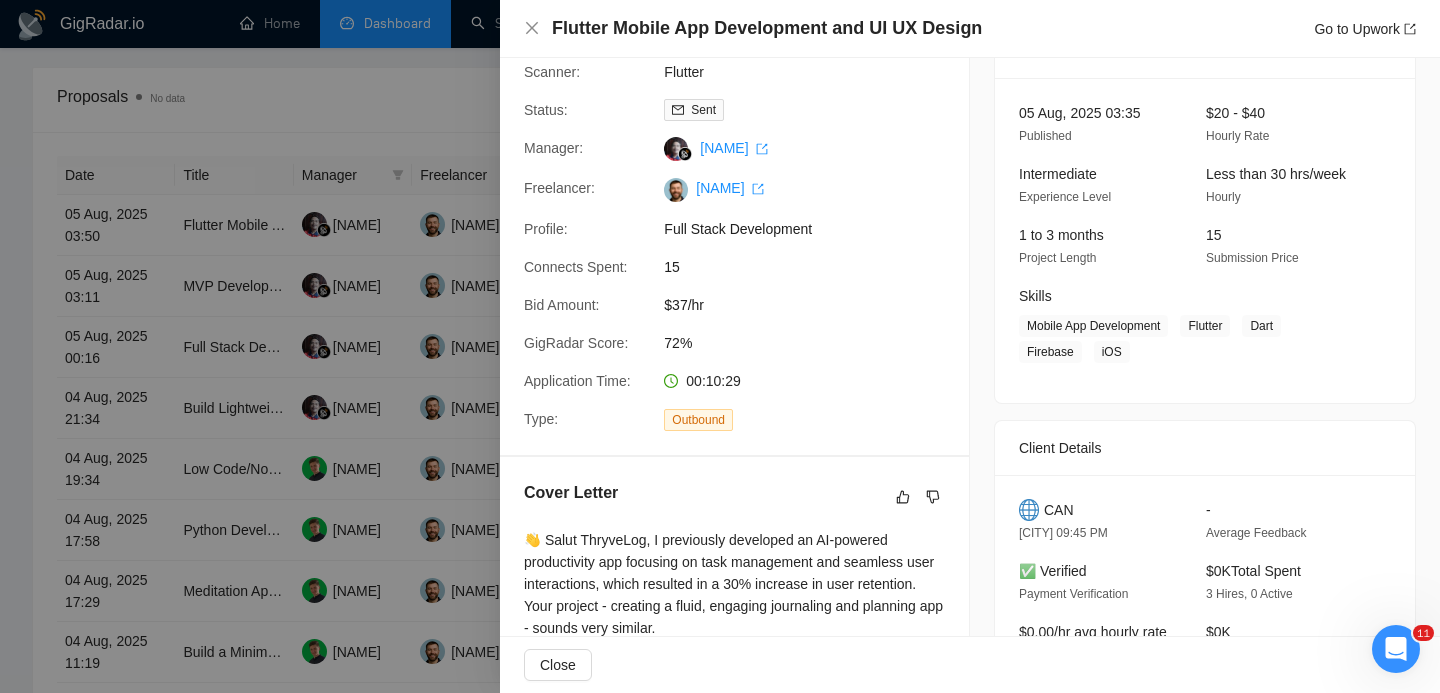 click on "CAN" at bounding box center [1059, 510] 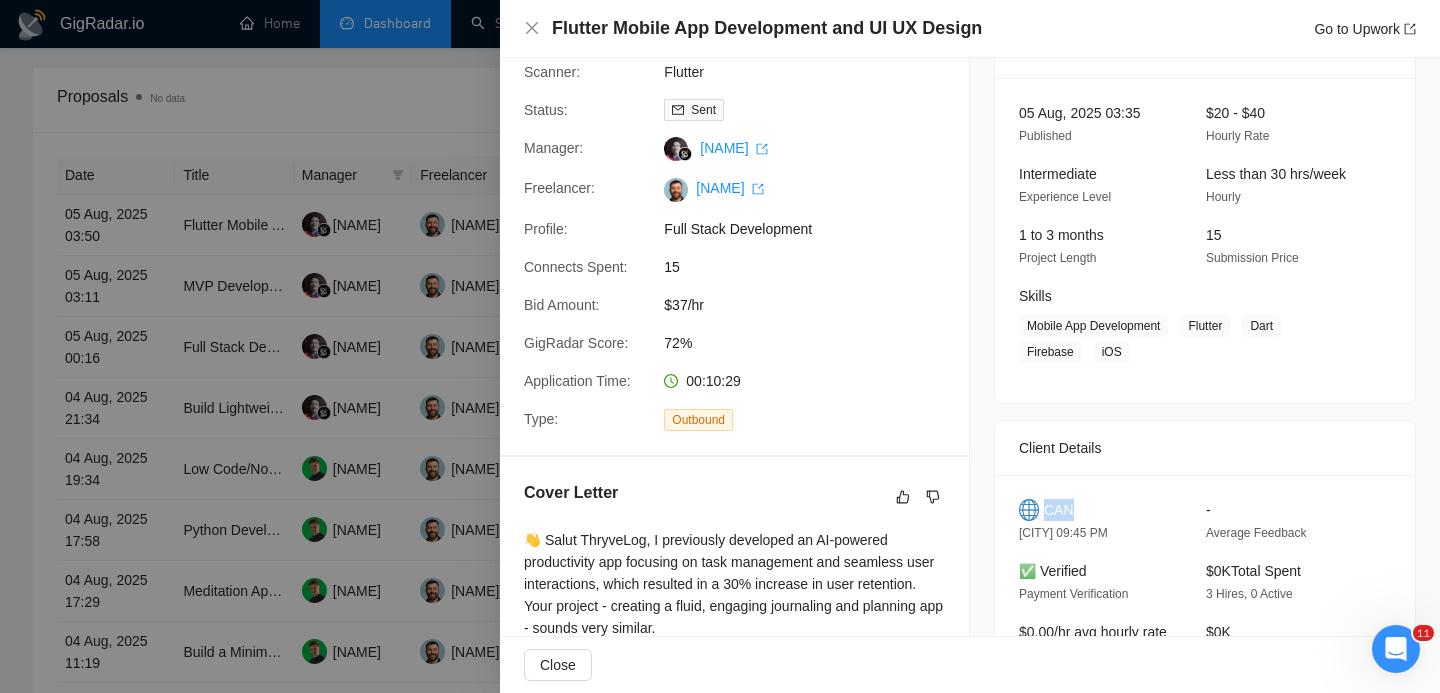 click on "CAN" at bounding box center [1059, 510] 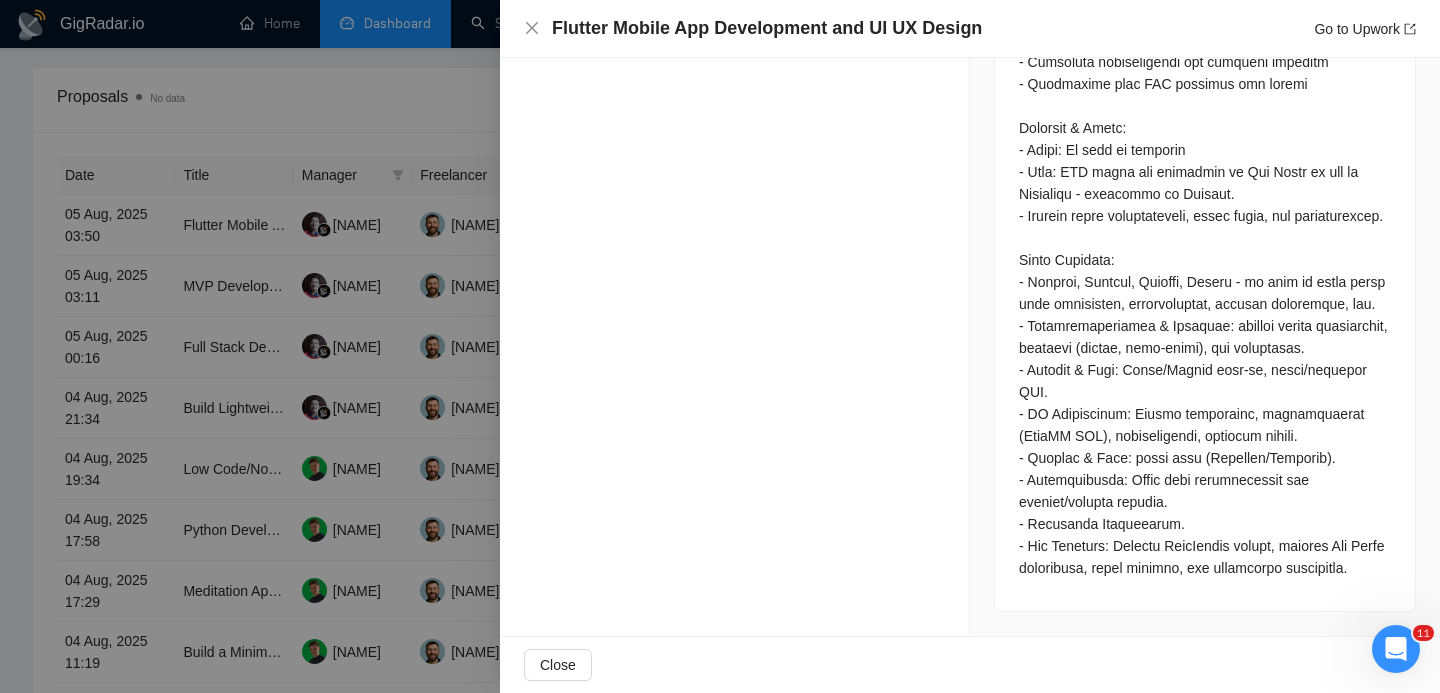 scroll, scrollTop: 2149, scrollLeft: 0, axis: vertical 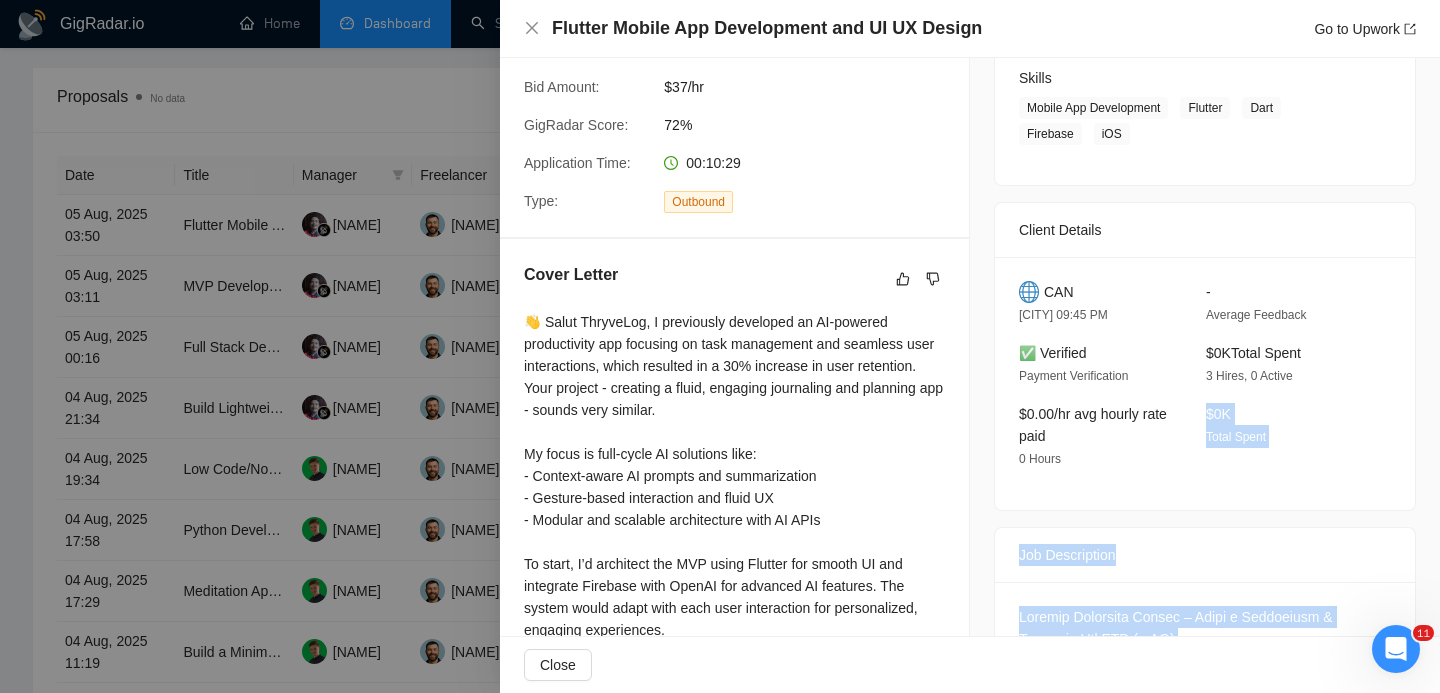 drag, startPoint x: 1139, startPoint y: 566, endPoint x: 994, endPoint y: 513, distance: 154.38264 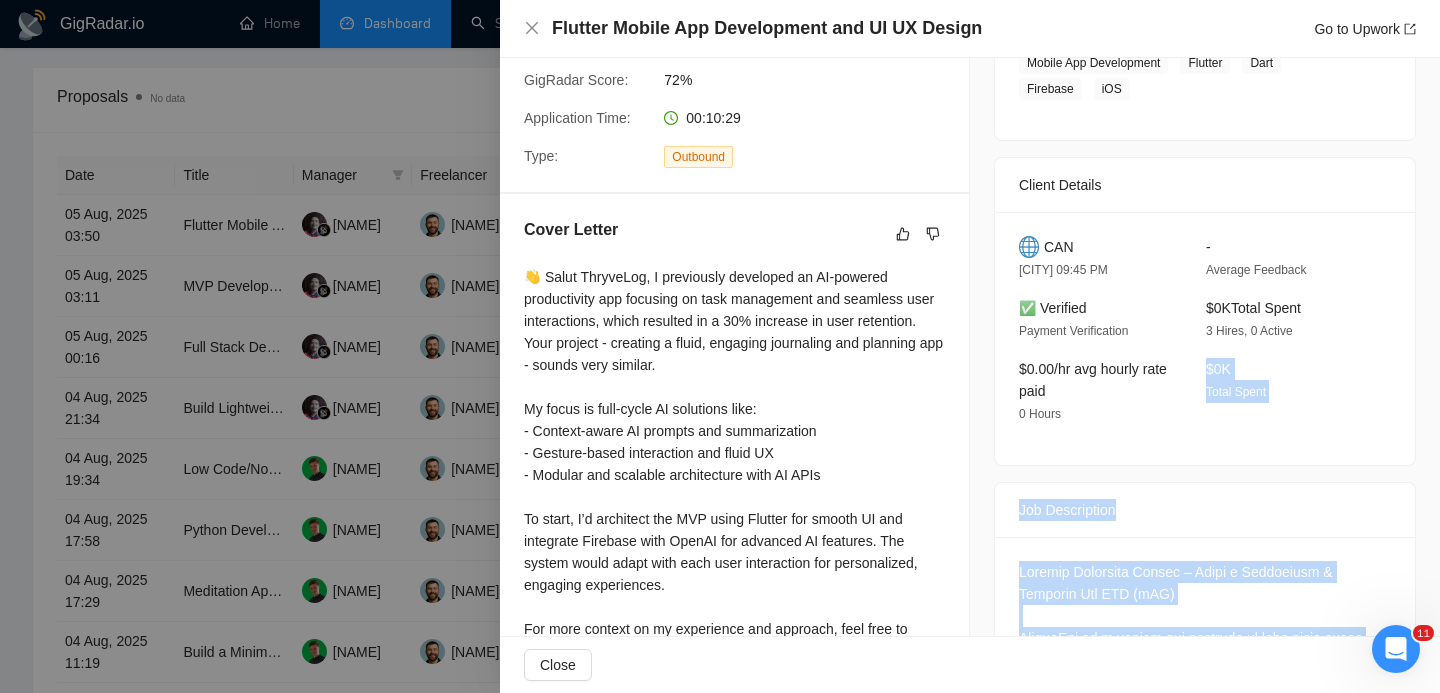 scroll, scrollTop: 243, scrollLeft: 0, axis: vertical 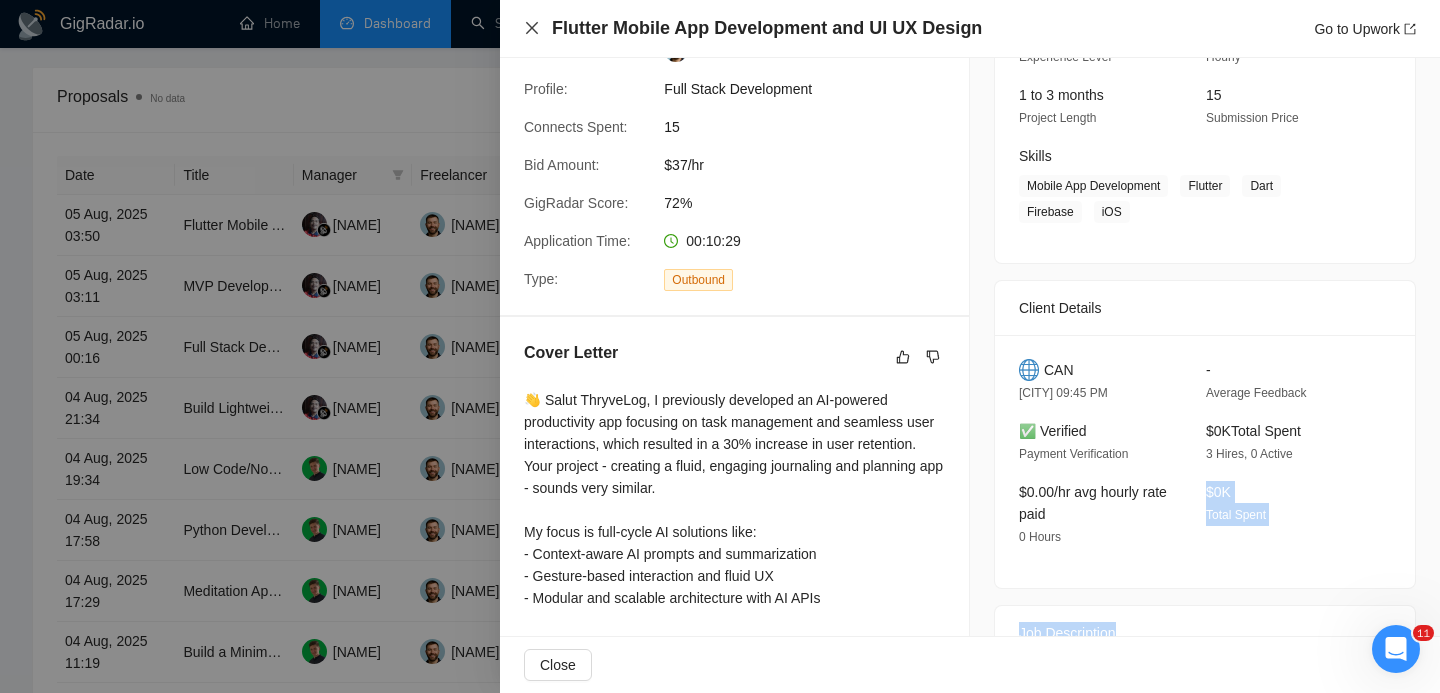click 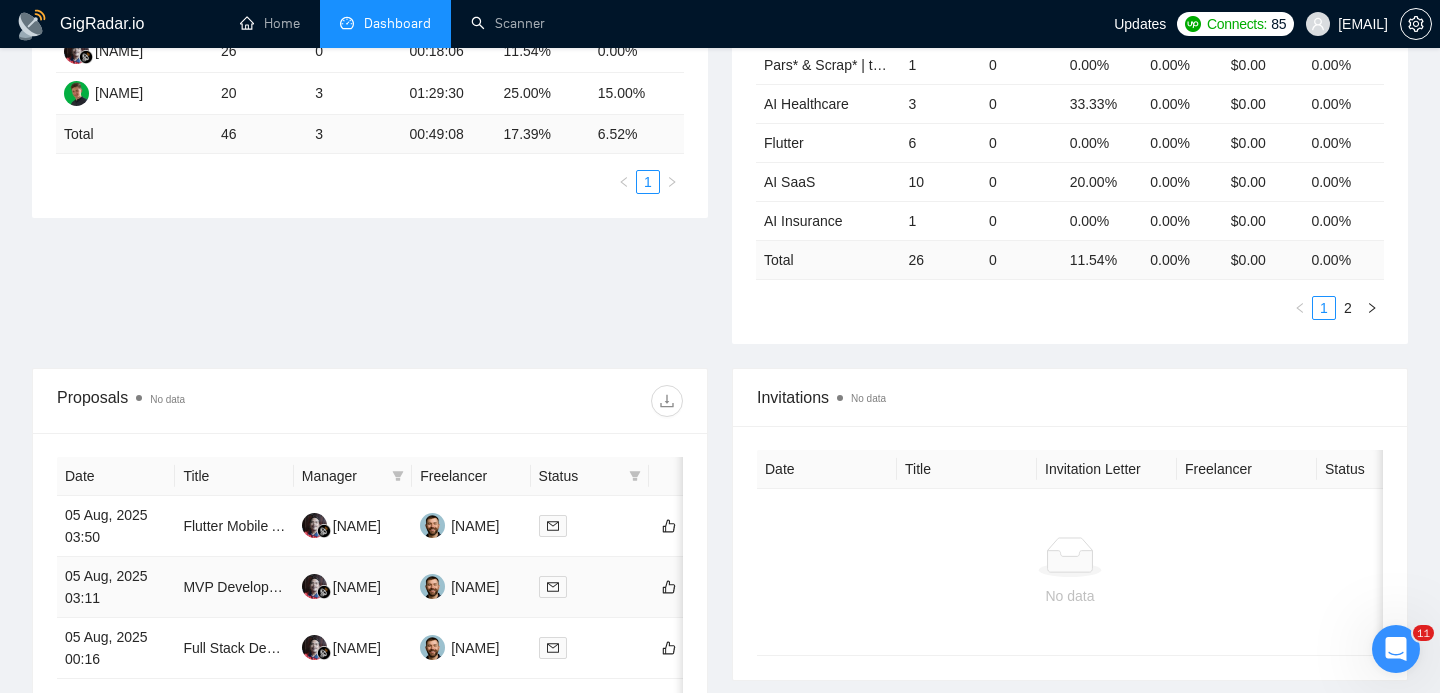 scroll, scrollTop: 0, scrollLeft: 0, axis: both 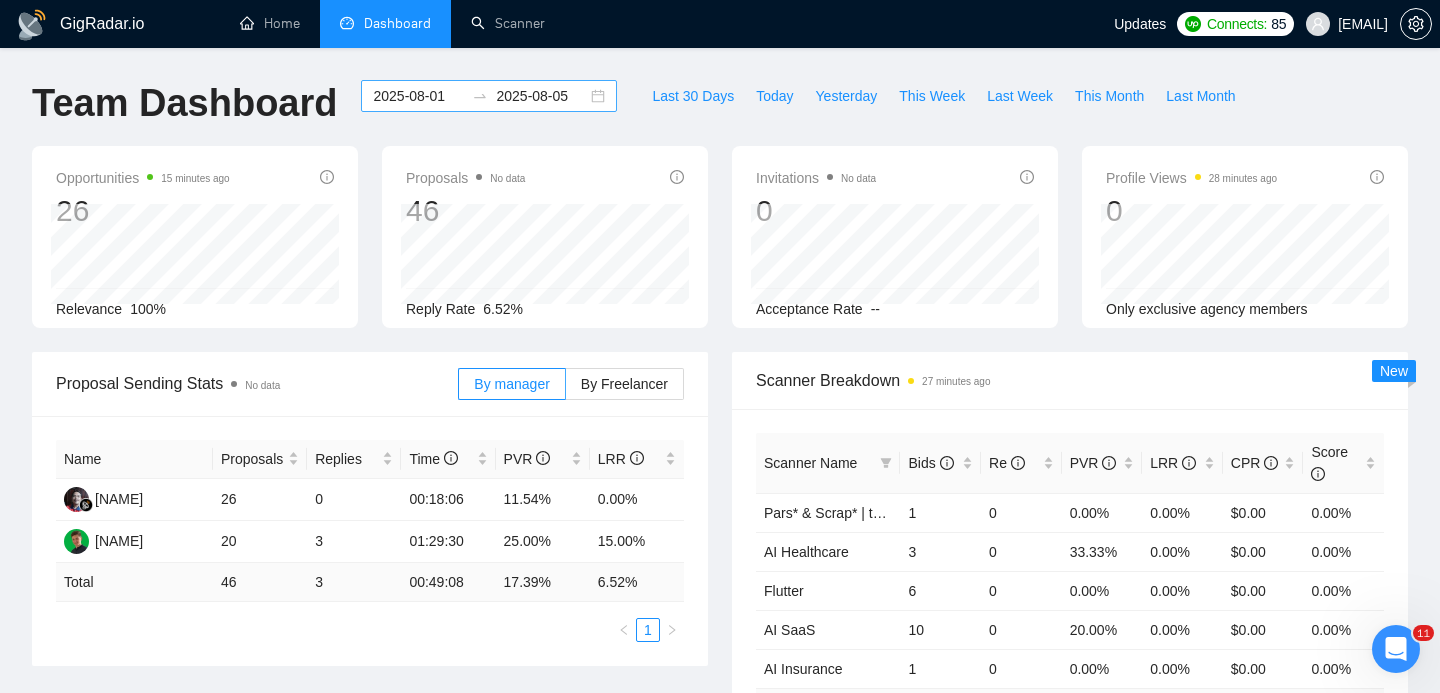 click on "2025-08-01 2025-08-05" at bounding box center [489, 96] 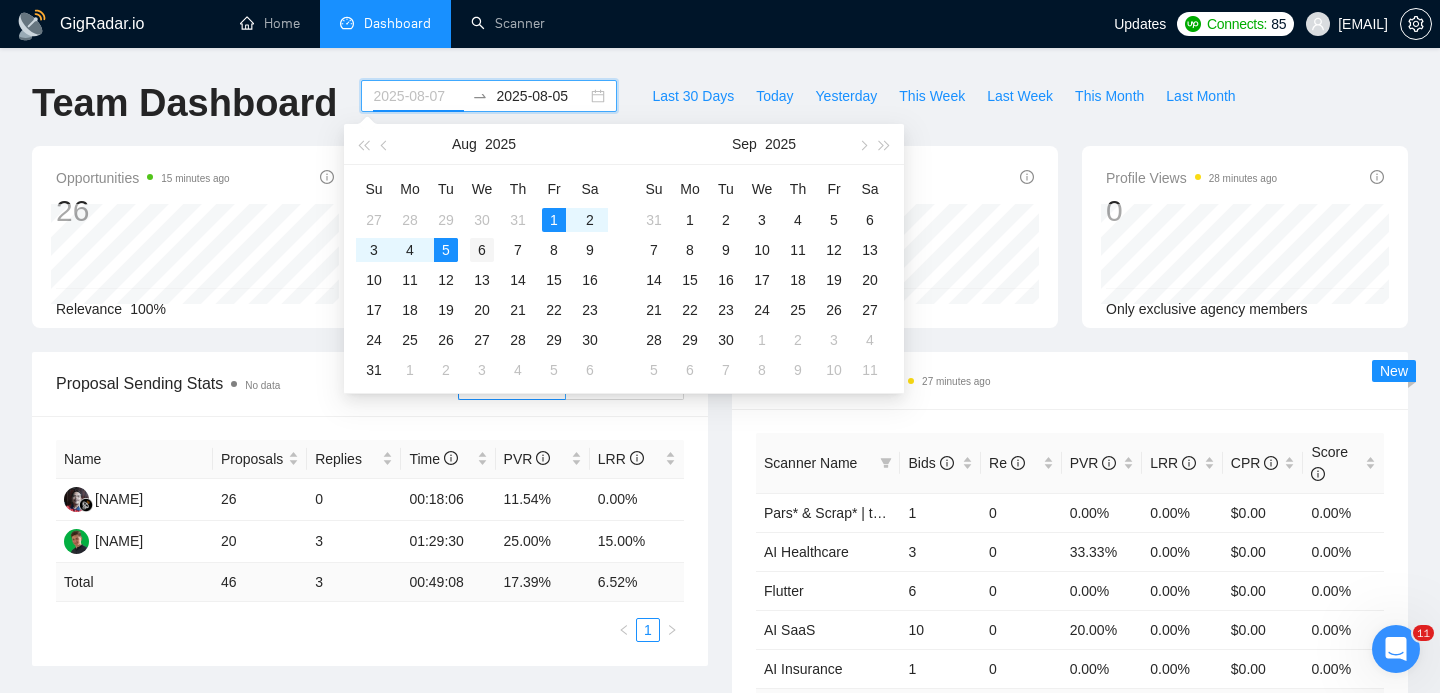 type on "2025-08-06" 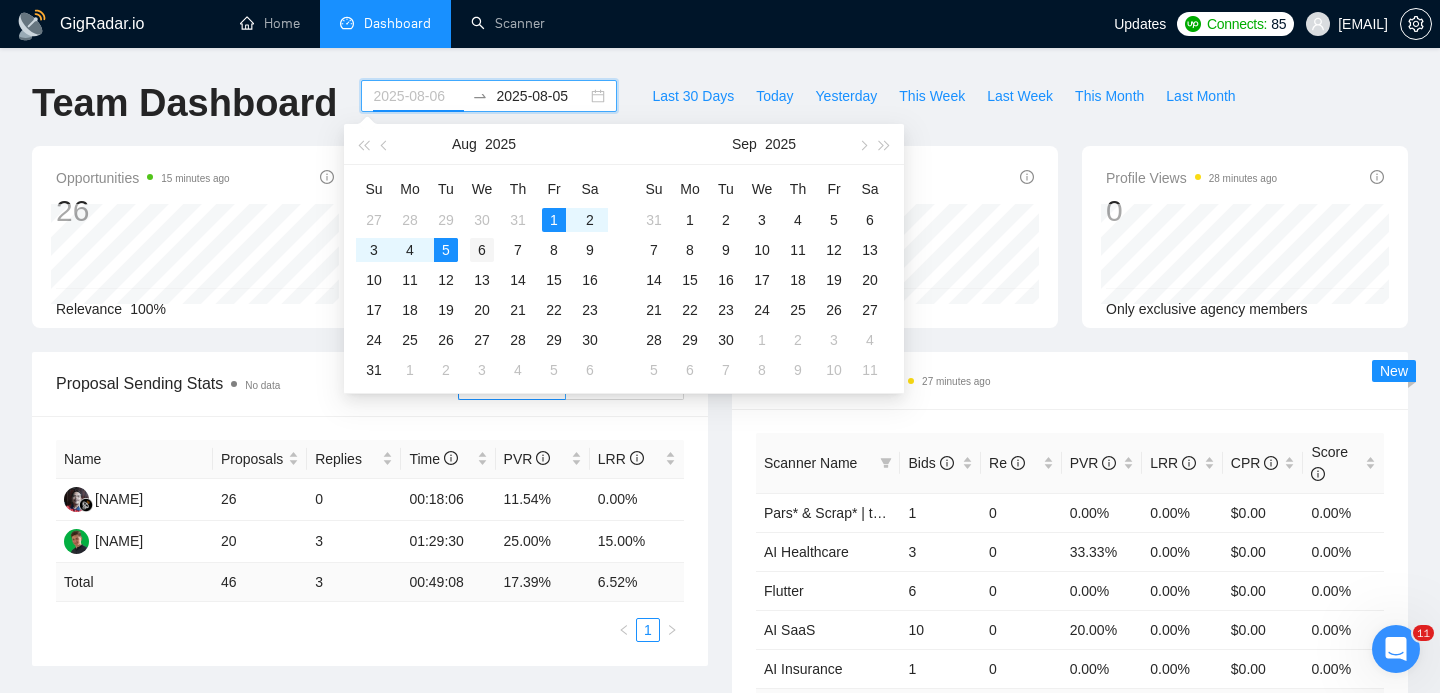 click on "6" at bounding box center (482, 250) 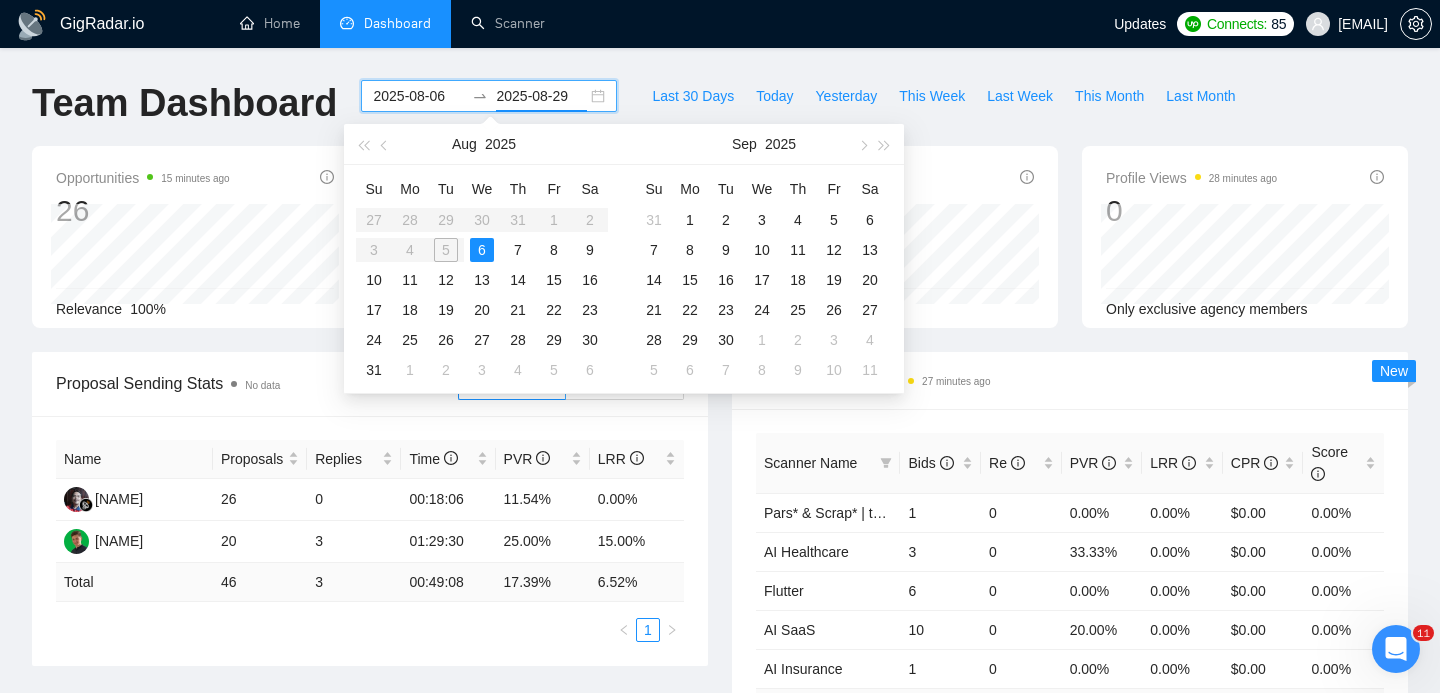 type on "2025-09-06" 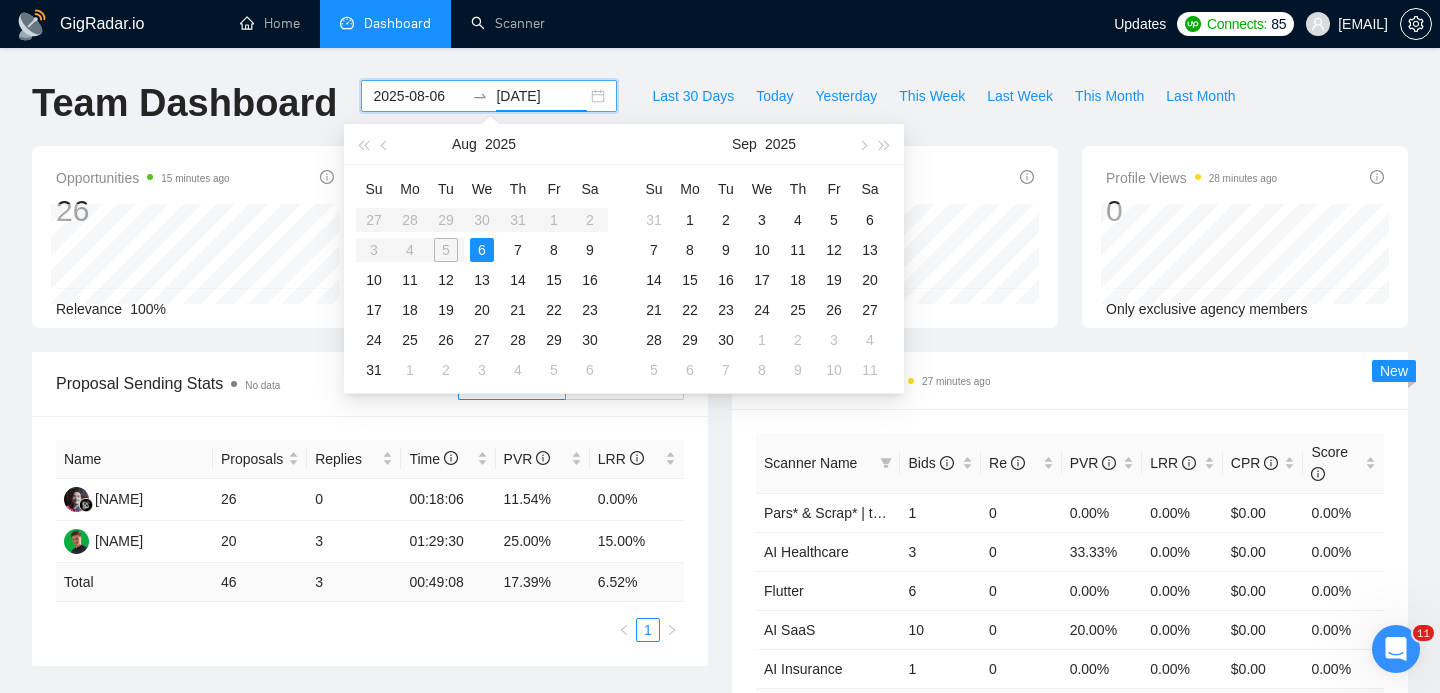 type 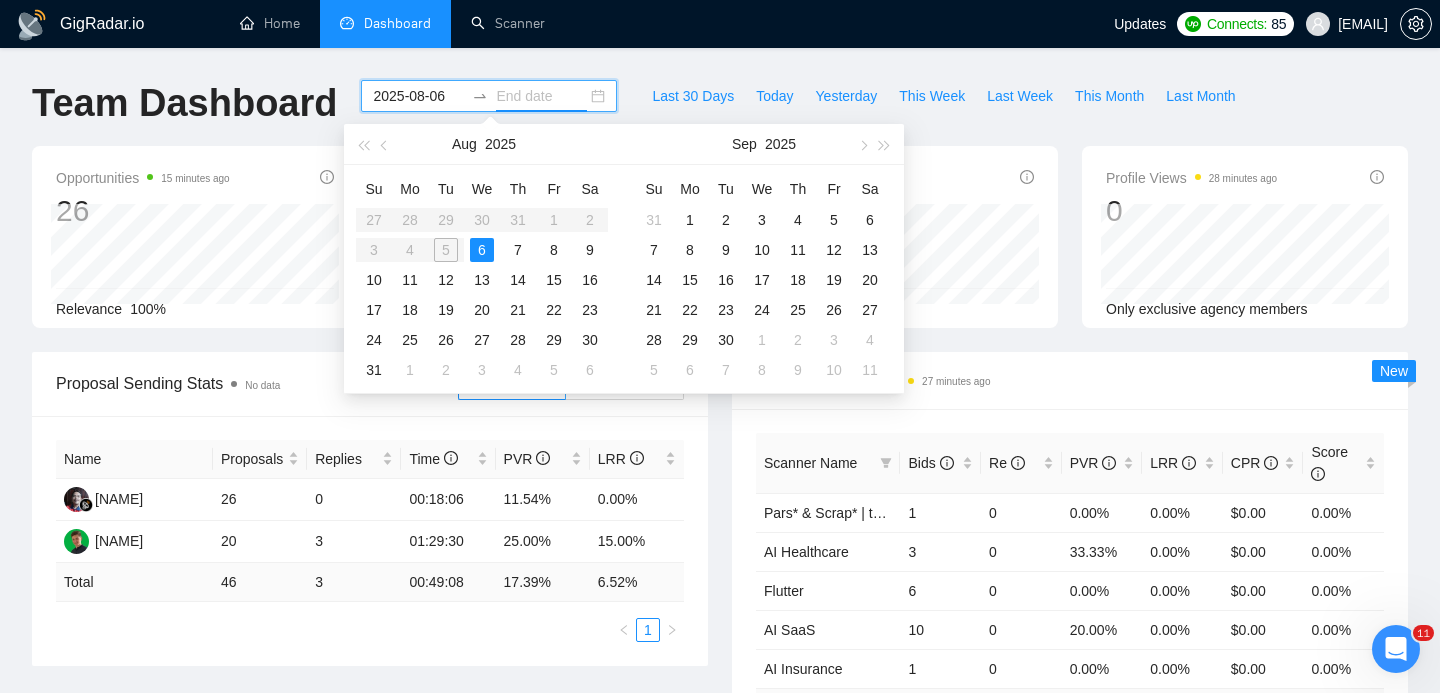 type on "2025-08-01" 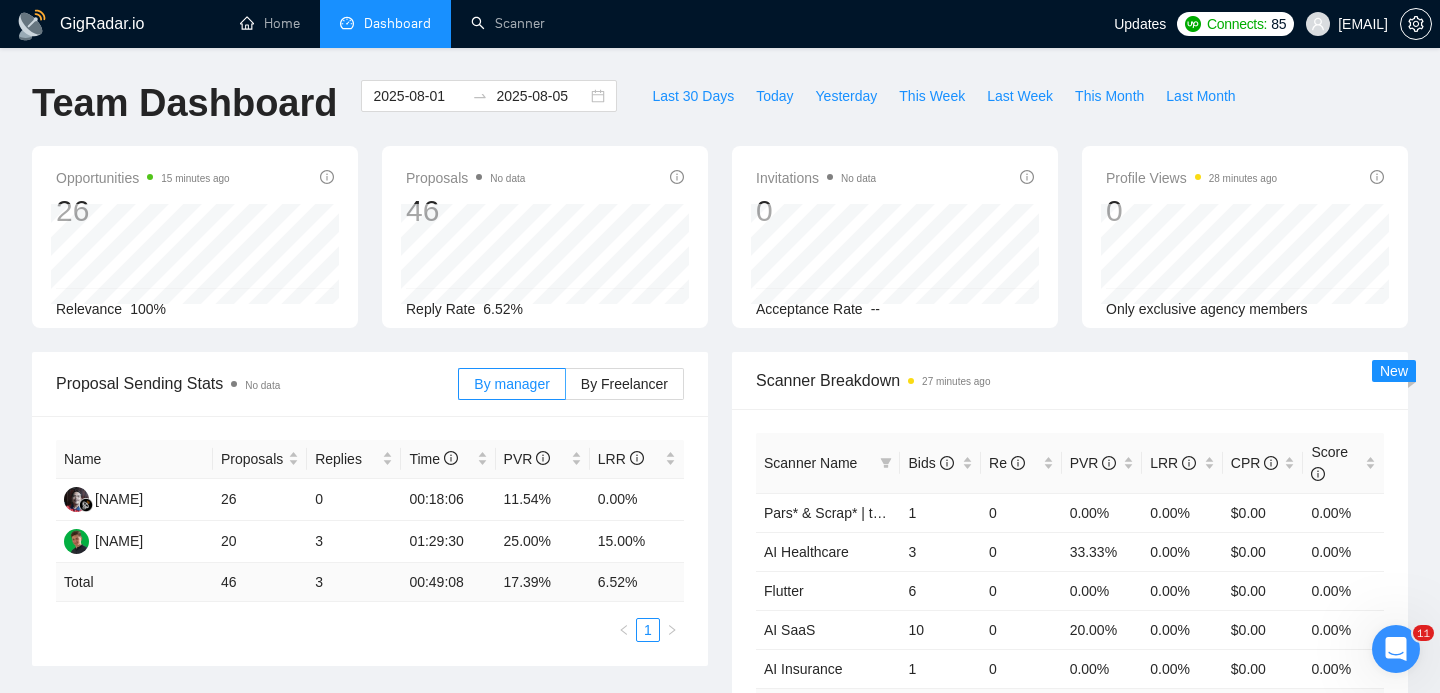 click on "Scanner Breakdown 27 minutes ago Scanner Name Bids   Re   PVR   LRR   CPR   Score   Pars* & Scrap* | to refactoring 1 0 0.00% 0.00% $0.00 0.00% AI Healthcare 3 0 33.33% 0.00% $0.00 0.00% Flutter 6 0 0.00% 0.00% $0.00 0.00% AI SaaS 10 0 20.00% 0.00% $0.00 0.00% AI Insurance 1 0 0.00% 0.00% $0.00 0.00% Total 26 0 11.54 % 0.00 % $ 0.00 0.00 % 1 2 New" at bounding box center [1070, 572] 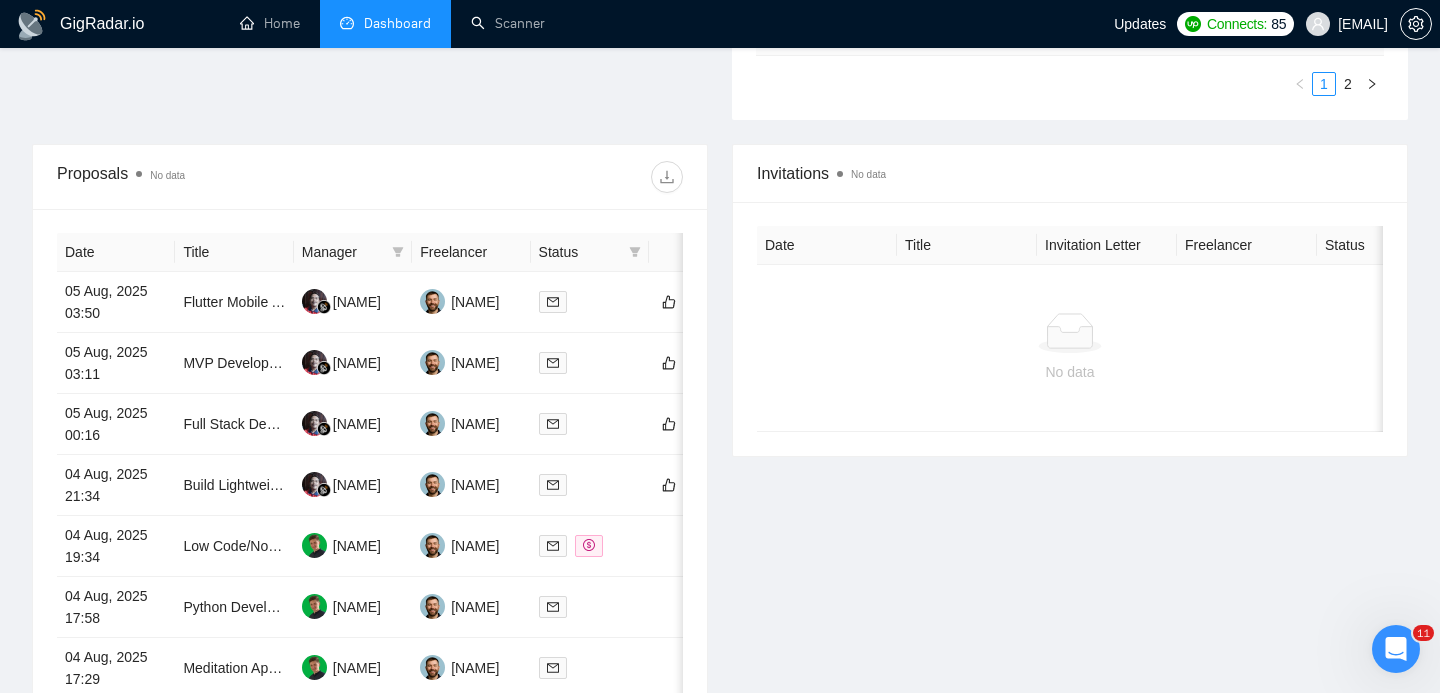 scroll, scrollTop: 688, scrollLeft: 0, axis: vertical 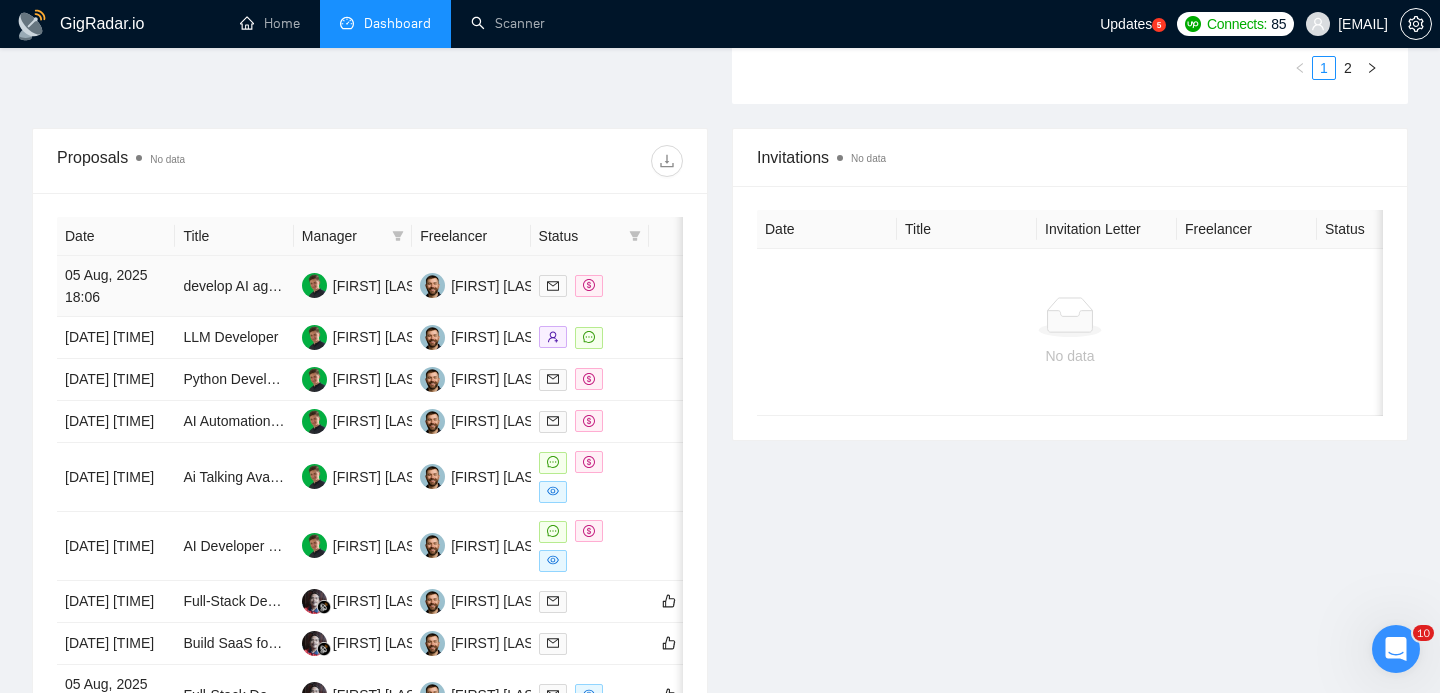 click on "develop AI agent" at bounding box center [234, 286] 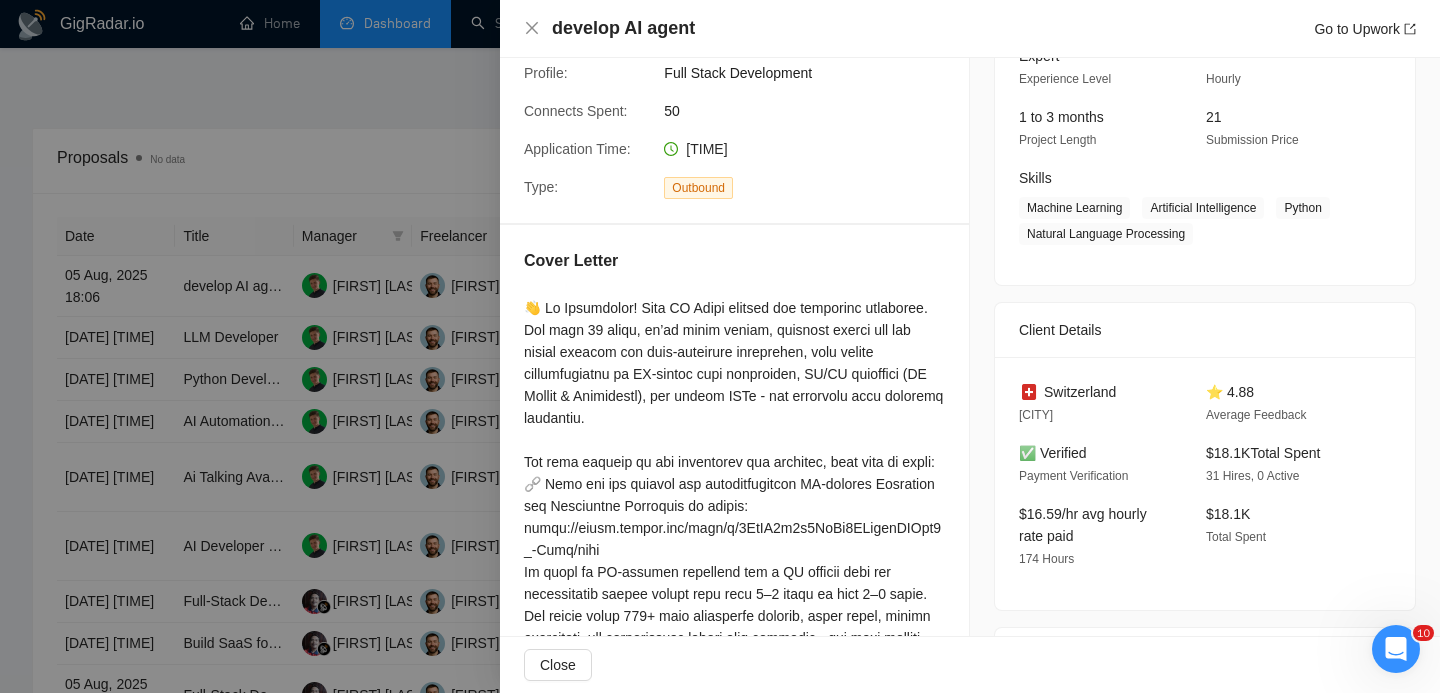 scroll, scrollTop: 228, scrollLeft: 0, axis: vertical 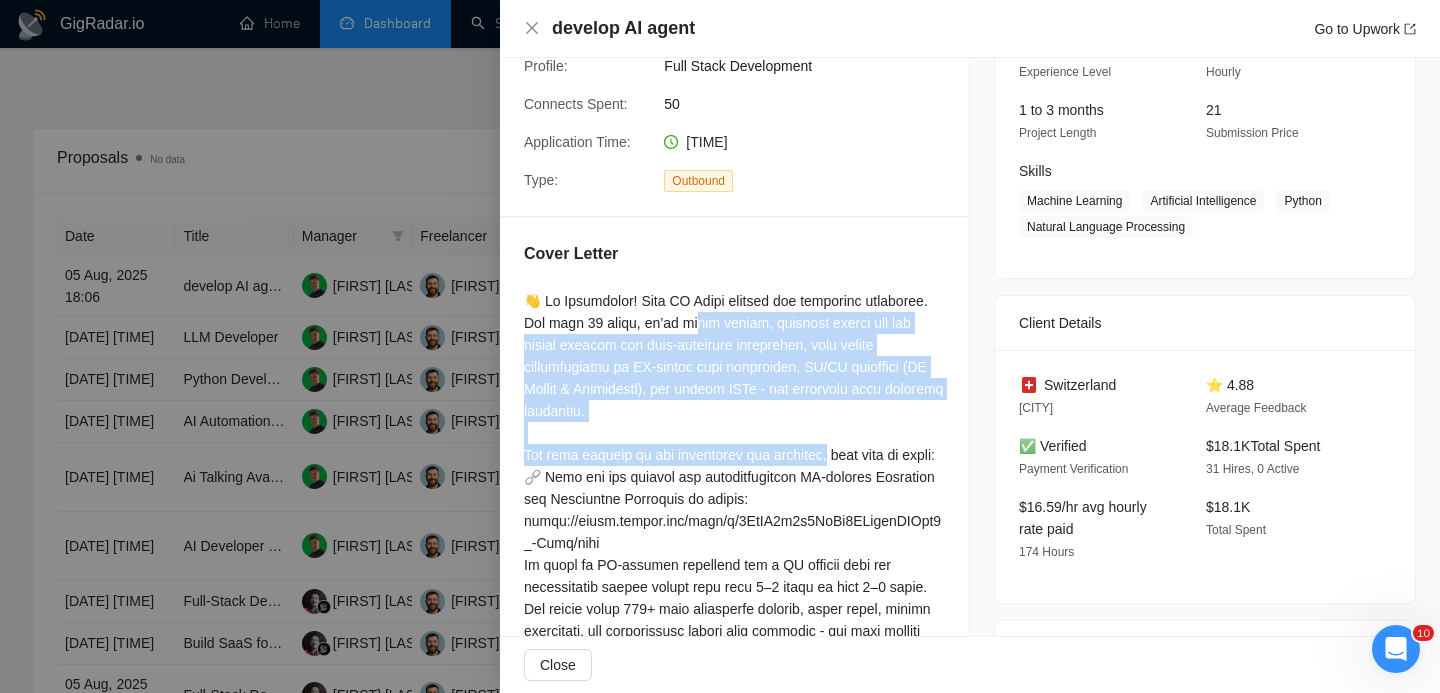 drag, startPoint x: 575, startPoint y: 325, endPoint x: 699, endPoint y: 401, distance: 145.43727 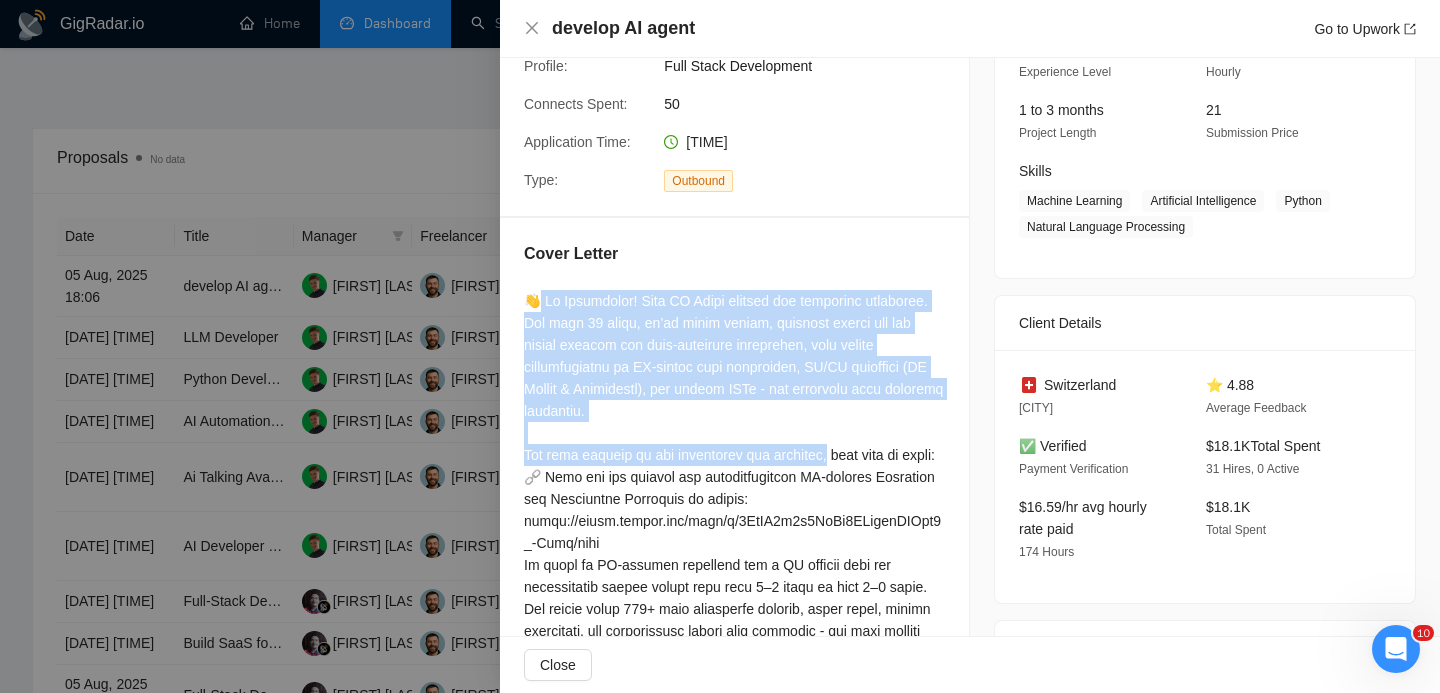 drag, startPoint x: 631, startPoint y: 401, endPoint x: 527, endPoint y: 282, distance: 158.04114 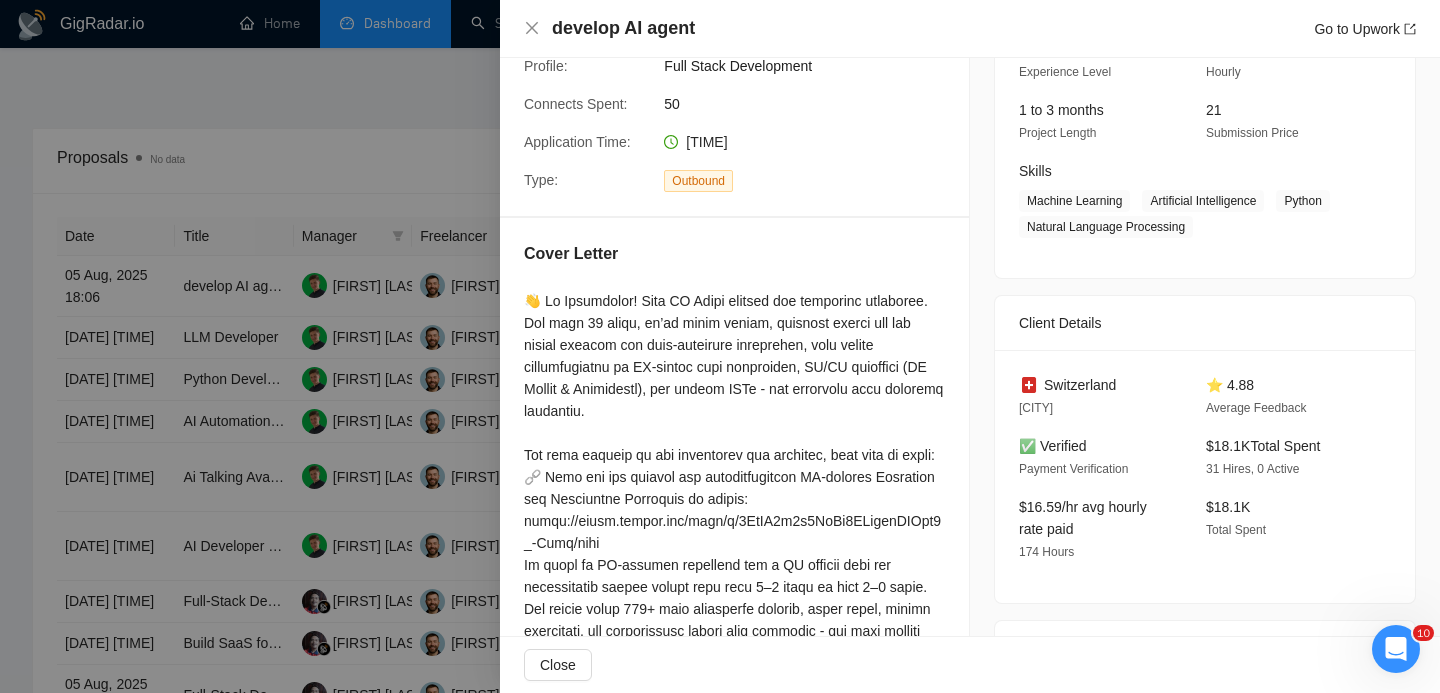 click at bounding box center (734, 609) 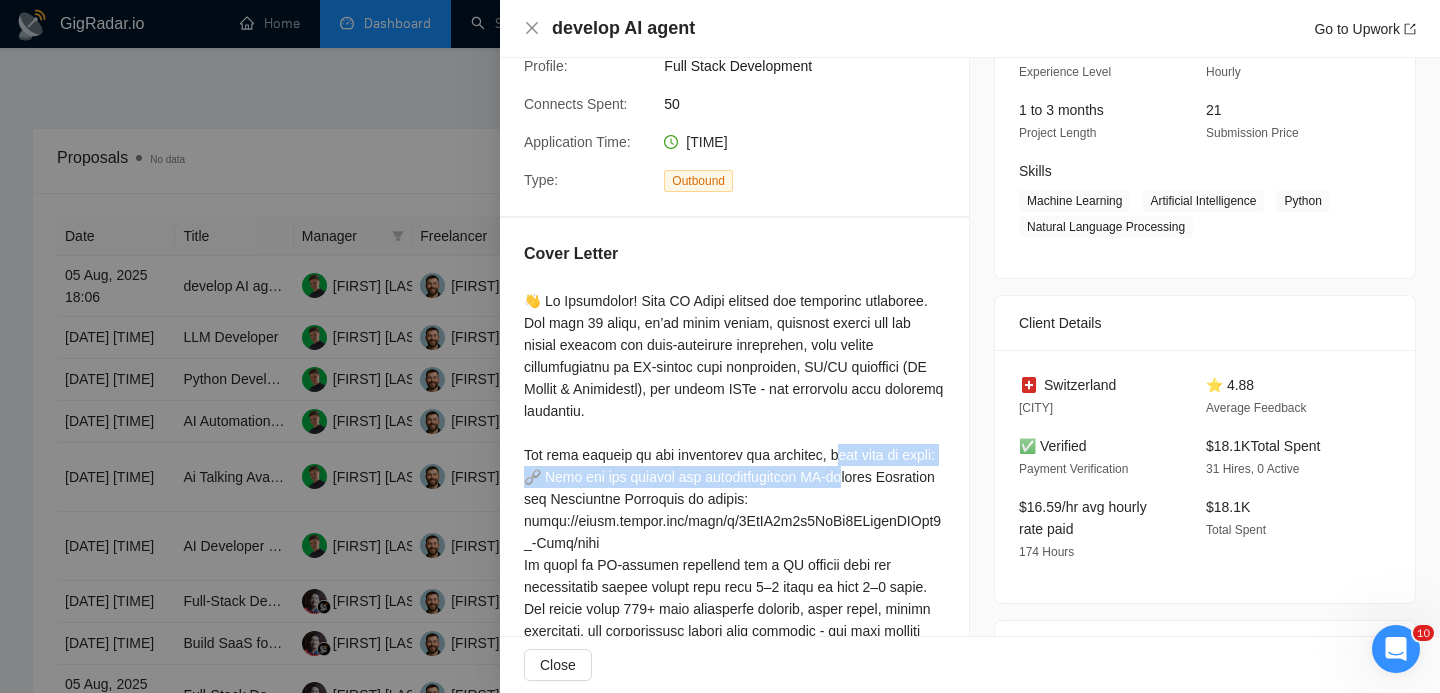 drag, startPoint x: 591, startPoint y: 473, endPoint x: 518, endPoint y: 454, distance: 75.43209 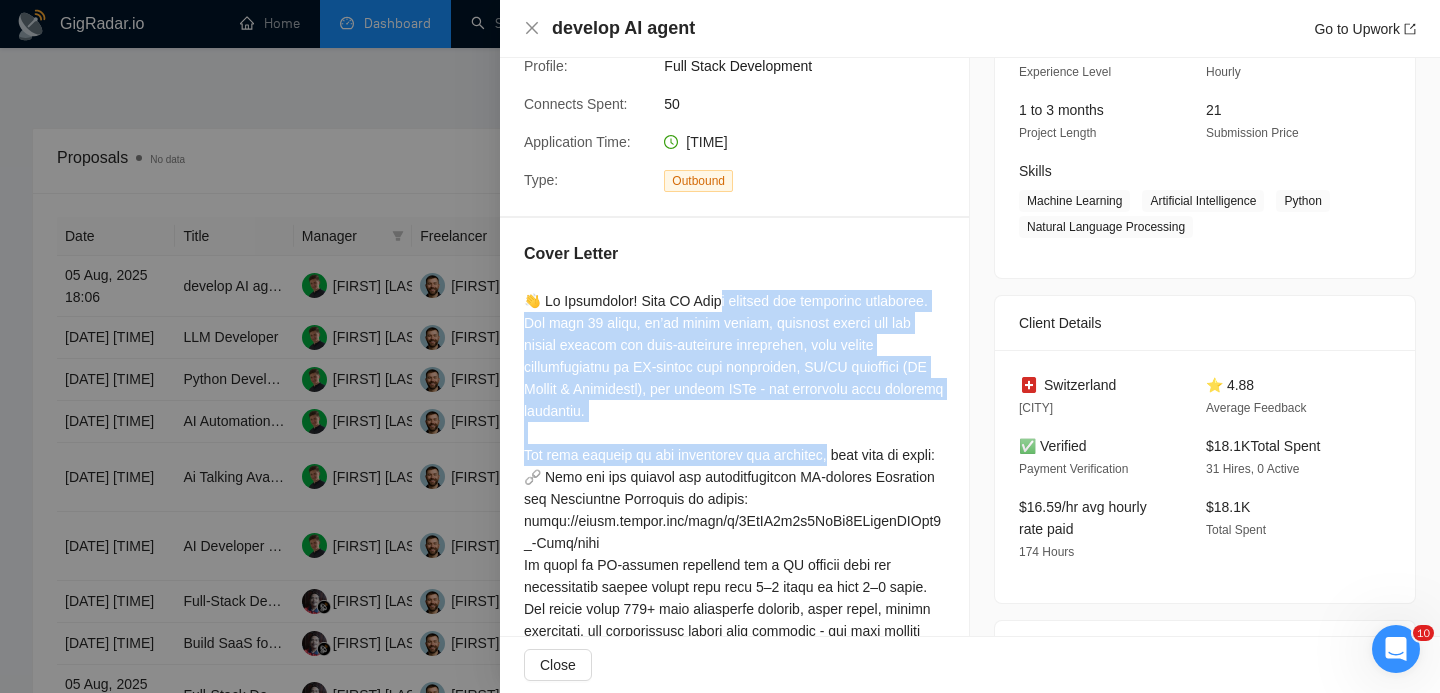 drag, startPoint x: 634, startPoint y: 300, endPoint x: 663, endPoint y: 415, distance: 118.60017 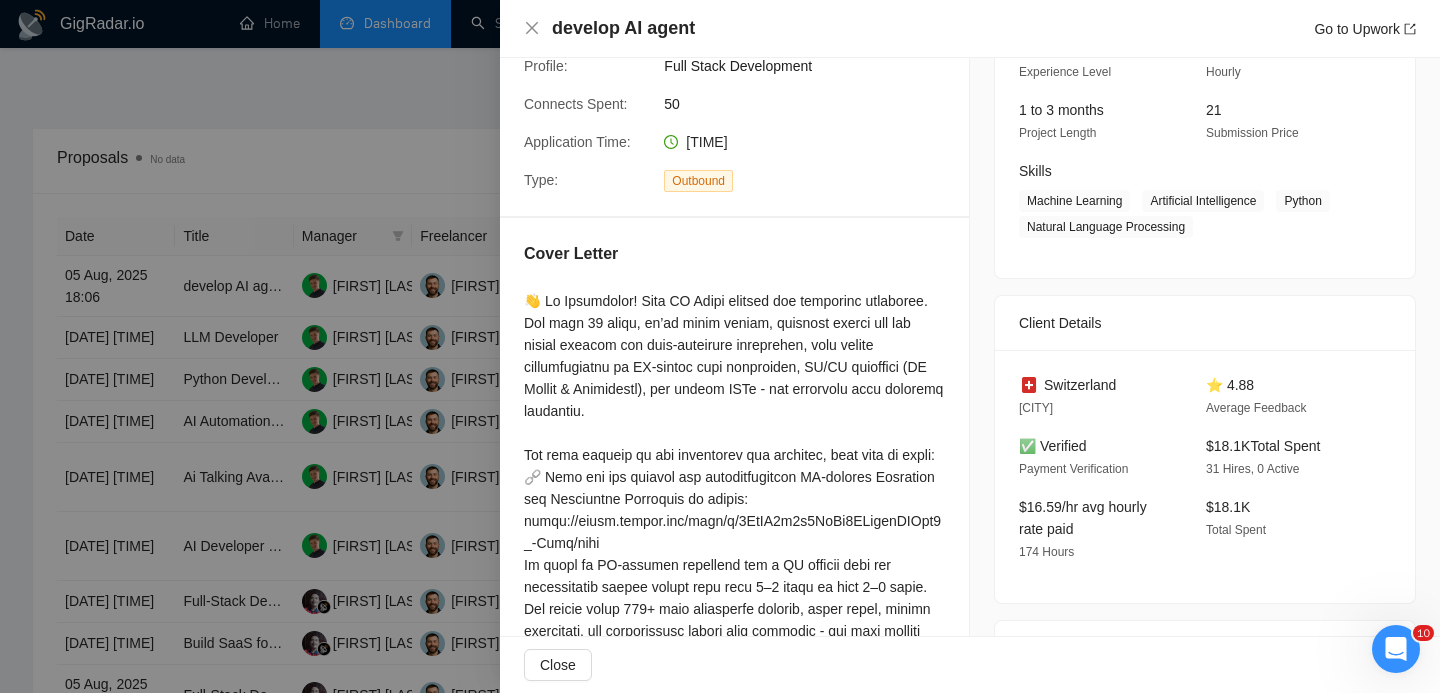 click at bounding box center [734, 609] 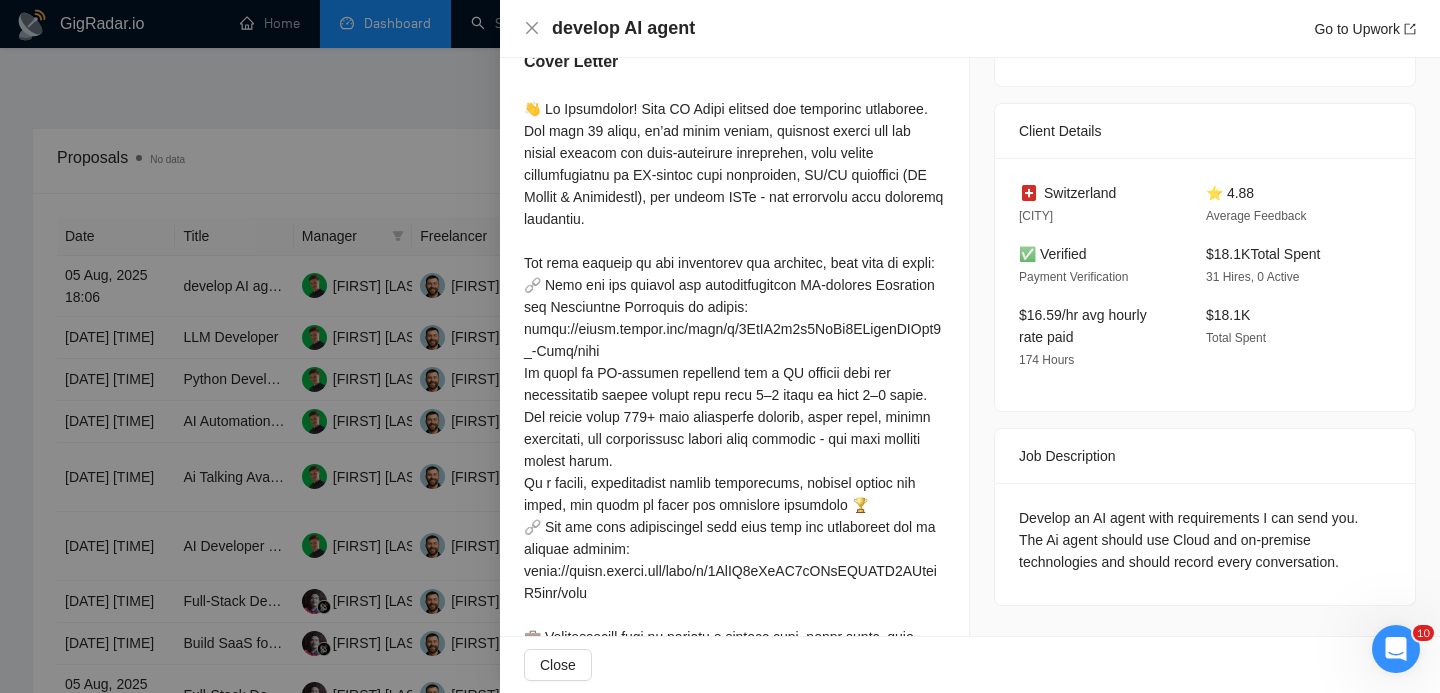 scroll, scrollTop: 447, scrollLeft: 0, axis: vertical 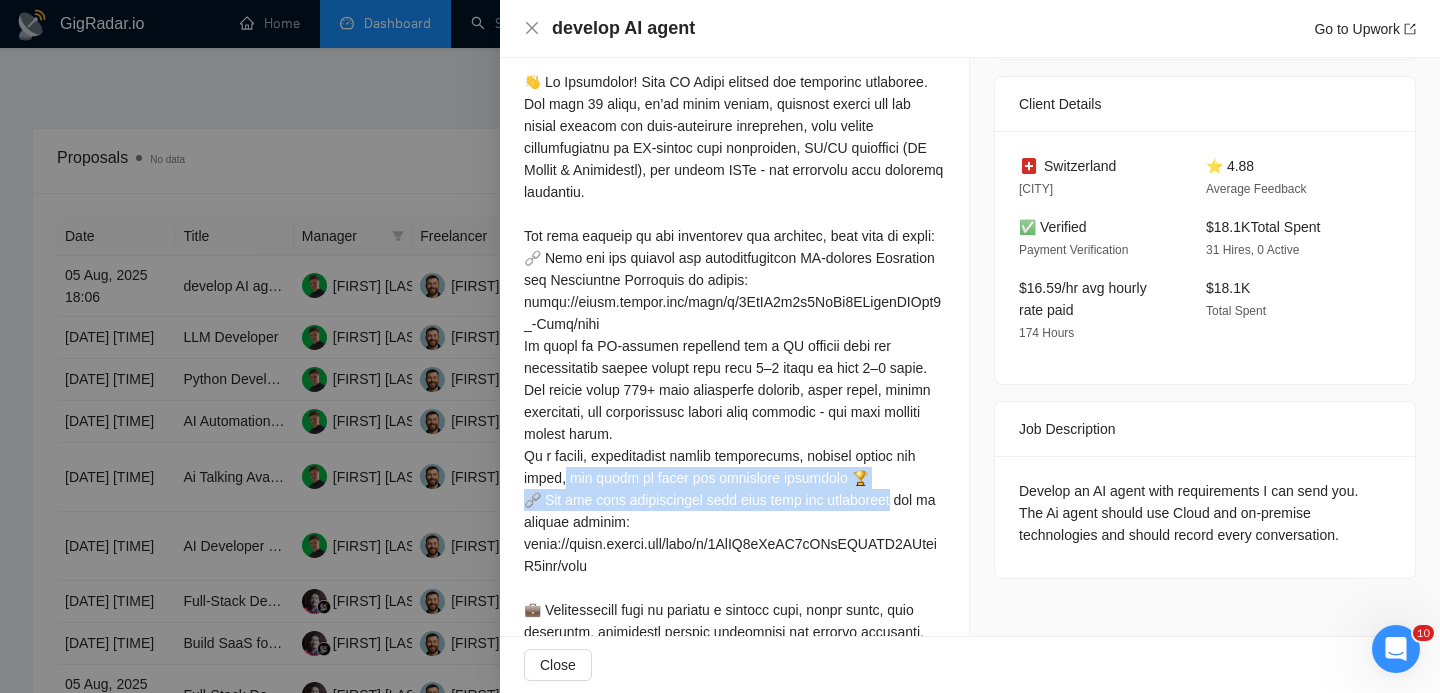 drag, startPoint x: 615, startPoint y: 465, endPoint x: 659, endPoint y: 507, distance: 60.827625 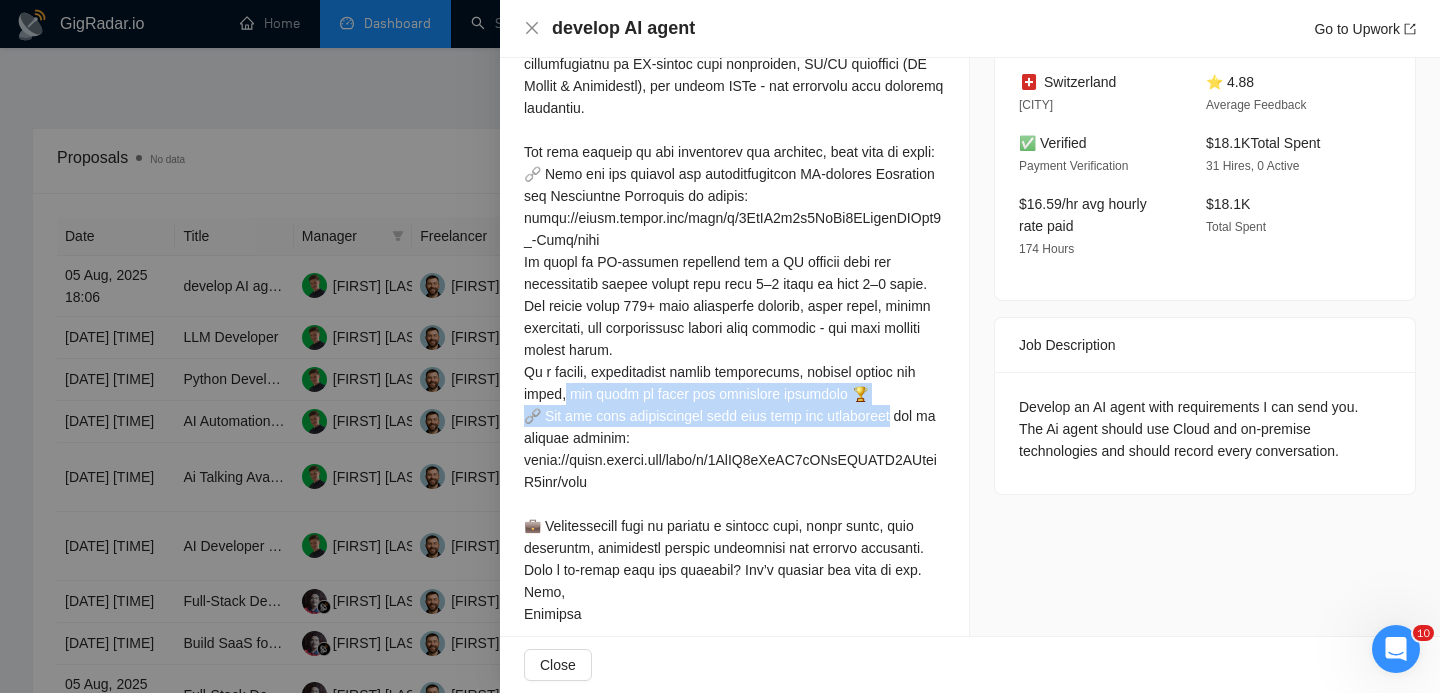 scroll, scrollTop: 532, scrollLeft: 0, axis: vertical 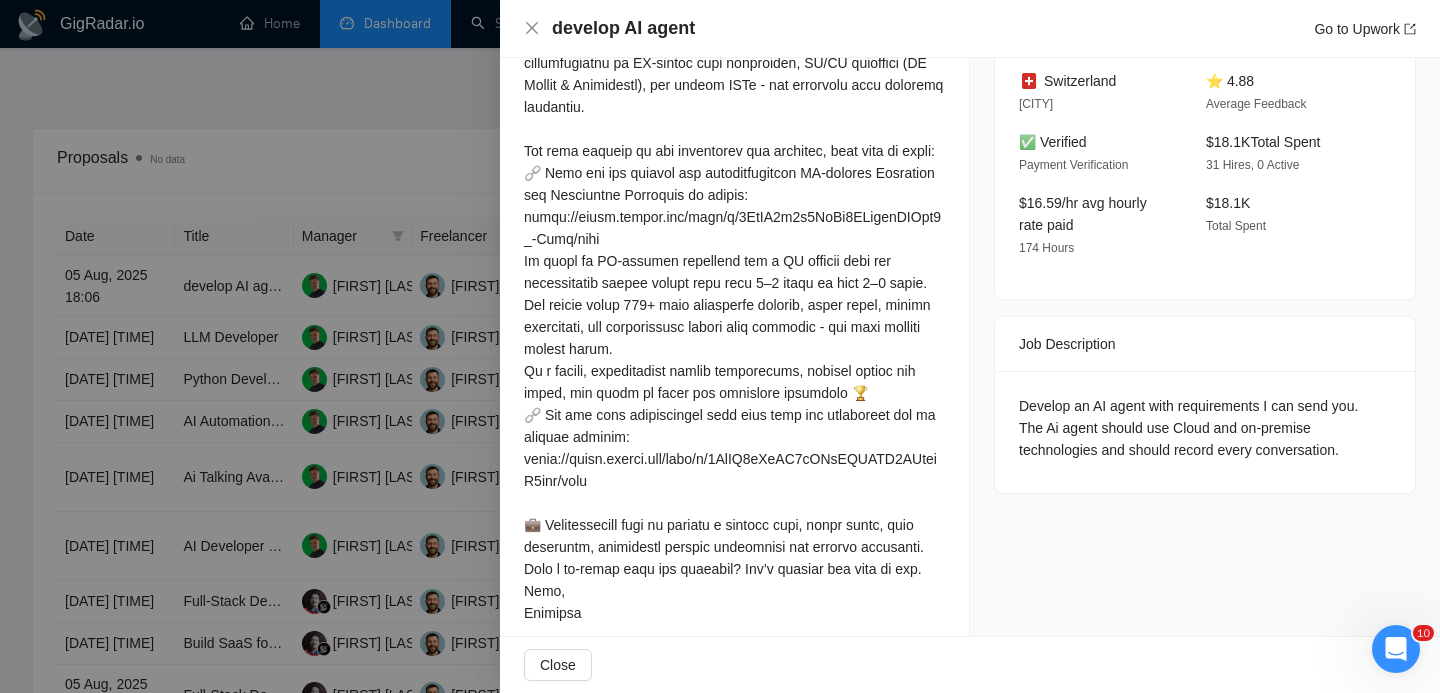 click at bounding box center (734, 305) 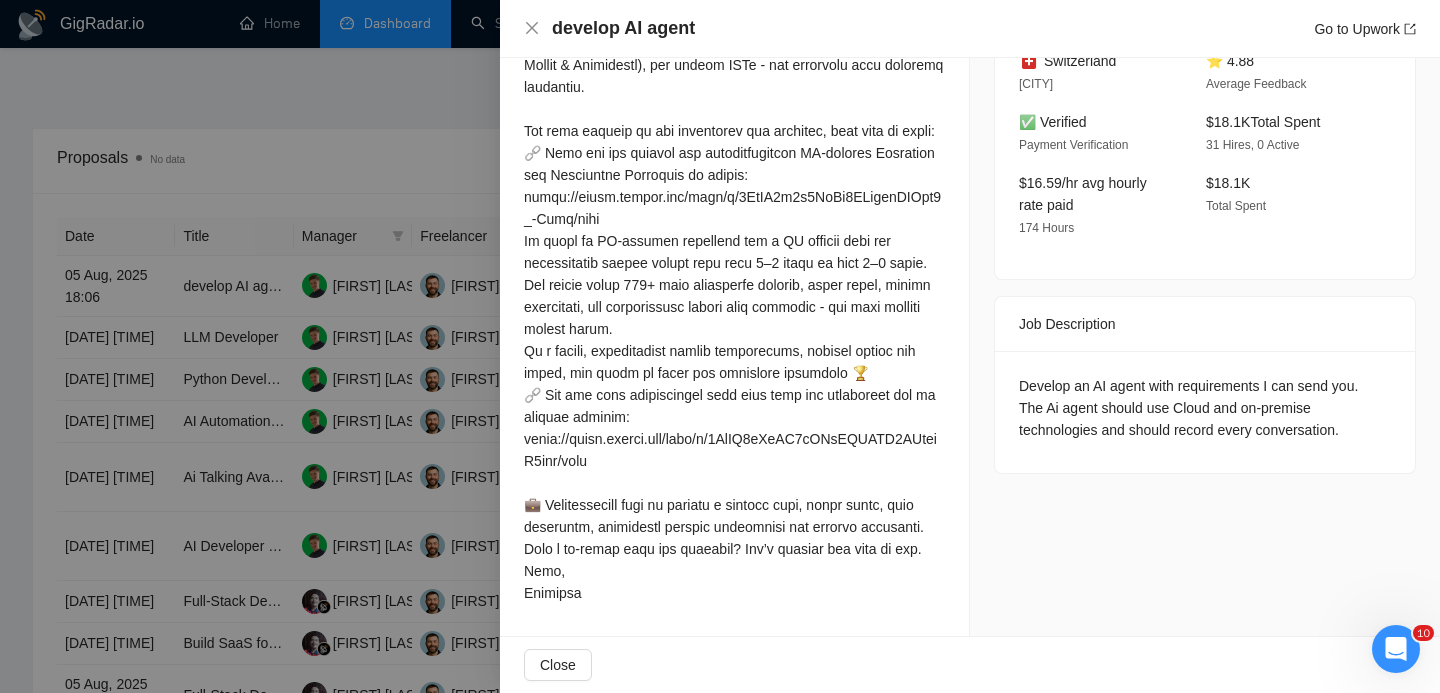 drag, startPoint x: 601, startPoint y: 607, endPoint x: 515, endPoint y: 108, distance: 506.3566 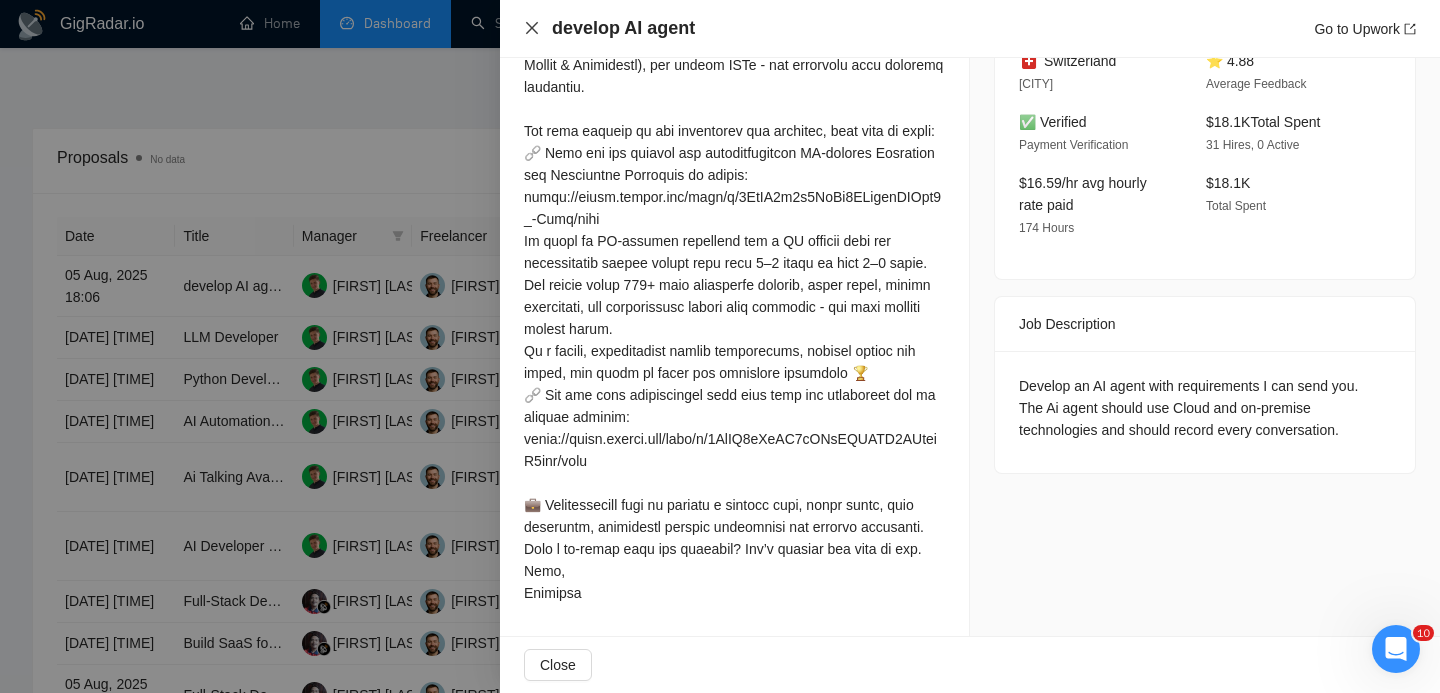 click 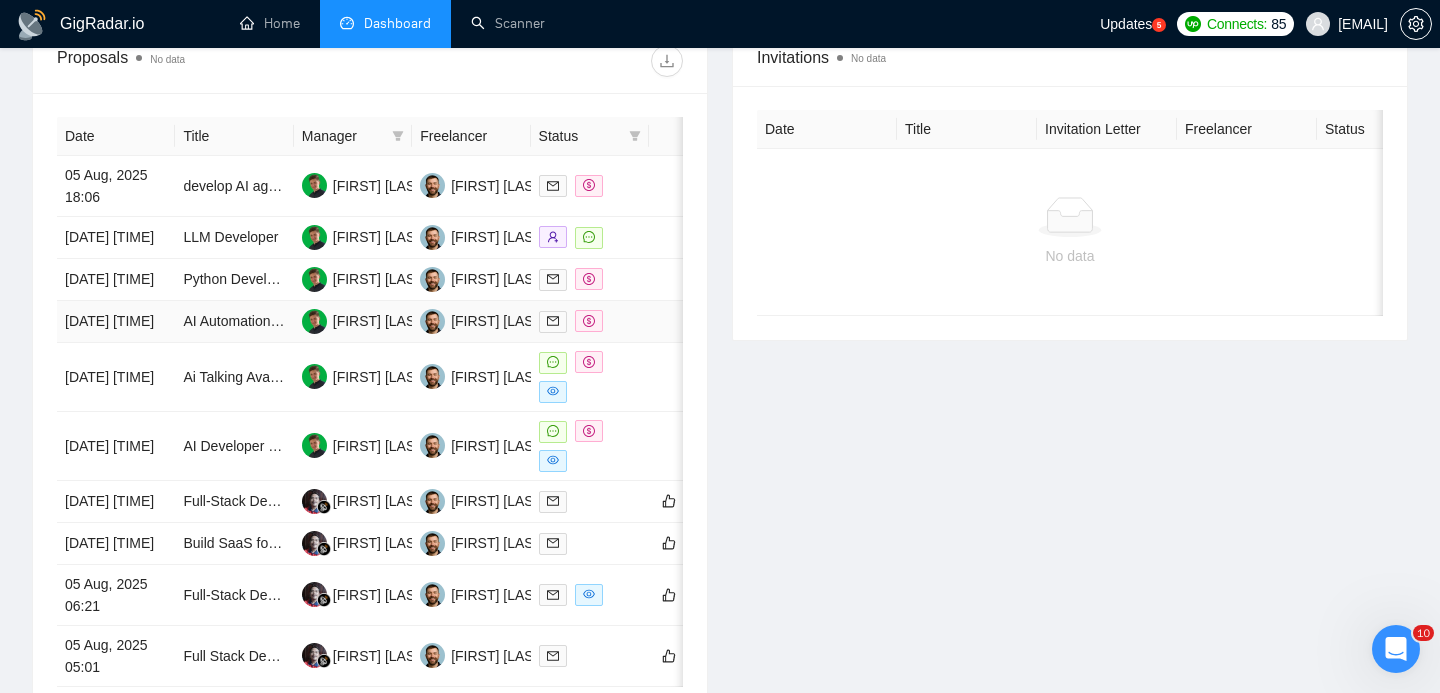scroll, scrollTop: 776, scrollLeft: 0, axis: vertical 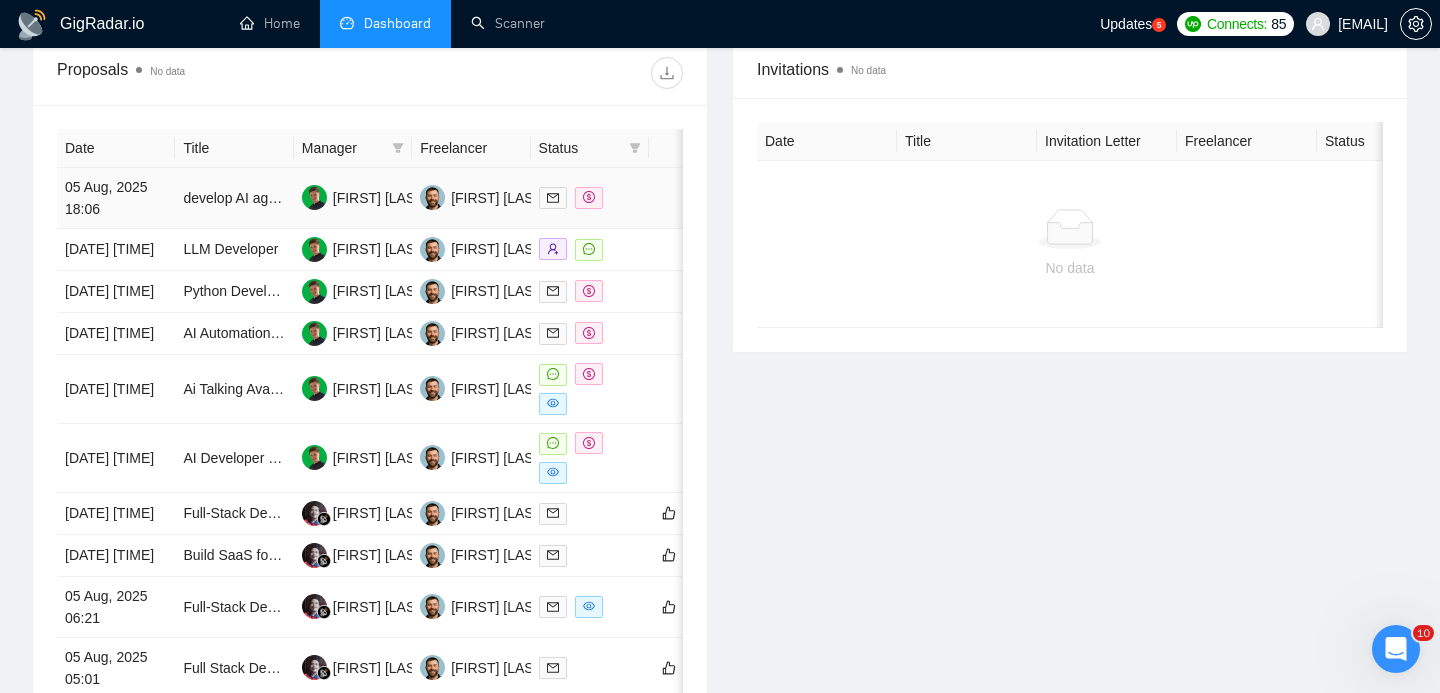 click on "develop AI agent" at bounding box center [234, 198] 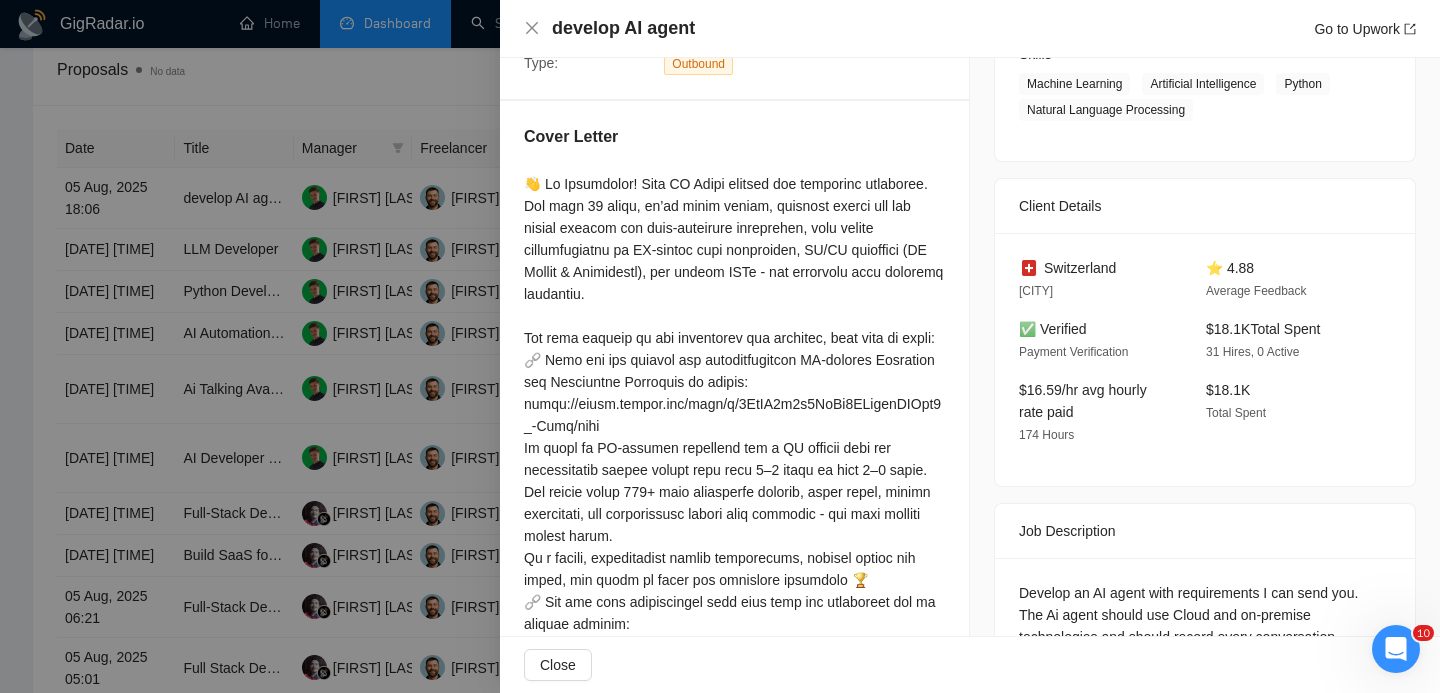 scroll, scrollTop: 341, scrollLeft: 0, axis: vertical 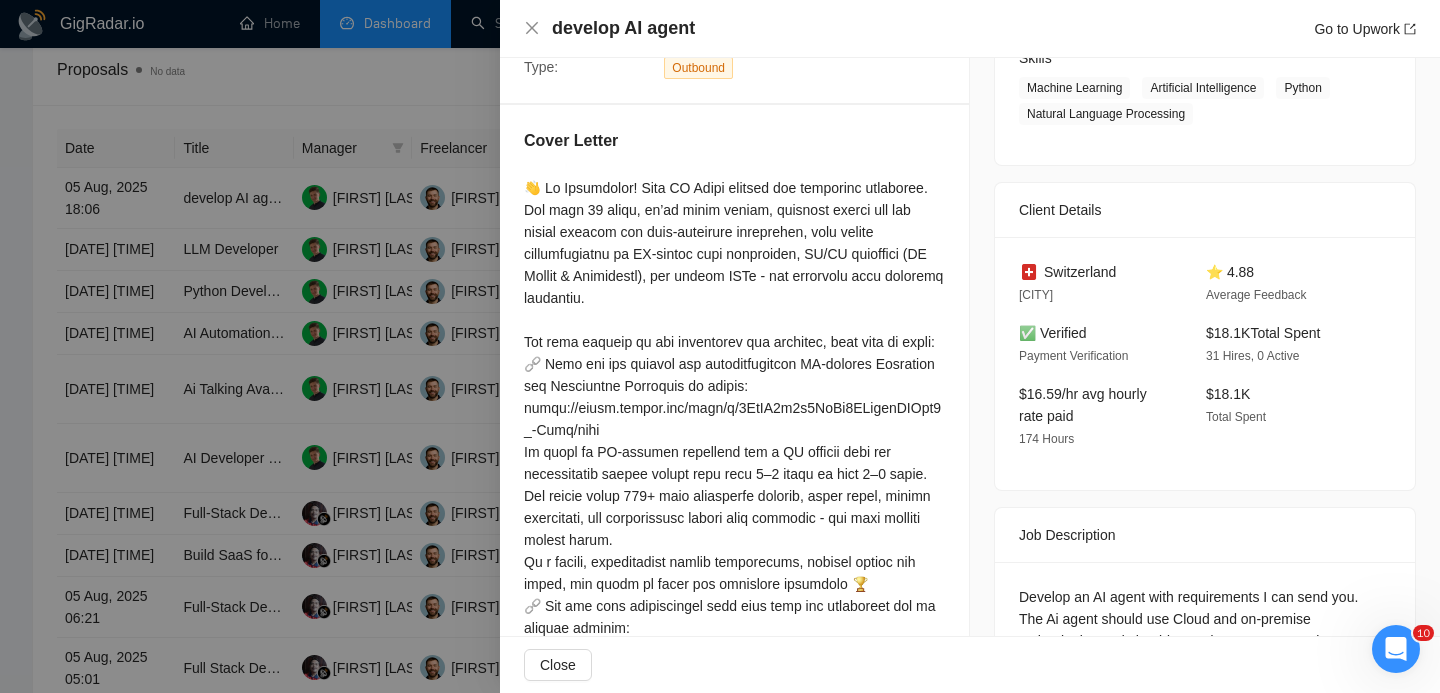 drag, startPoint x: 764, startPoint y: 220, endPoint x: 755, endPoint y: 264, distance: 44.911022 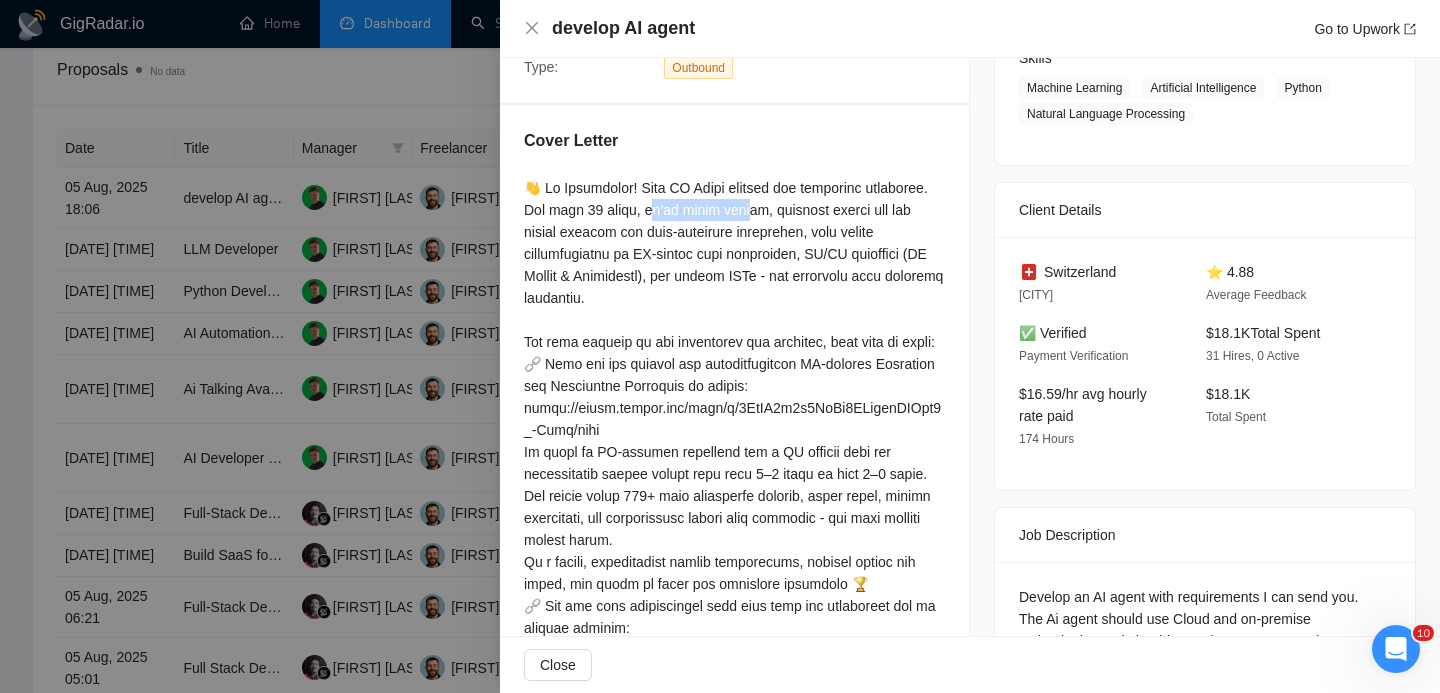 drag, startPoint x: 529, startPoint y: 204, endPoint x: 630, endPoint y: 214, distance: 101.49384 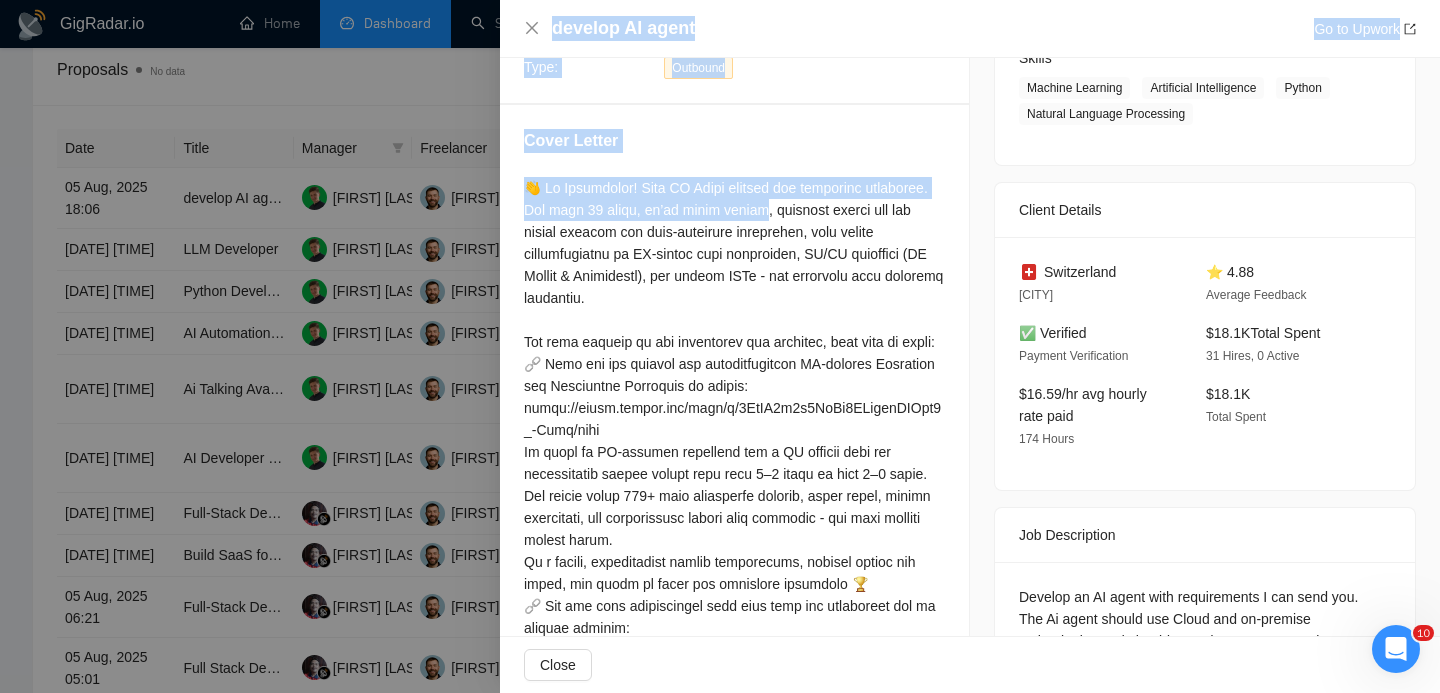 drag, startPoint x: 639, startPoint y: 214, endPoint x: 497, endPoint y: 216, distance: 142.01408 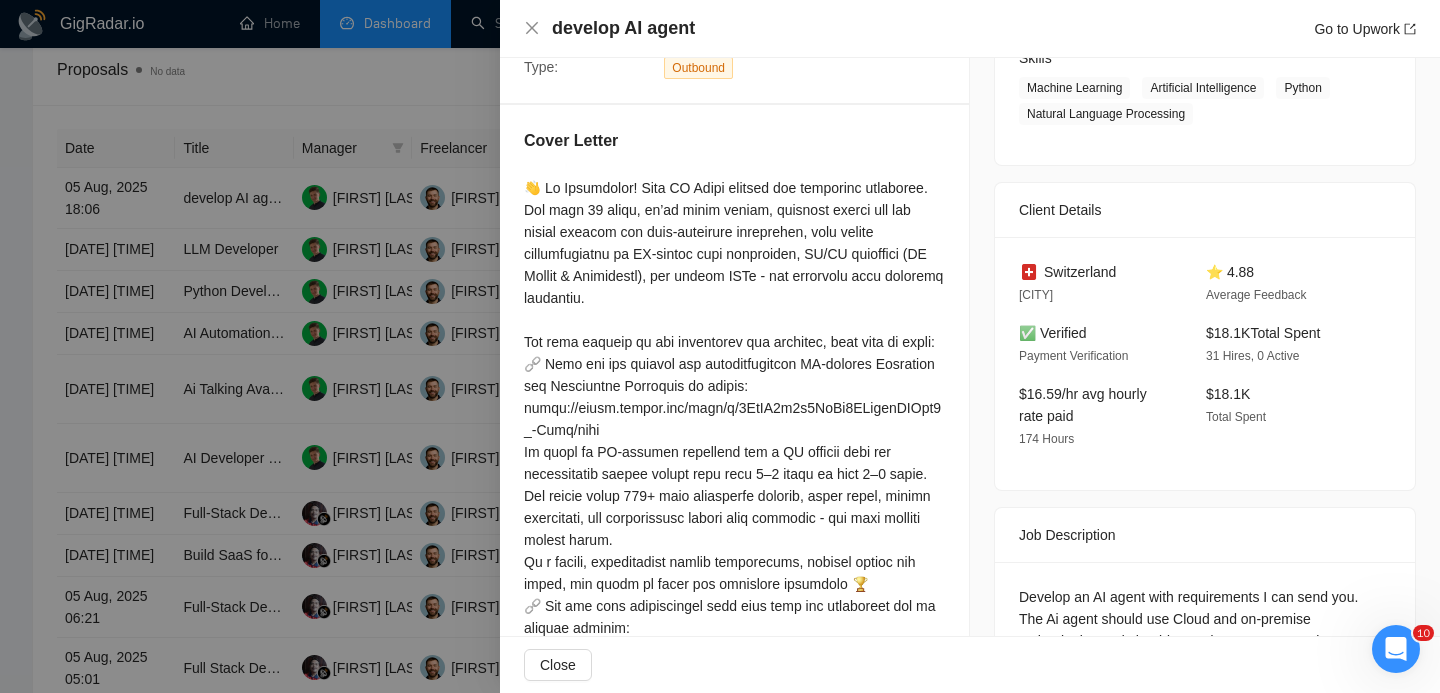 click at bounding box center [734, 496] 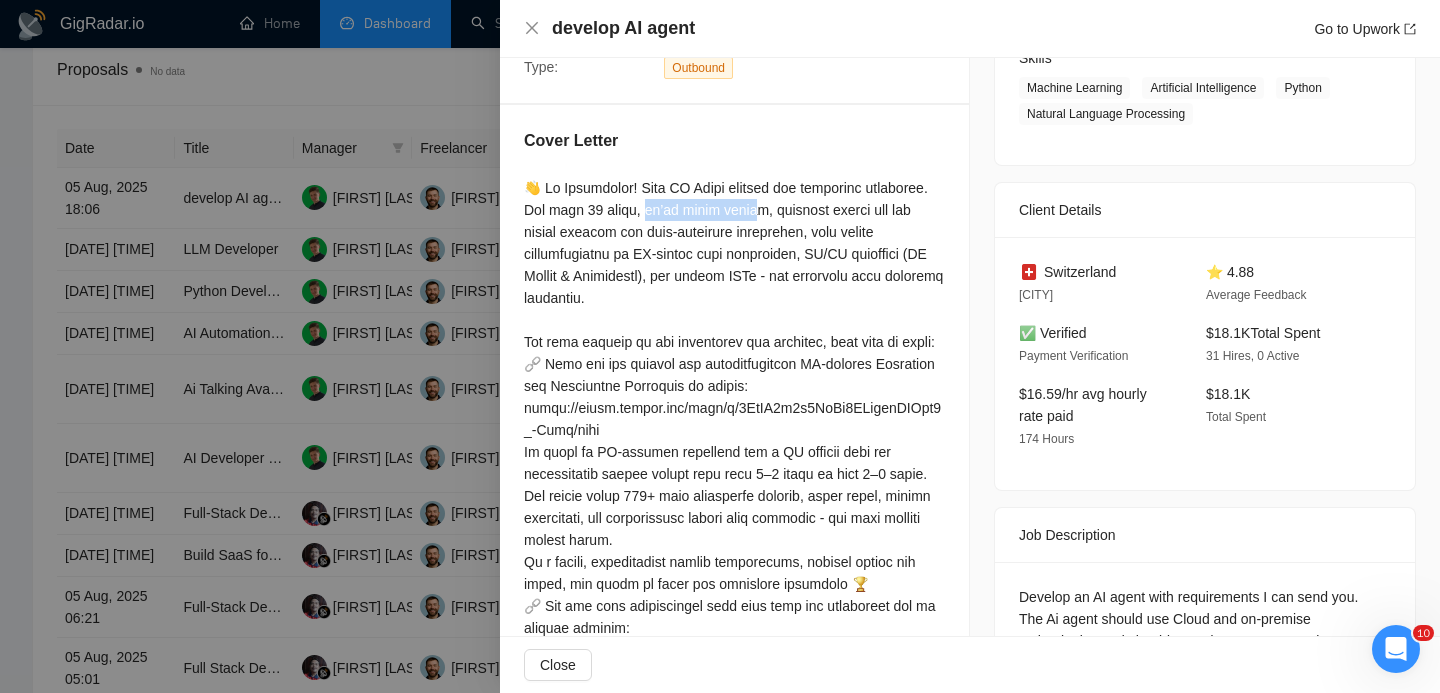 drag, startPoint x: 521, startPoint y: 216, endPoint x: 635, endPoint y: 219, distance: 114.03947 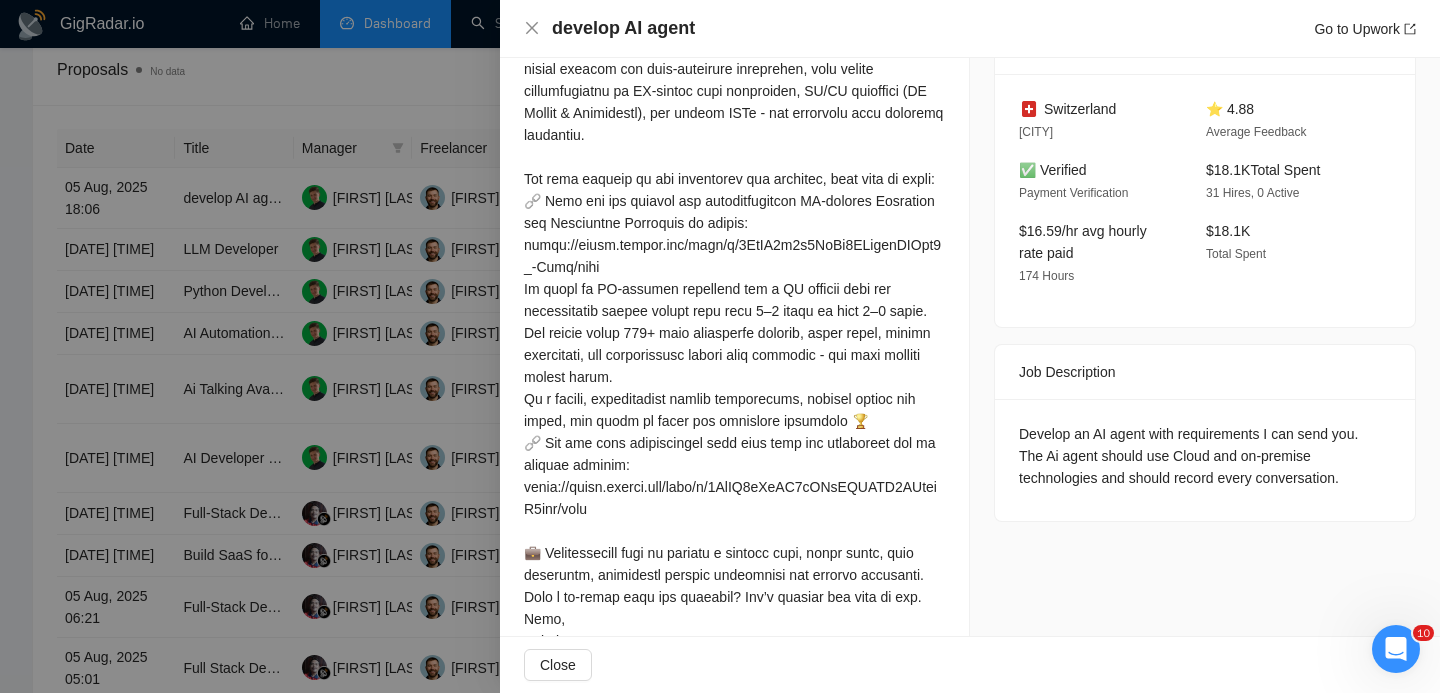scroll, scrollTop: 512, scrollLeft: 0, axis: vertical 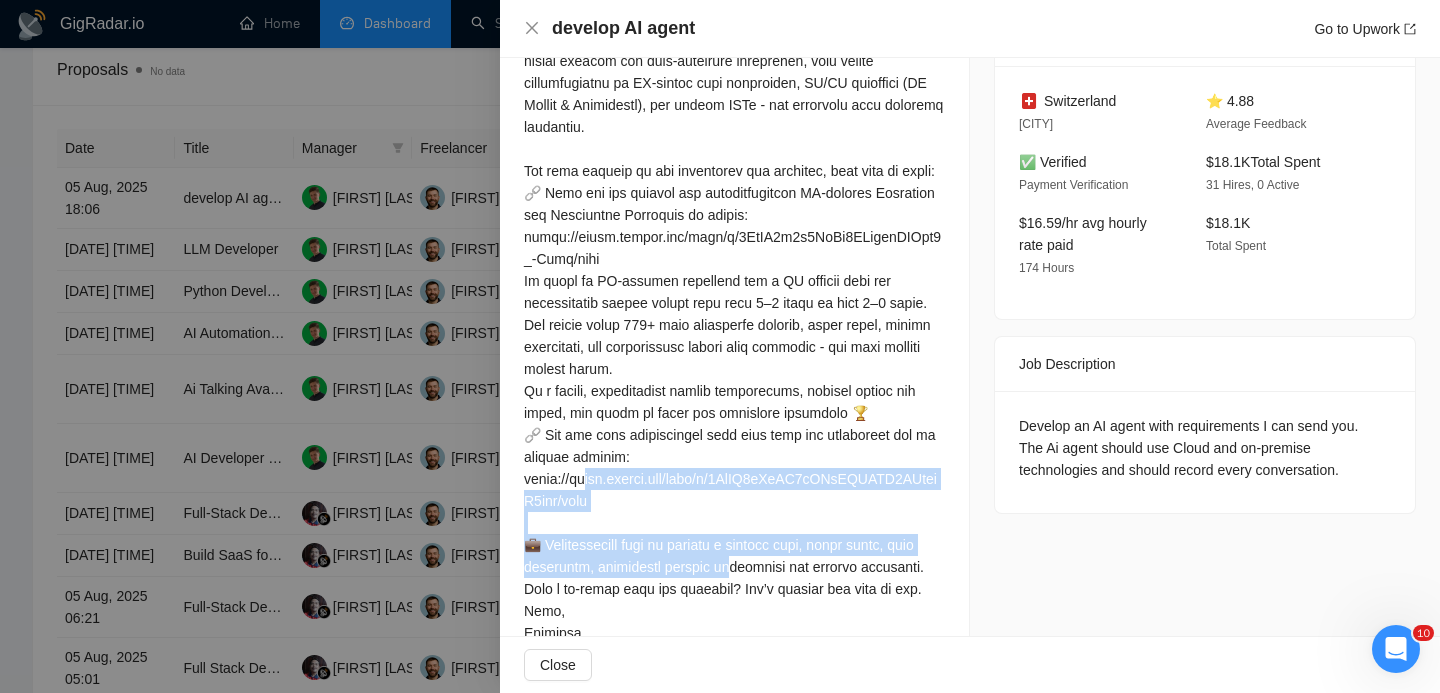 drag, startPoint x: 625, startPoint y: 520, endPoint x: 542, endPoint y: 465, distance: 99.56907 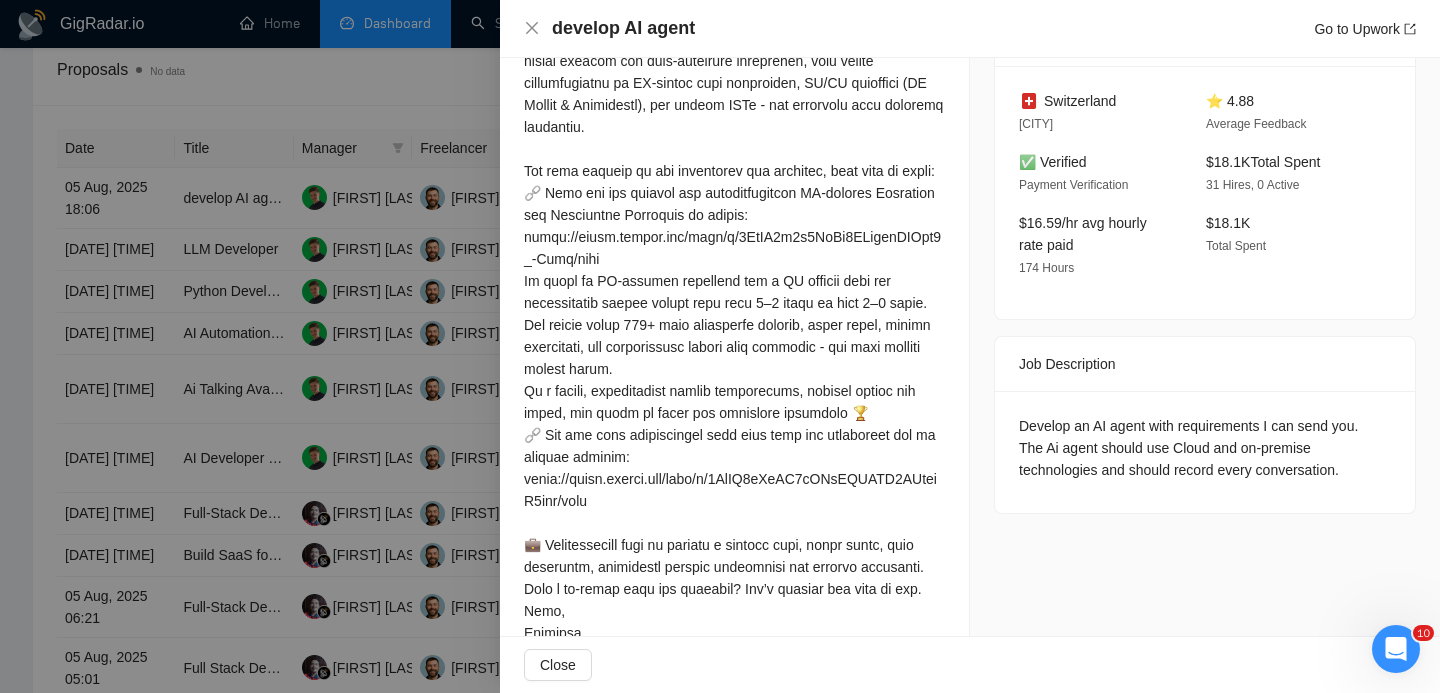 click at bounding box center [734, 325] 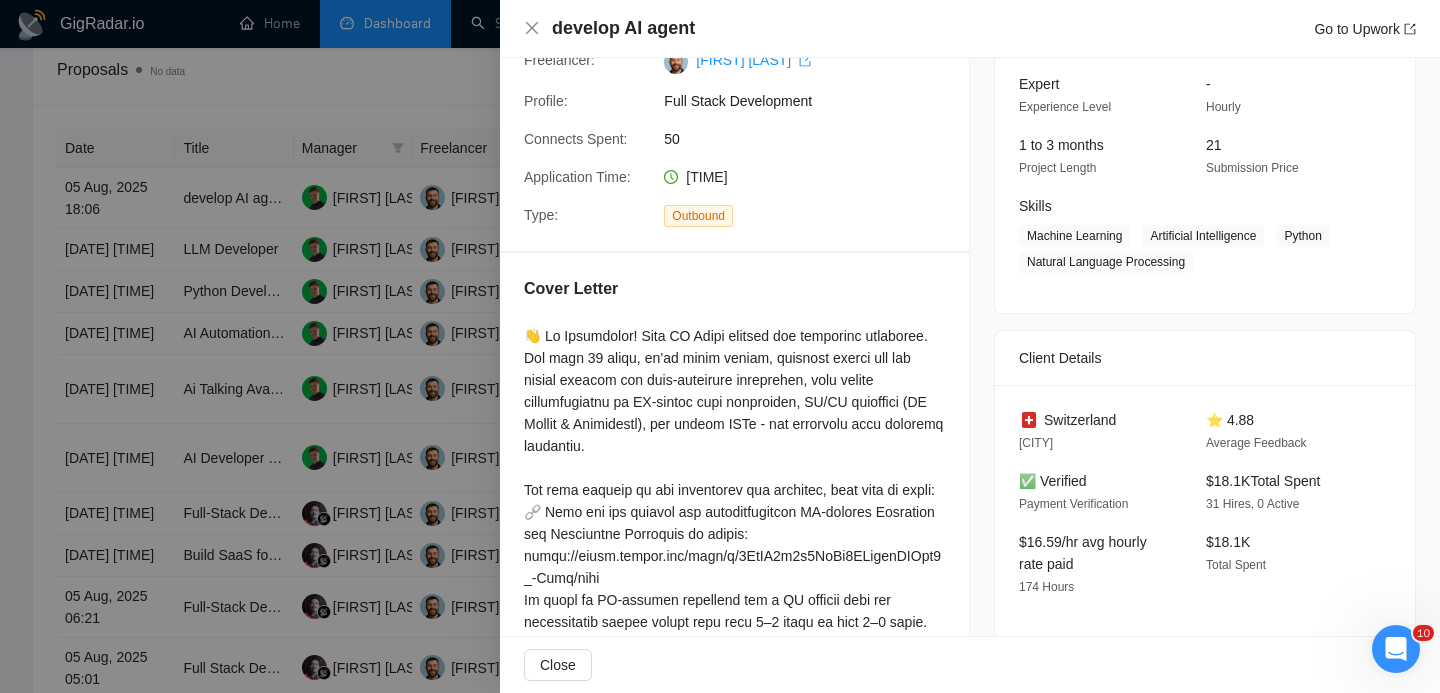 scroll, scrollTop: 573, scrollLeft: 0, axis: vertical 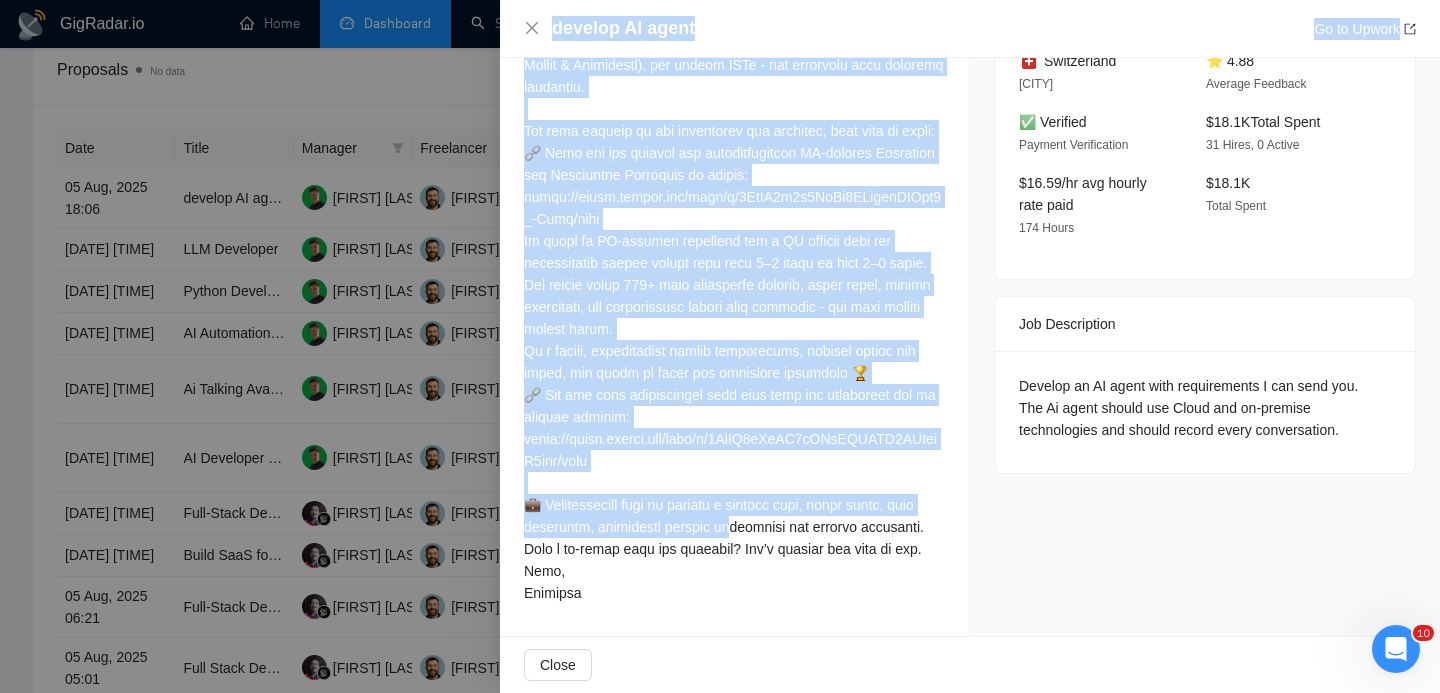 drag, startPoint x: 626, startPoint y: 463, endPoint x: 487, endPoint y: 439, distance: 141.05673 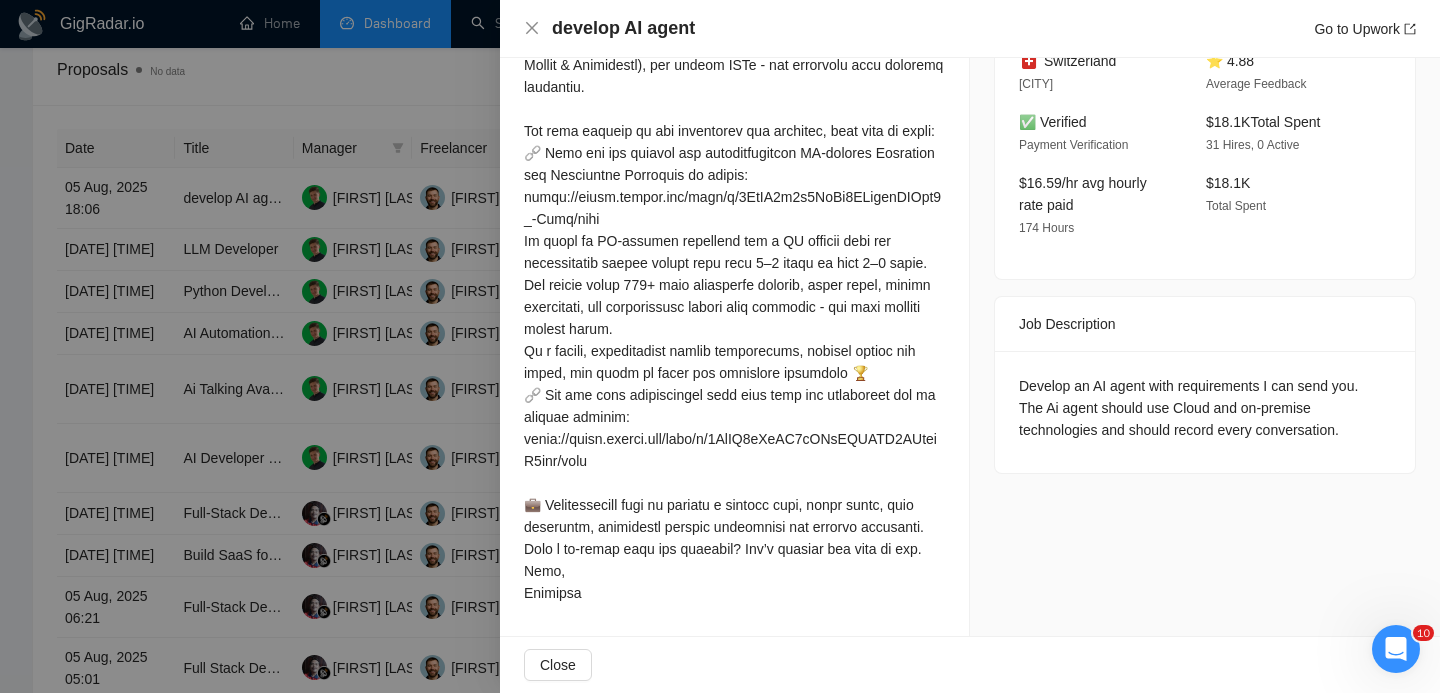 click at bounding box center (734, 285) 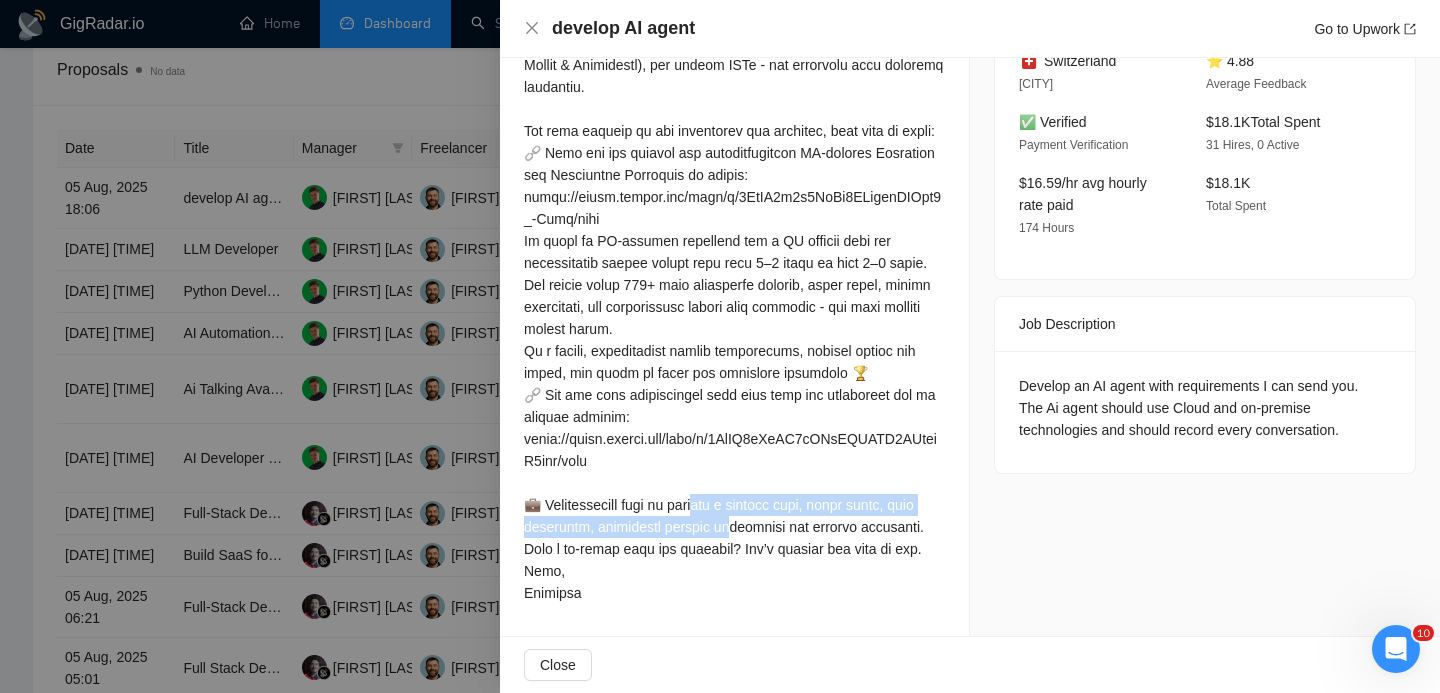 drag, startPoint x: 624, startPoint y: 467, endPoint x: 509, endPoint y: 446, distance: 116.901665 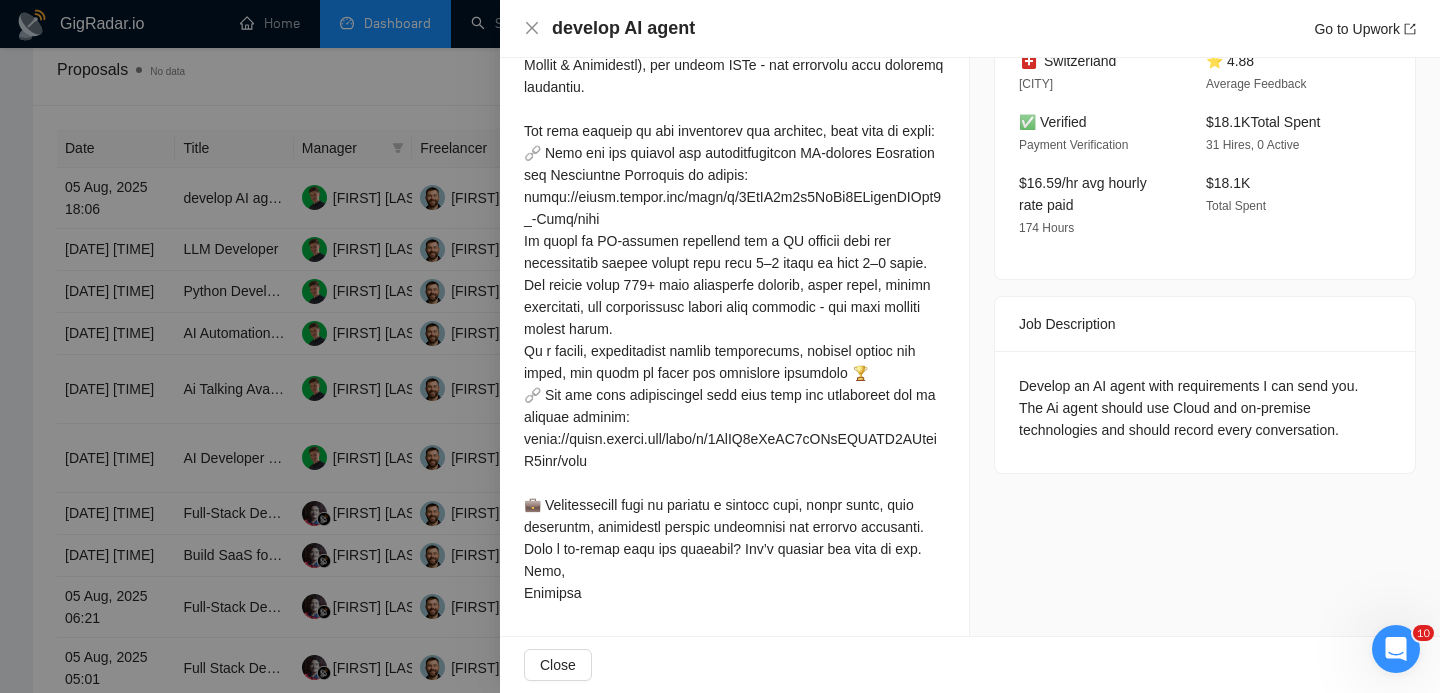 click at bounding box center [734, 285] 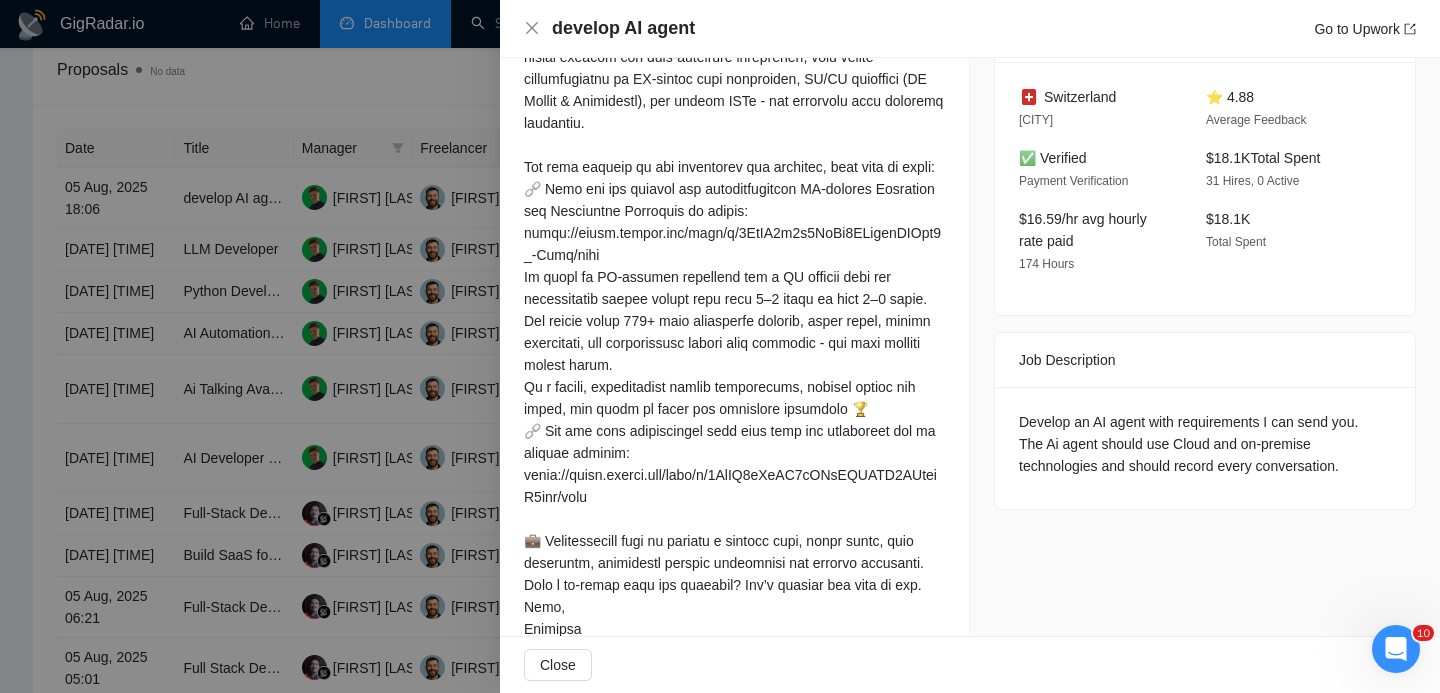 scroll, scrollTop: 518, scrollLeft: 0, axis: vertical 